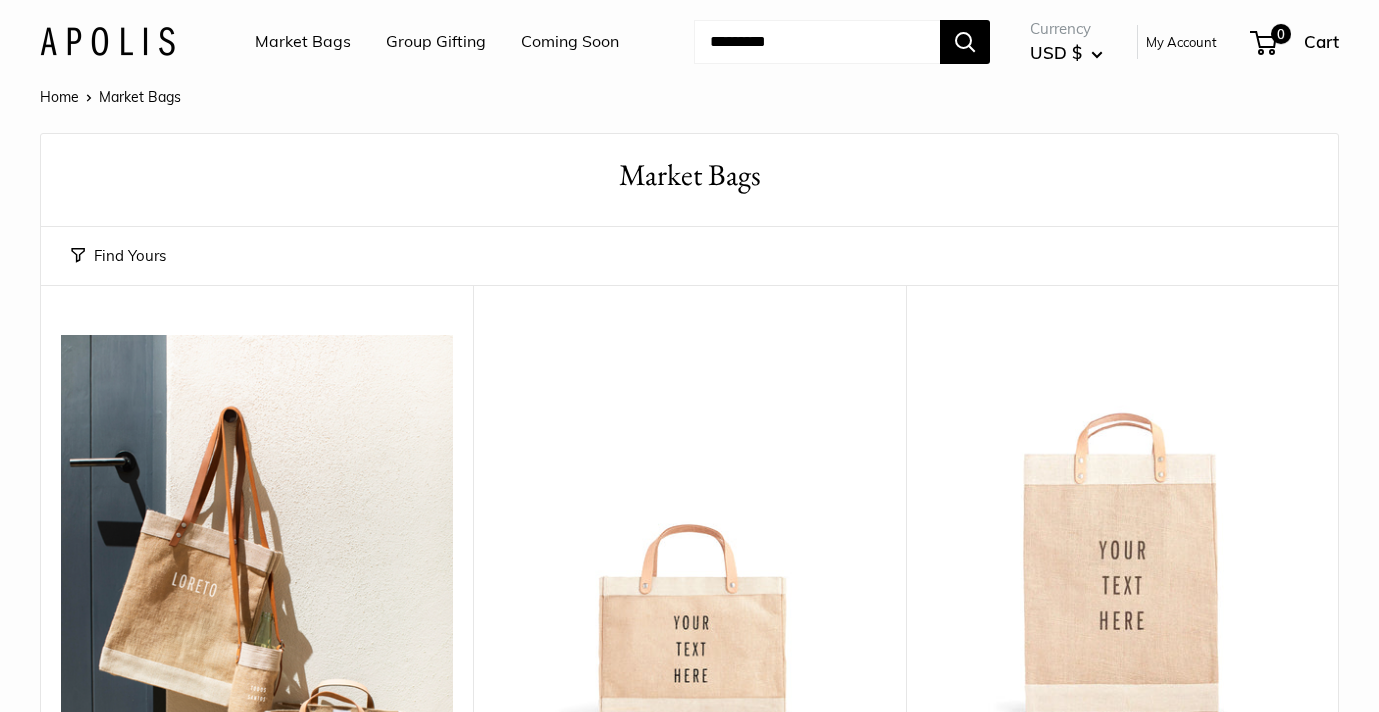 scroll, scrollTop: 0, scrollLeft: 0, axis: both 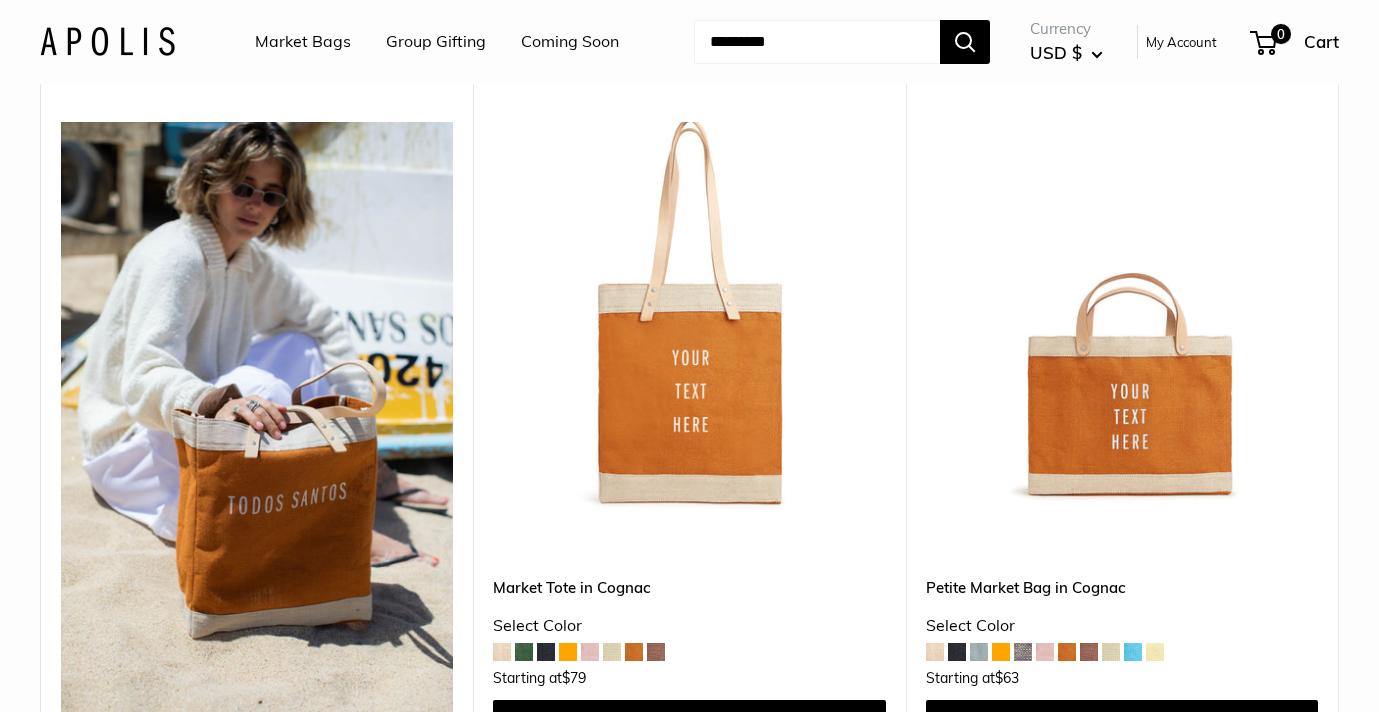 click at bounding box center [590, 652] 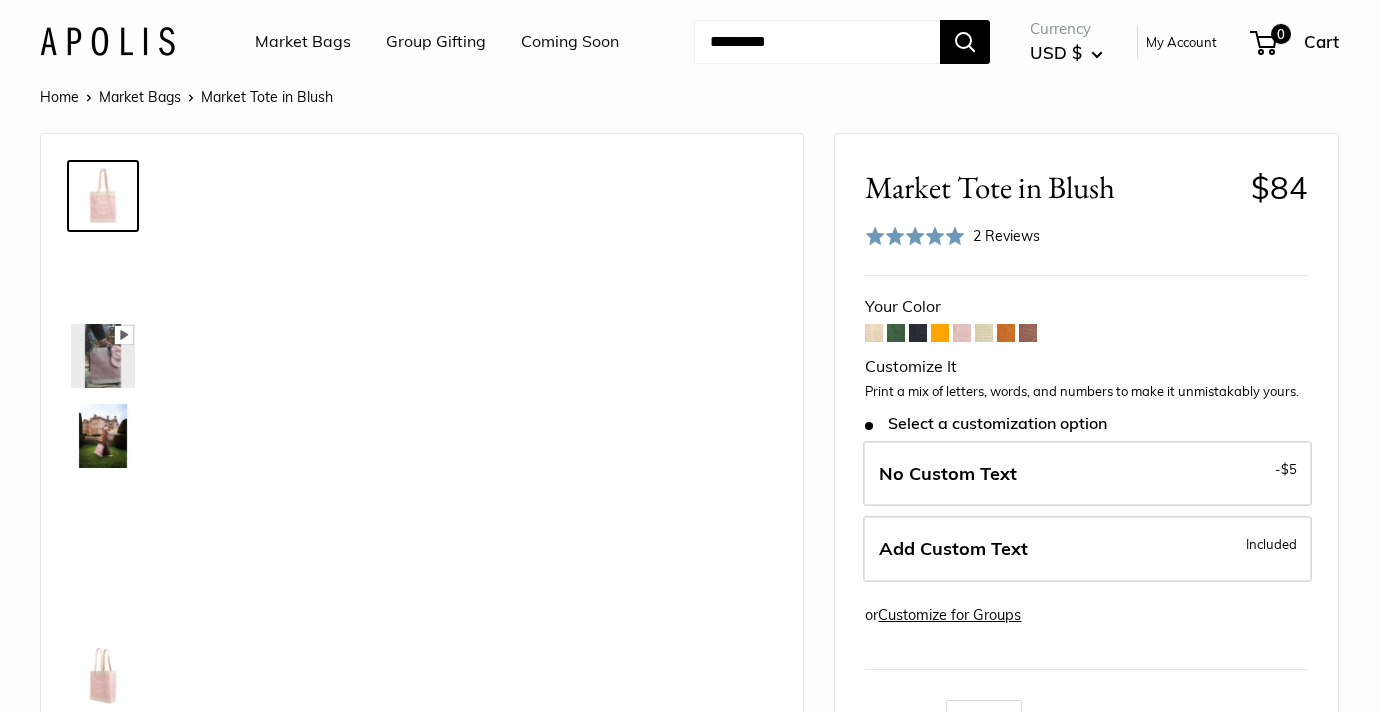 scroll, scrollTop: 0, scrollLeft: 0, axis: both 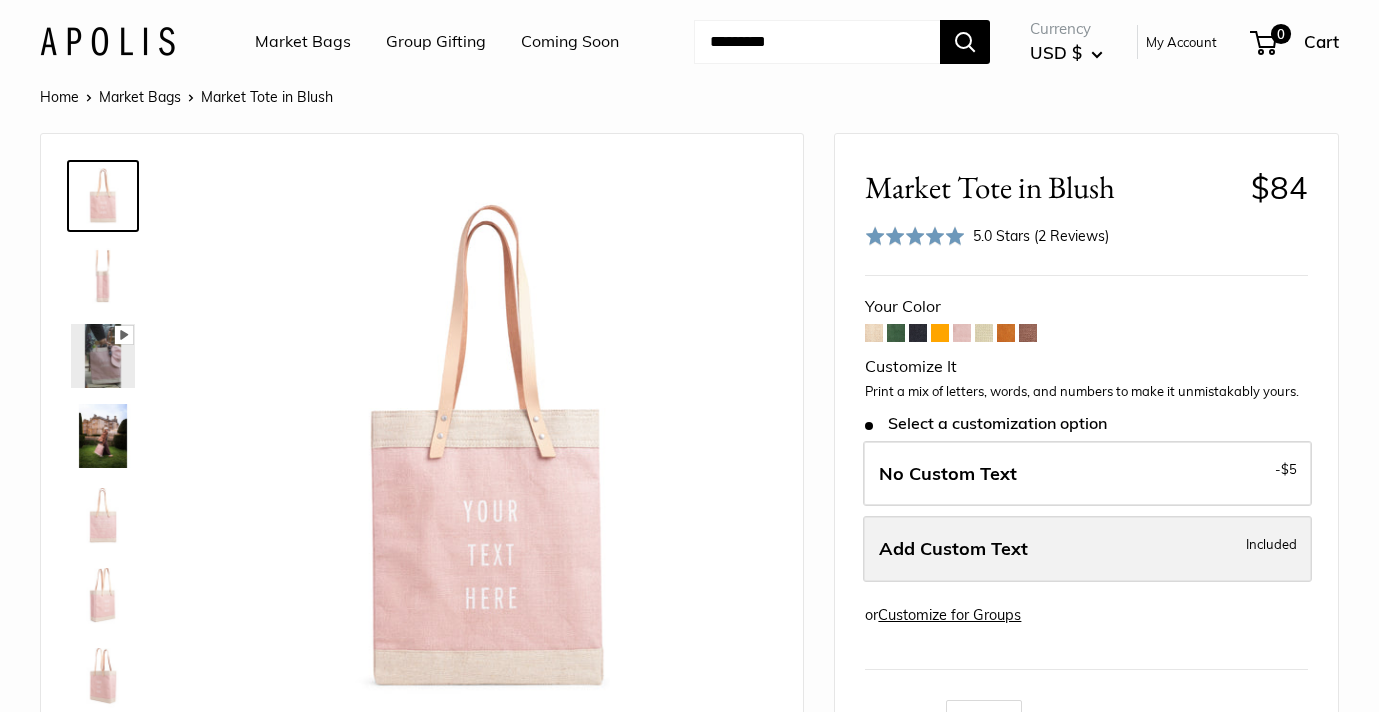 click on "Add Custom Text" at bounding box center [953, 548] 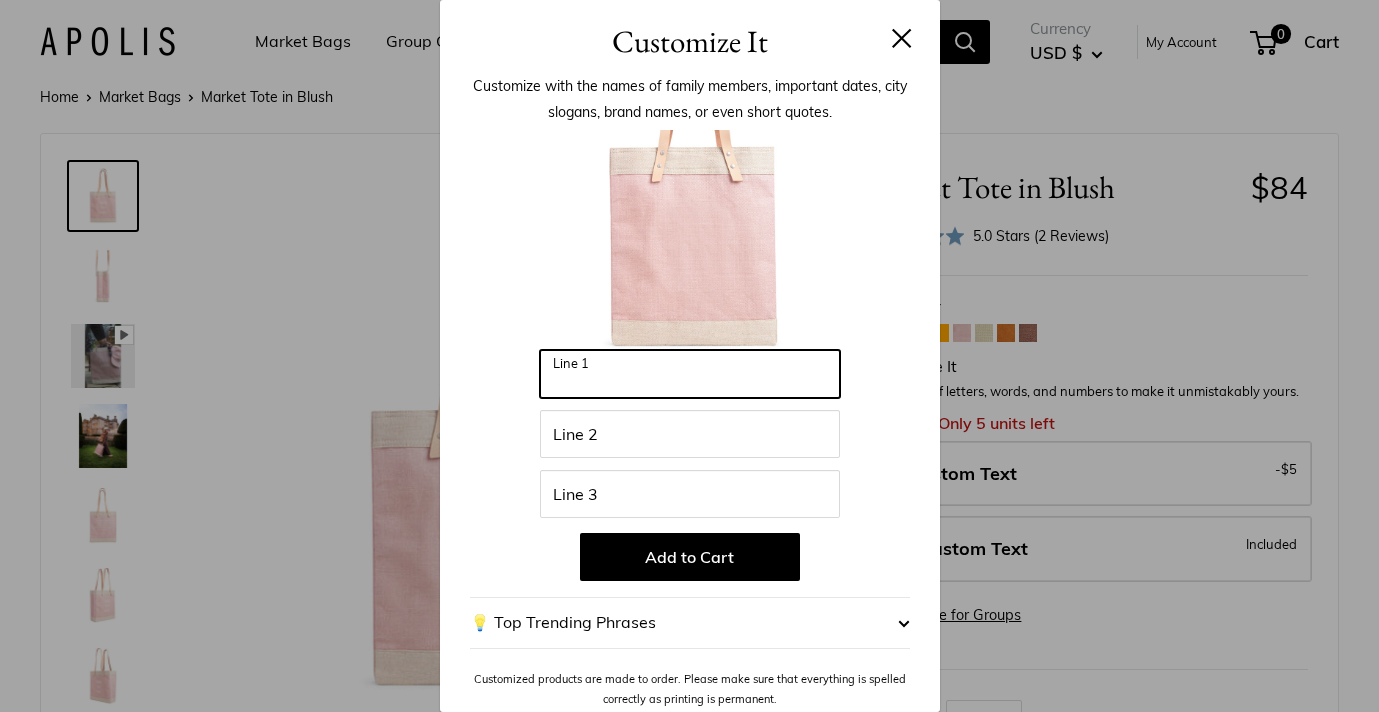 click on "Line 1" at bounding box center (690, 374) 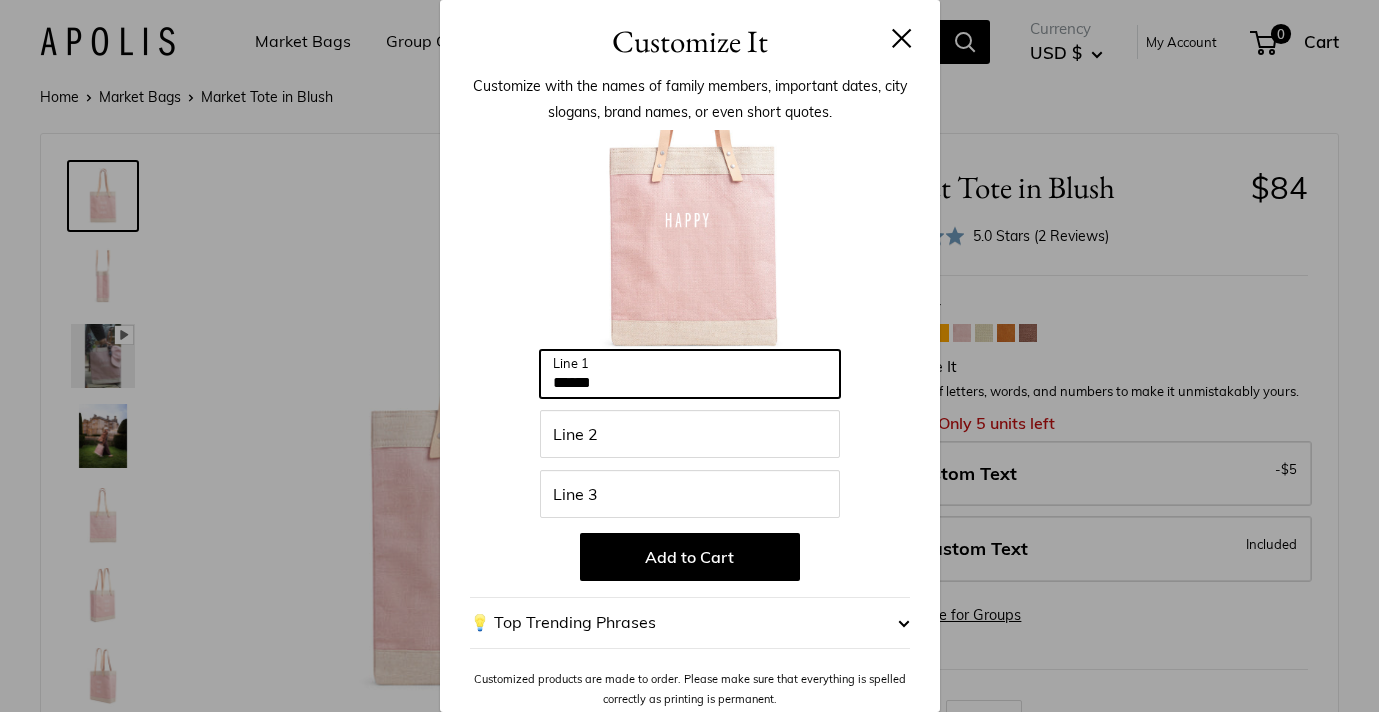 type on "*****" 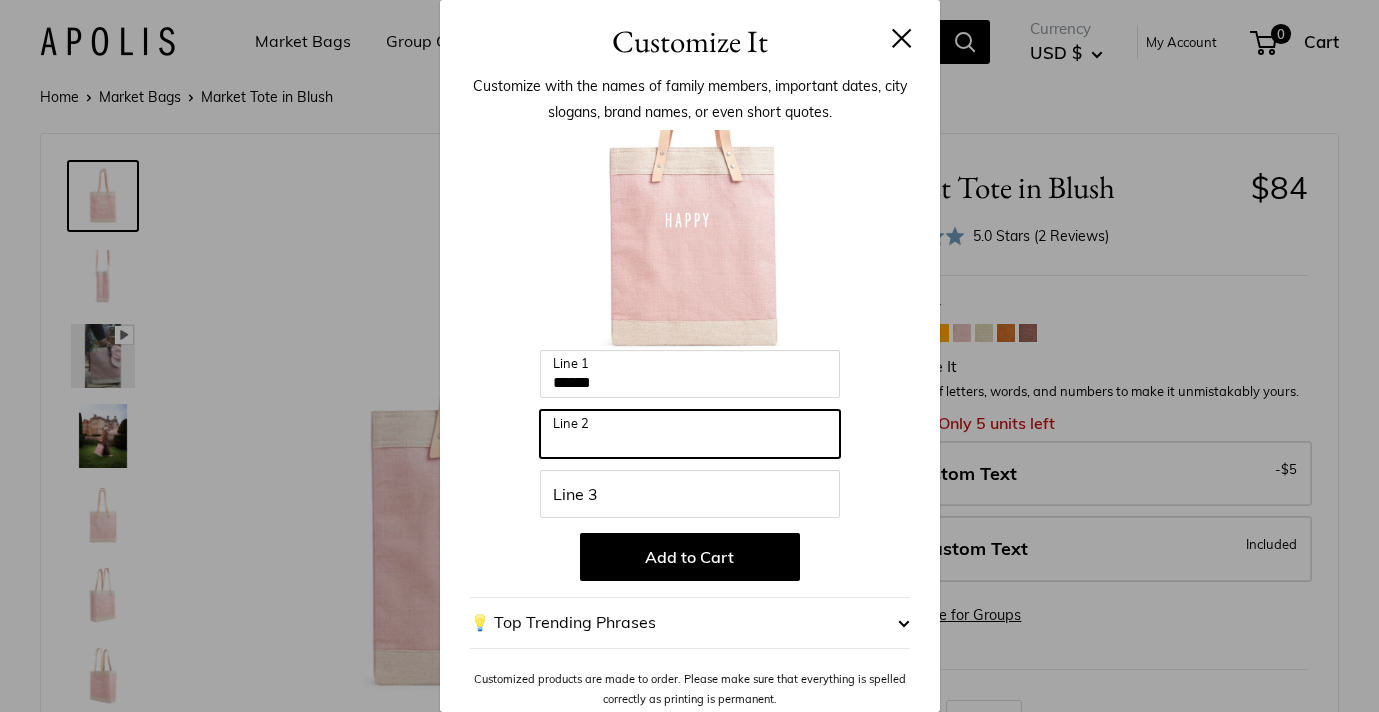 click on "Line 2" at bounding box center [690, 434] 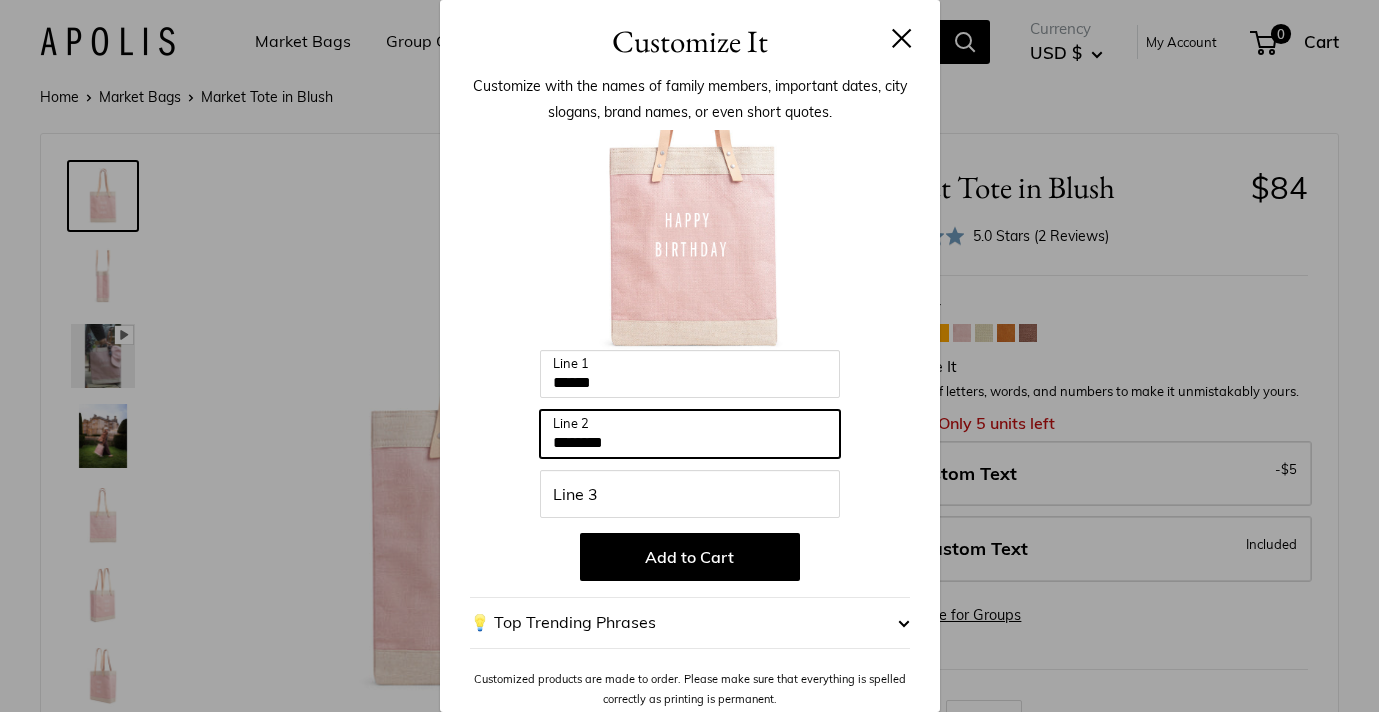 type on "********" 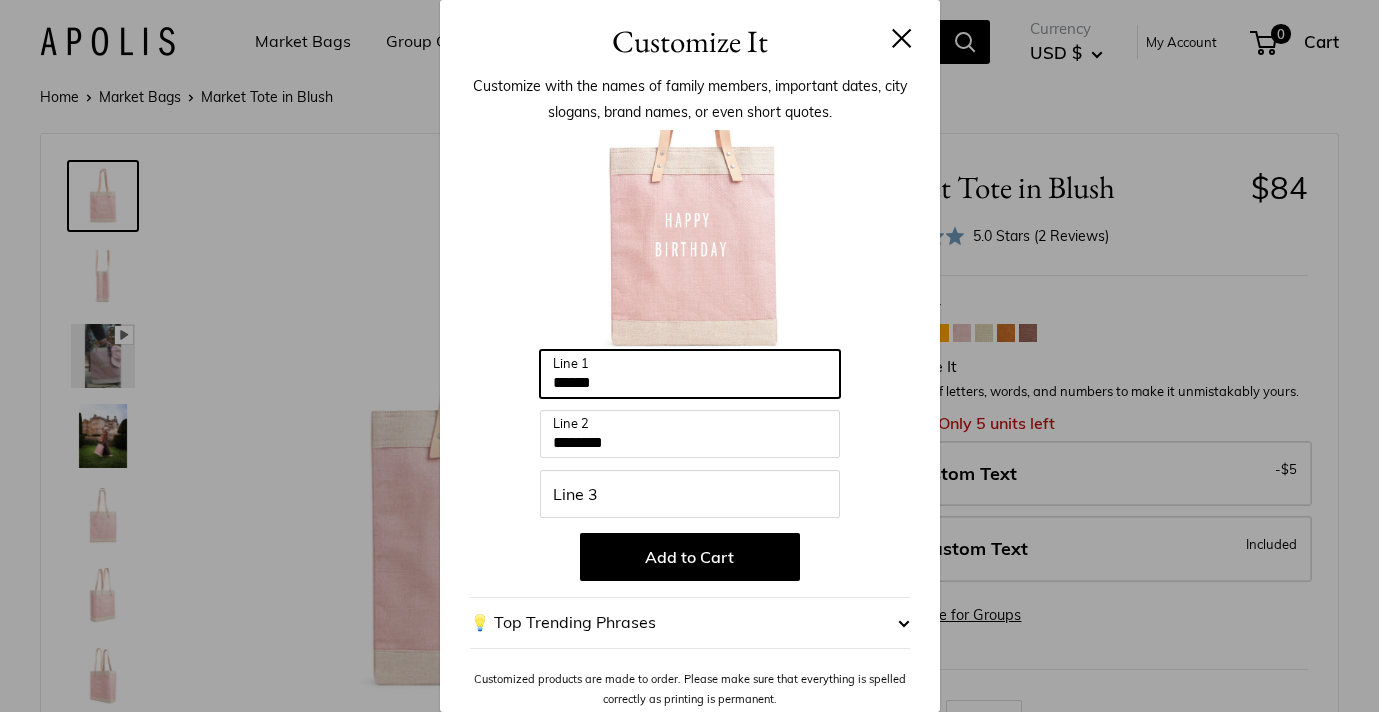 click on "*****" at bounding box center (690, 374) 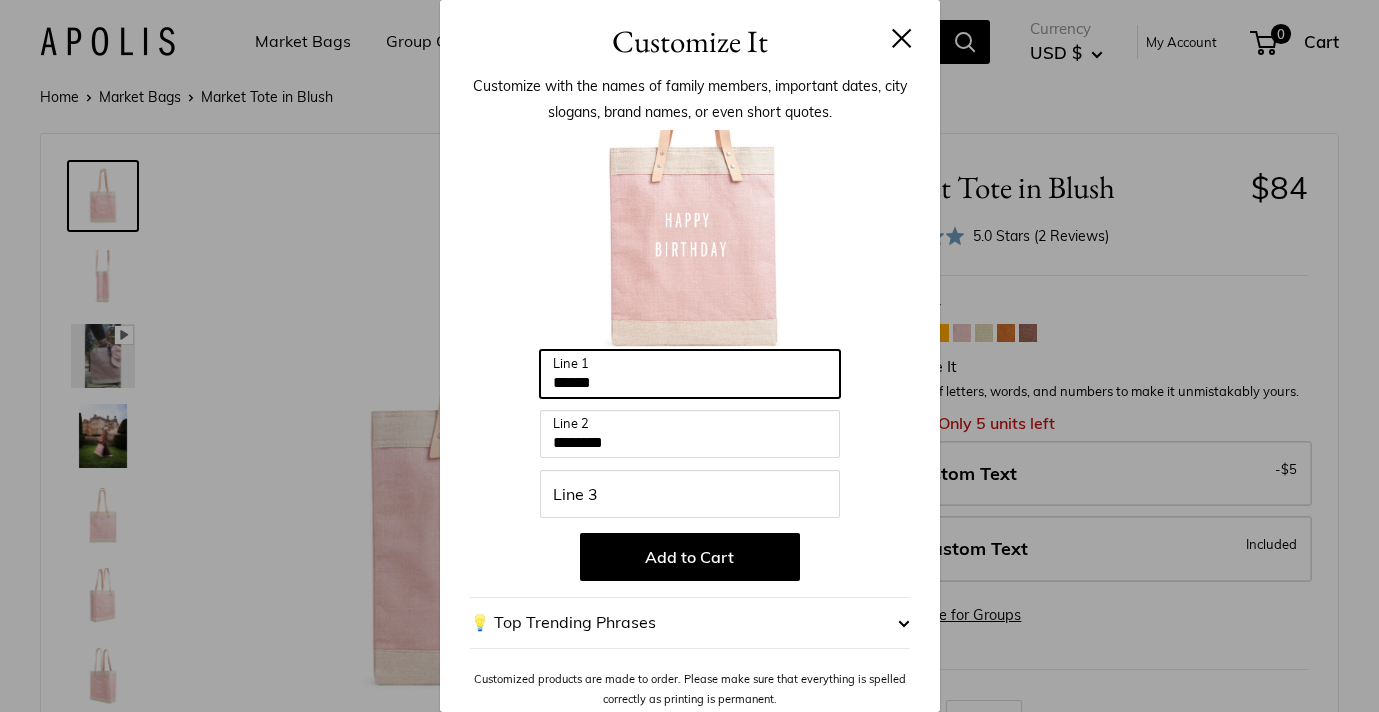 click on "*****" at bounding box center [690, 374] 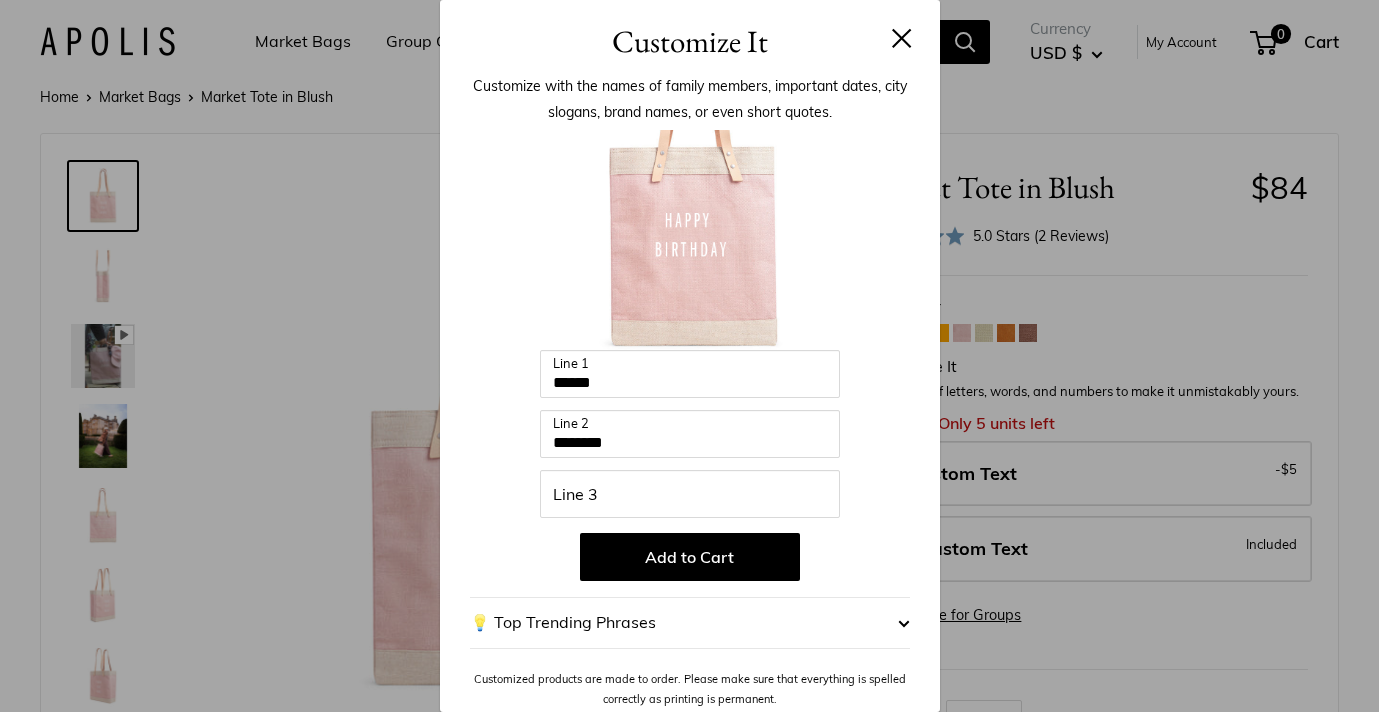 click at bounding box center (690, 240) 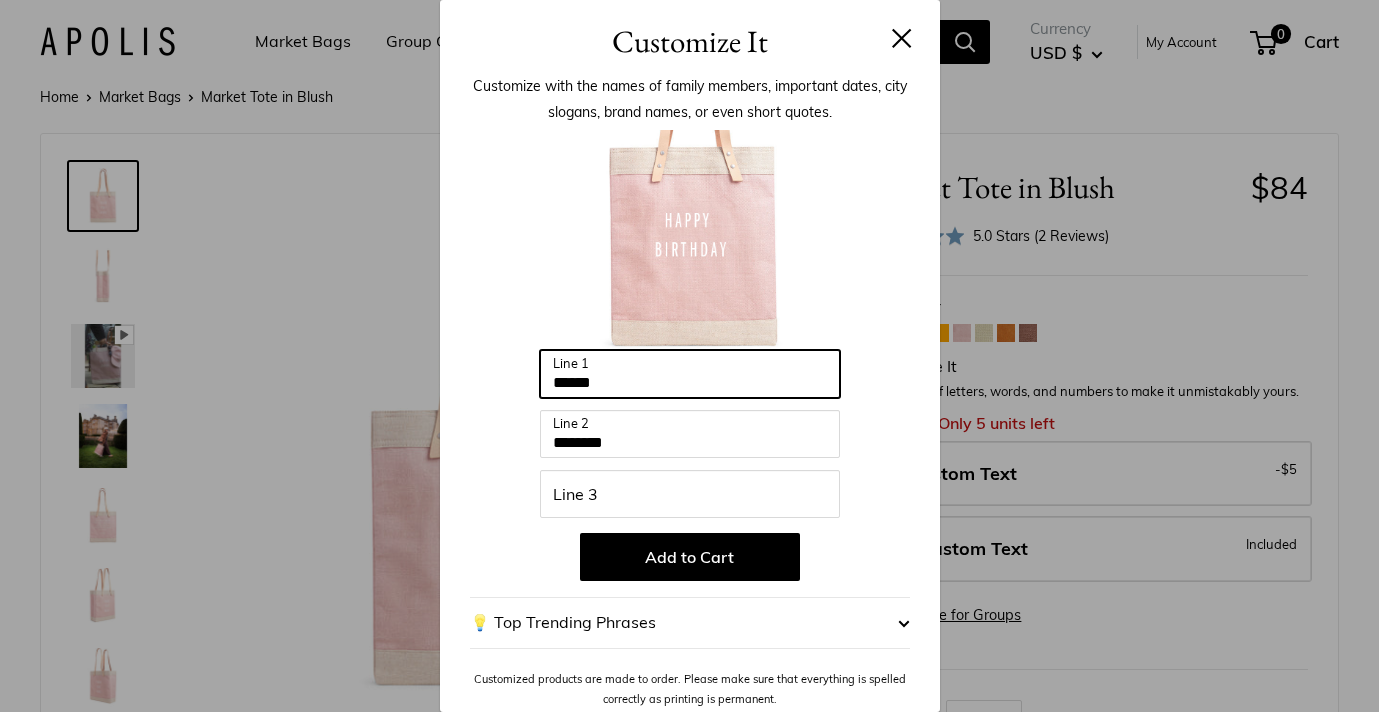 click on "*****" at bounding box center [690, 374] 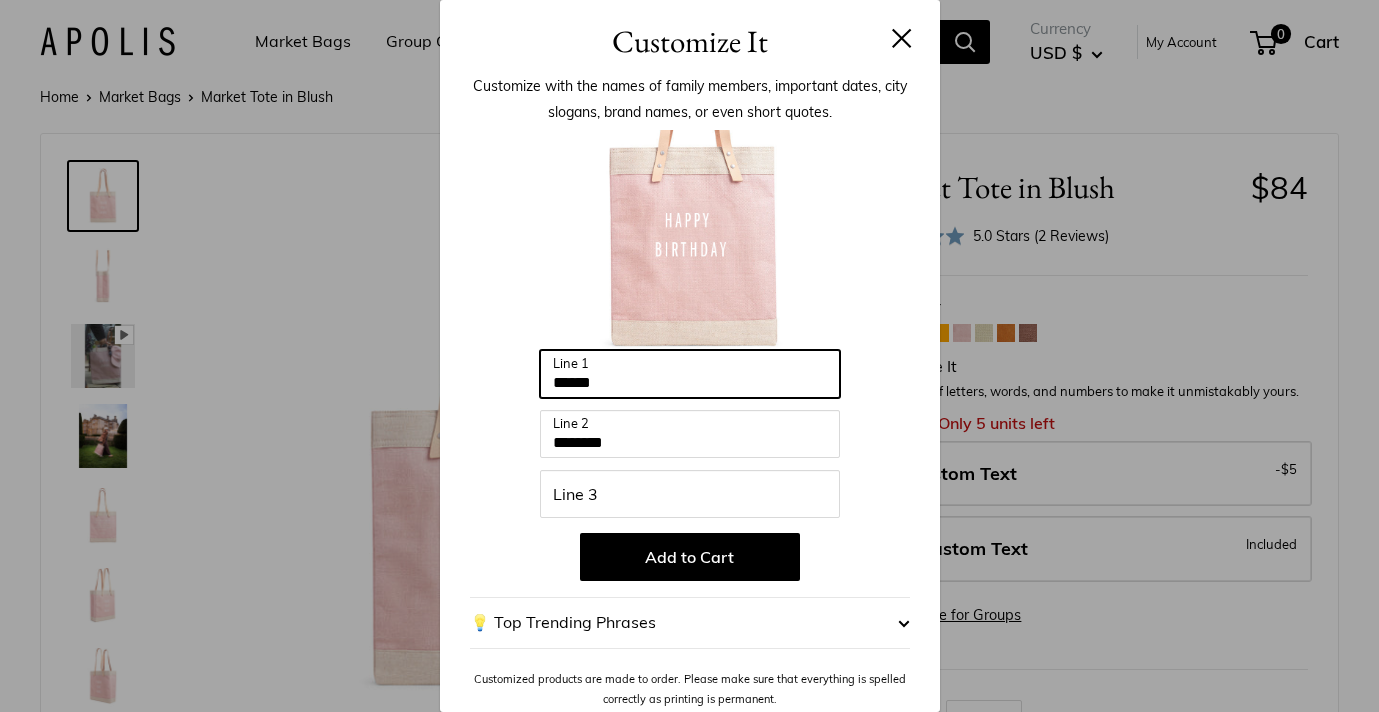 drag, startPoint x: 608, startPoint y: 386, endPoint x: 532, endPoint y: 378, distance: 76.41989 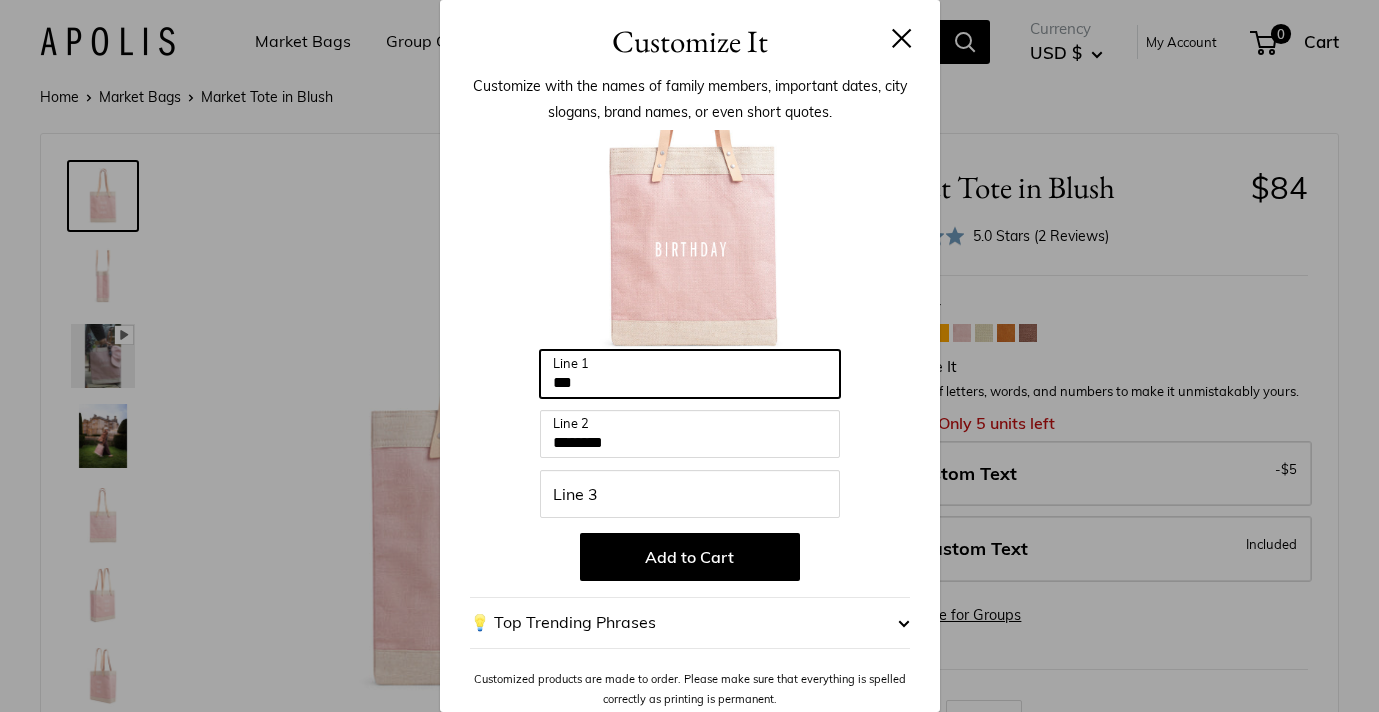 type on "*" 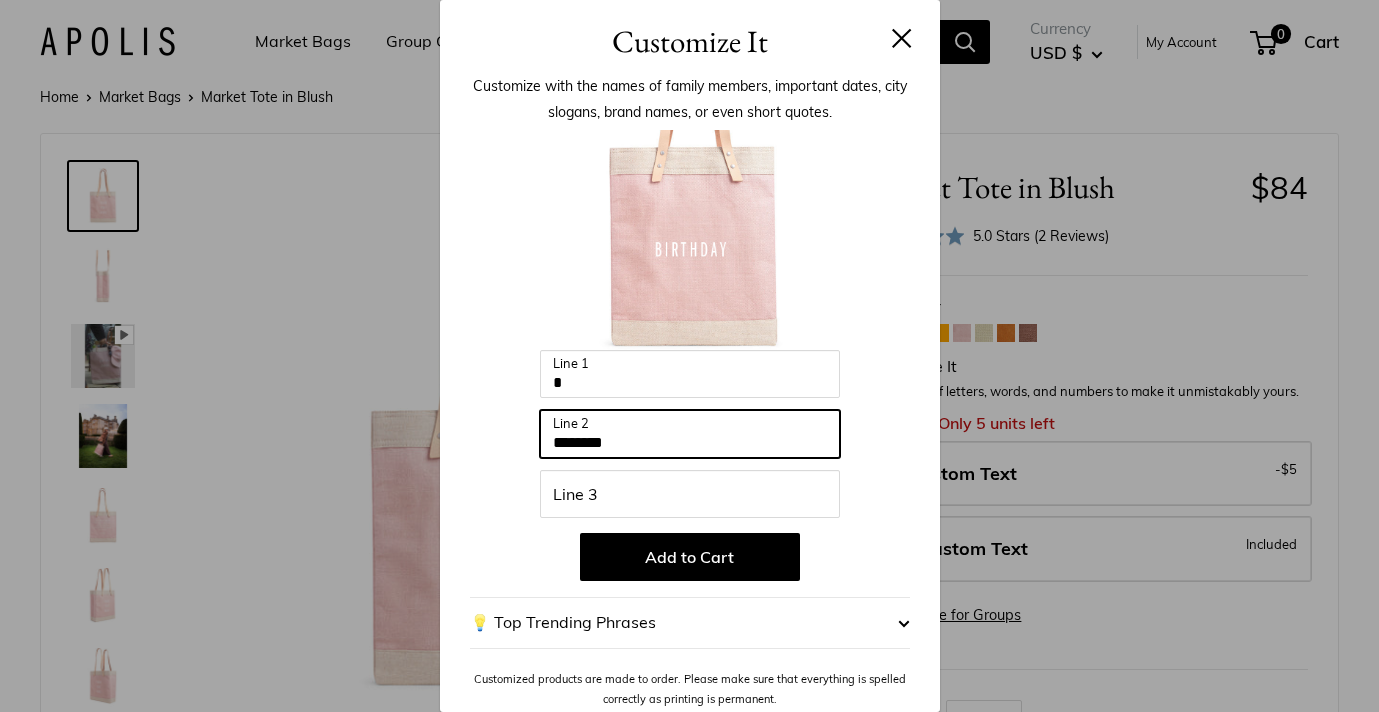 drag, startPoint x: 641, startPoint y: 442, endPoint x: 517, endPoint y: 434, distance: 124.2578 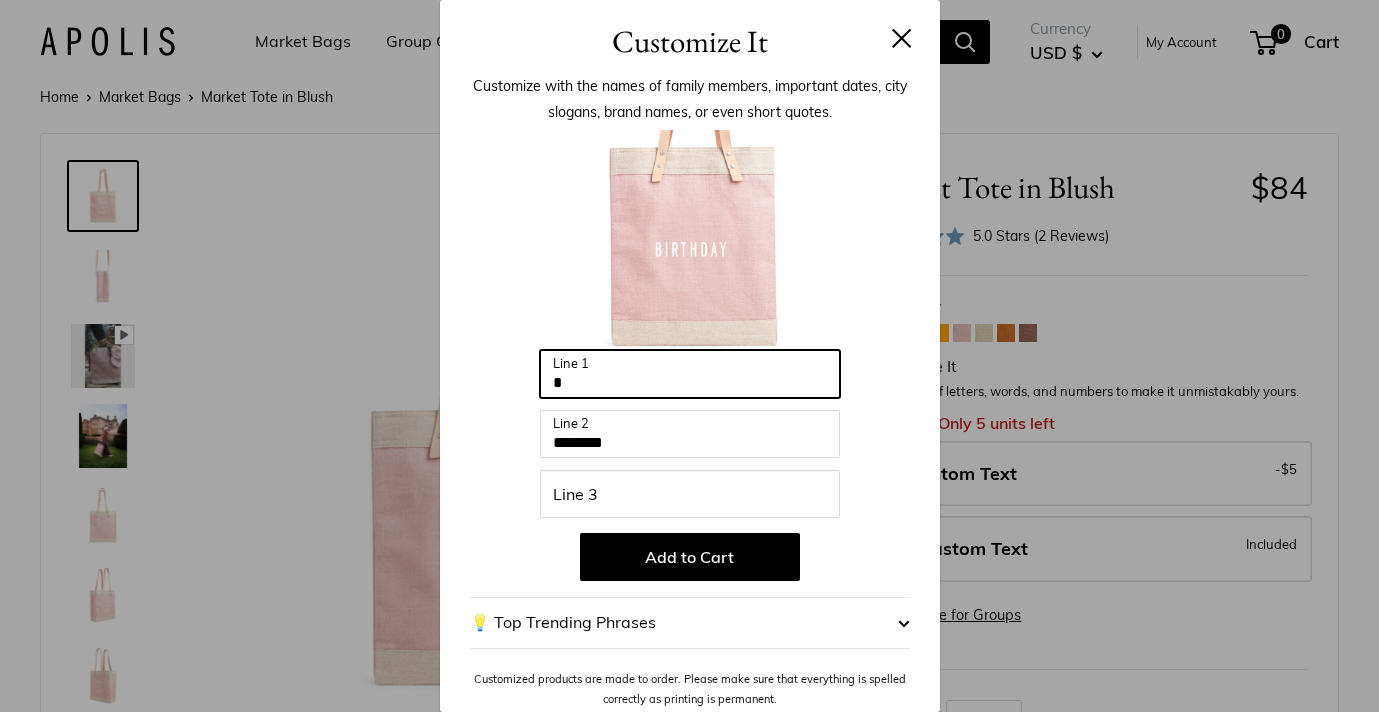 click on "Line 1" at bounding box center [690, 374] 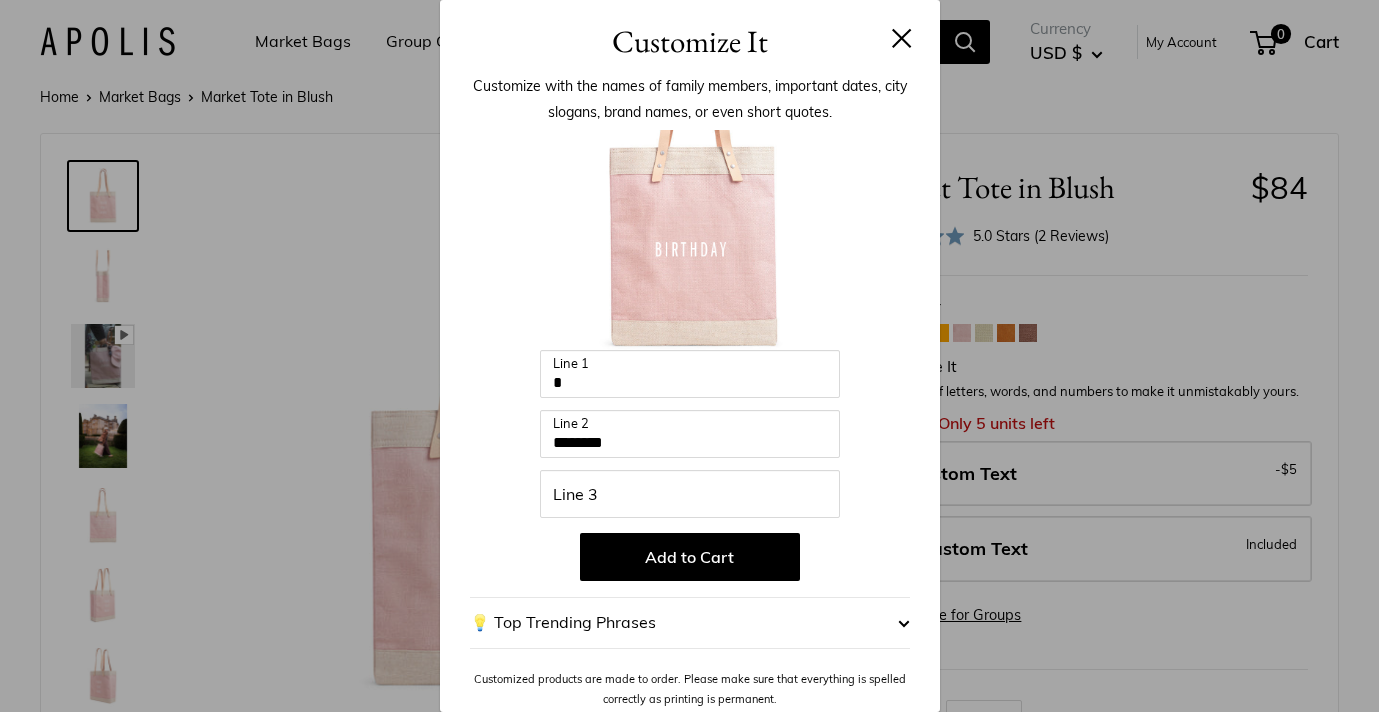 click at bounding box center [904, 623] 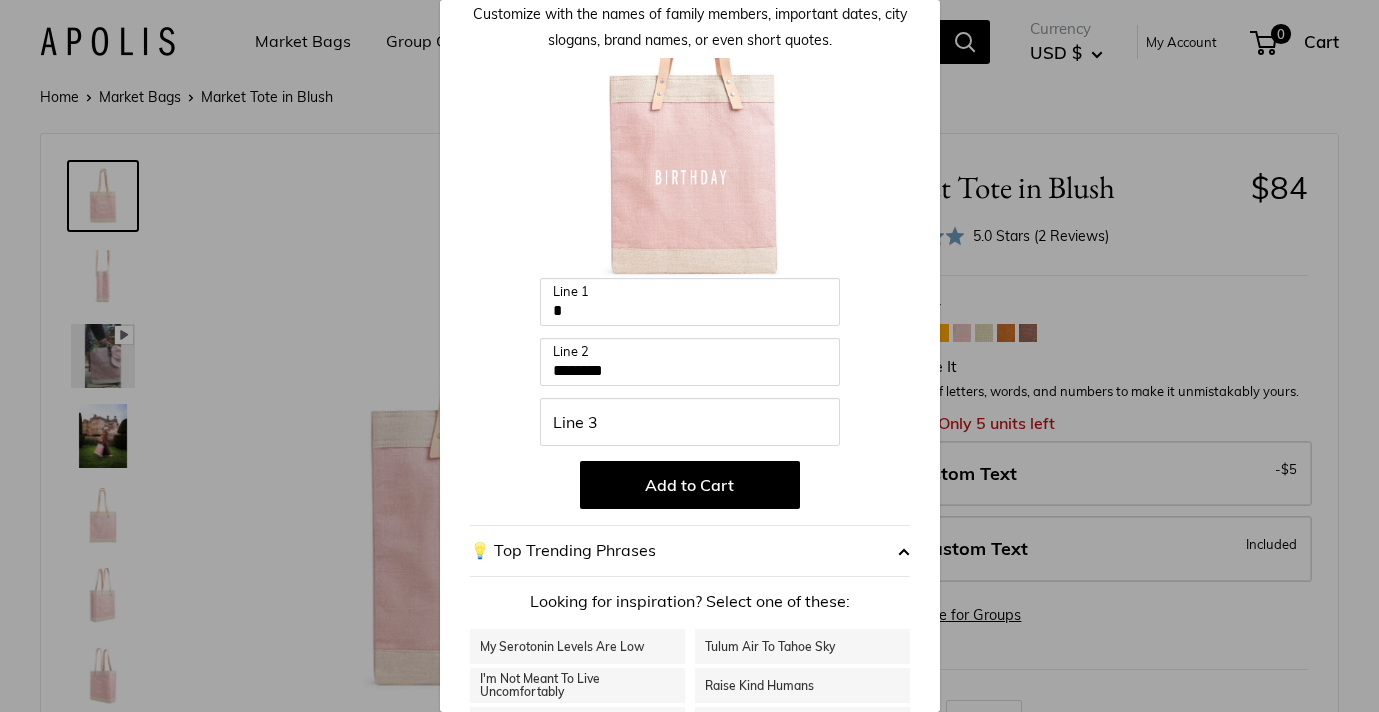 scroll, scrollTop: 82, scrollLeft: 0, axis: vertical 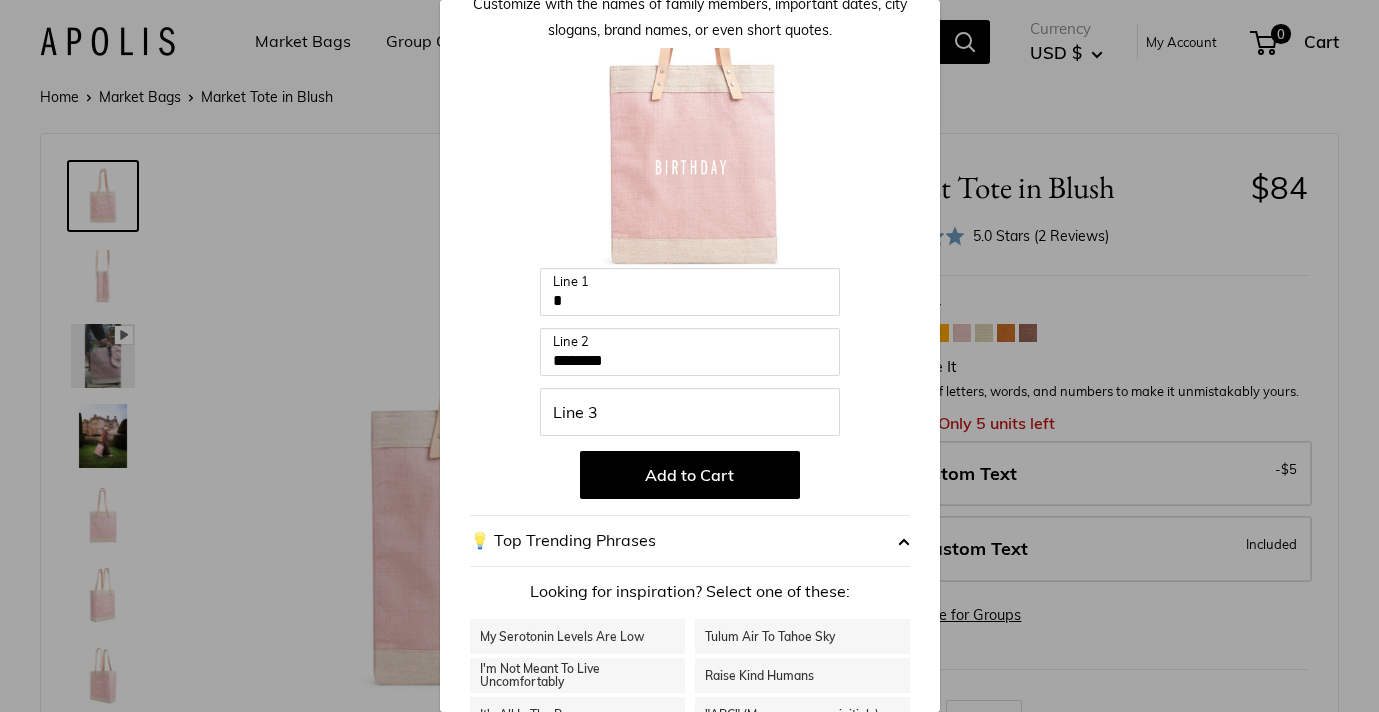 click at bounding box center (904, 541) 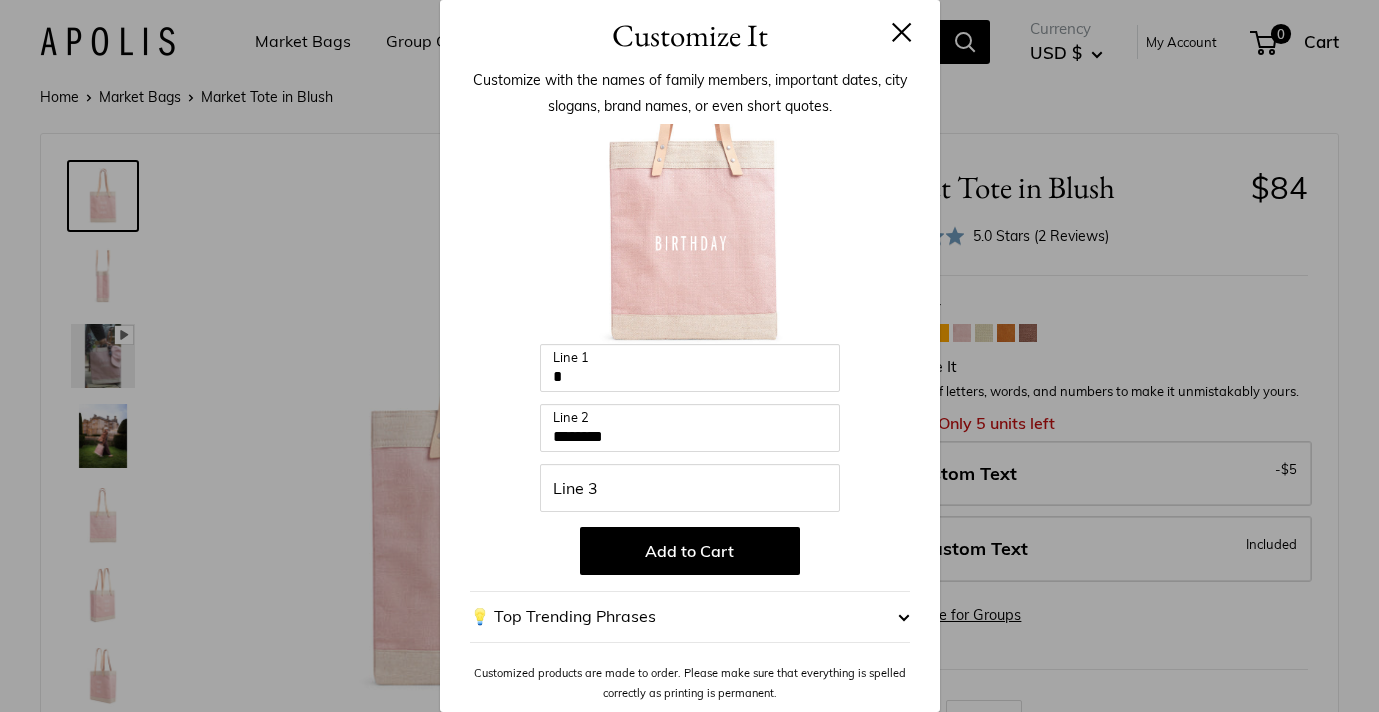 scroll, scrollTop: 6, scrollLeft: 0, axis: vertical 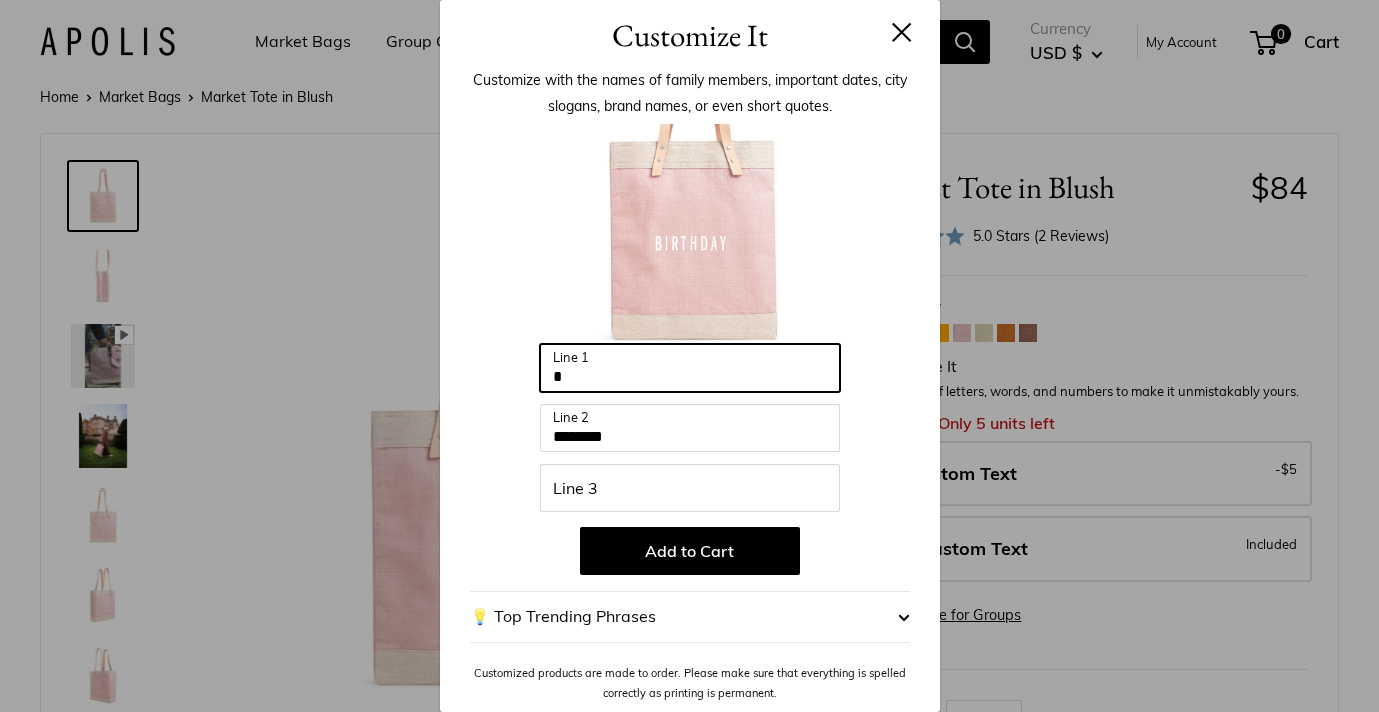 click on "Line 1" at bounding box center (690, 368) 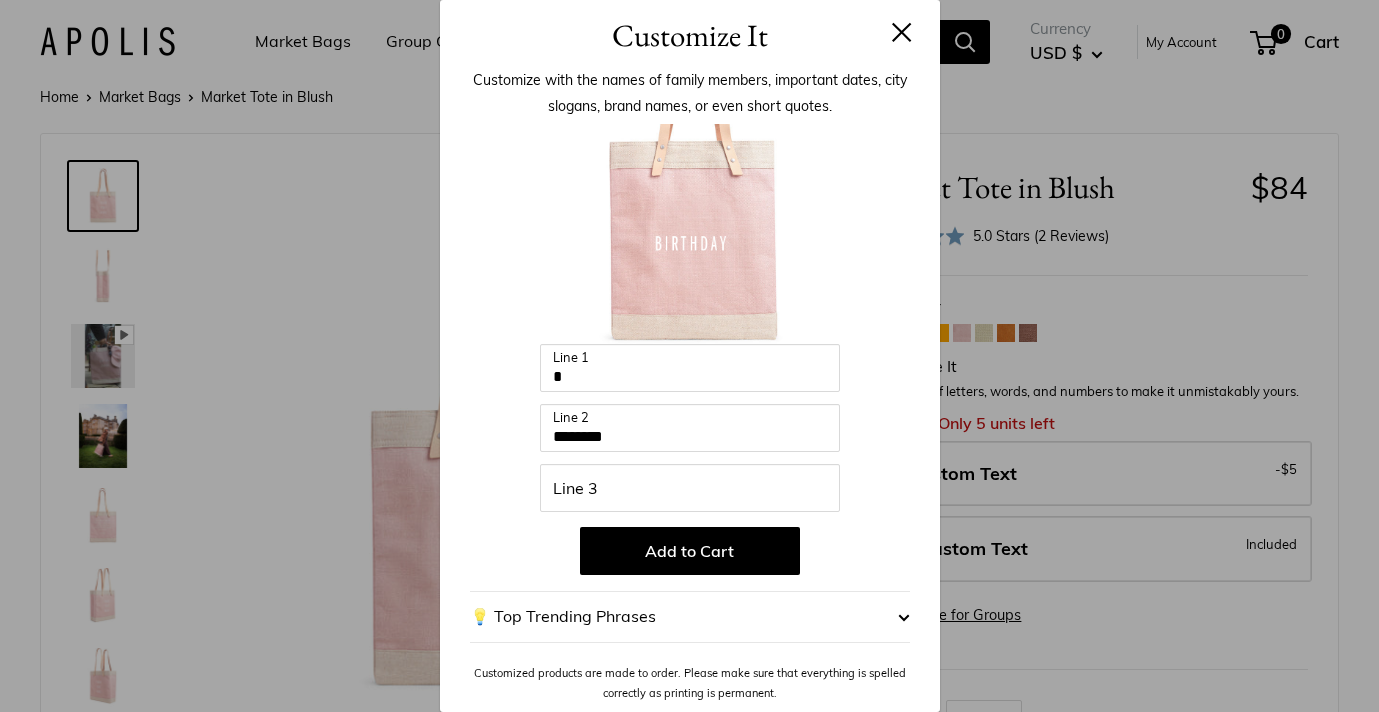 click at bounding box center (904, 617) 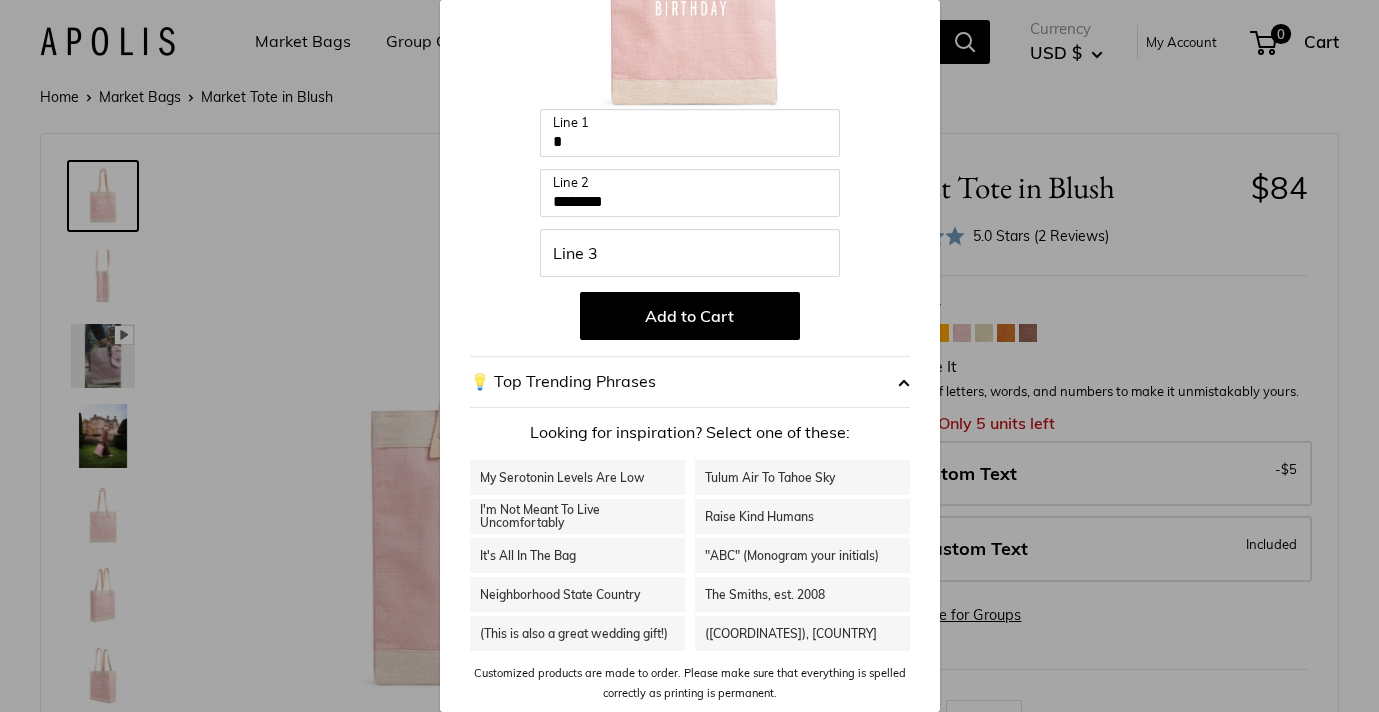 scroll, scrollTop: 231, scrollLeft: 0, axis: vertical 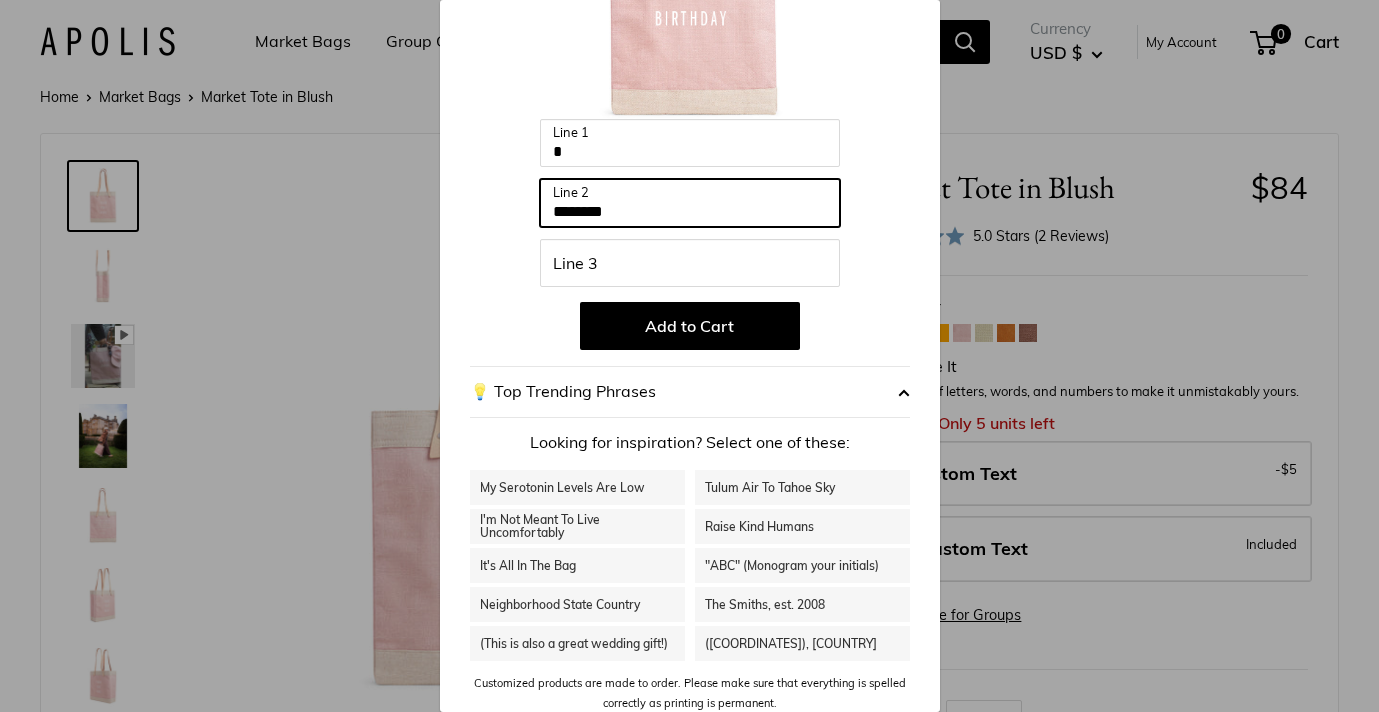 drag, startPoint x: 635, startPoint y: 215, endPoint x: 485, endPoint y: 169, distance: 156.89487 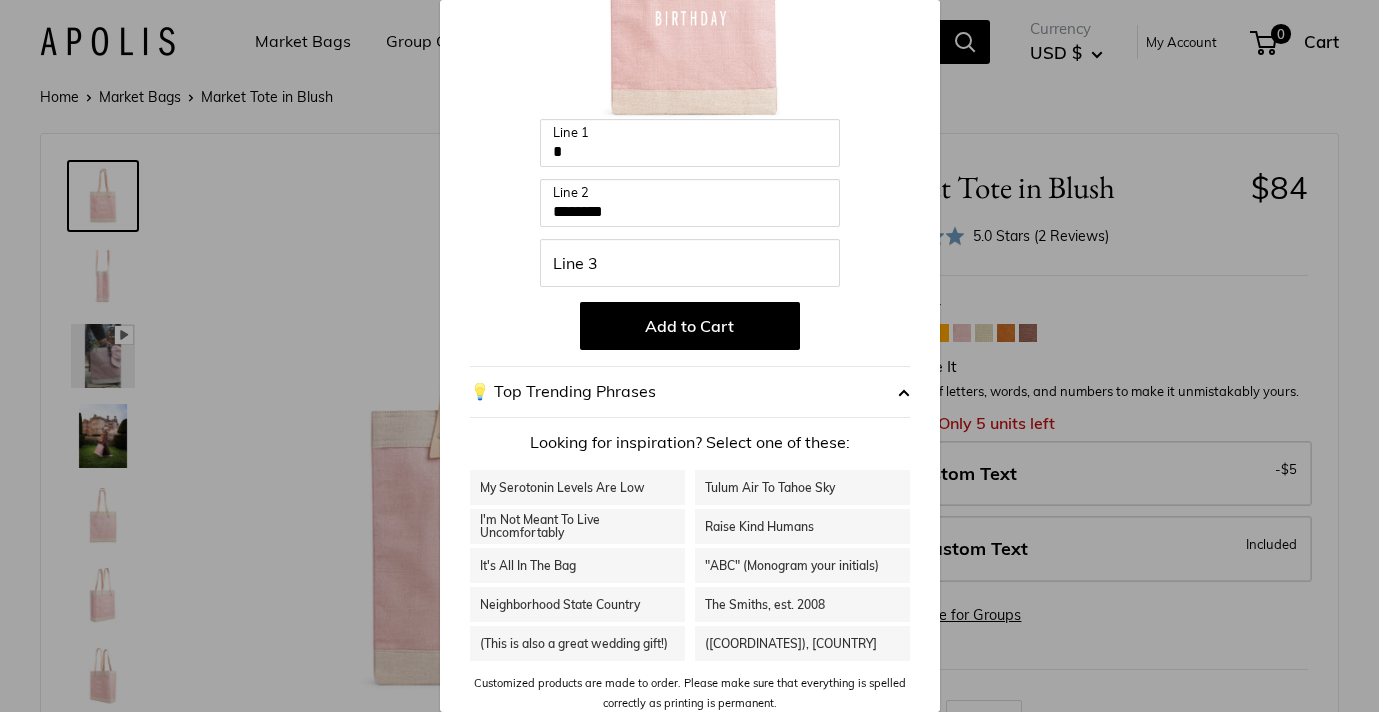 click on "Enter 39 letters
Some of the characters you entered are not supported and have been removed.
Line 1
********
Line 2
Line 3
Add to Cart
💡 Top Trending Phrases
Looking for inspiration? Select one of these: My Serotonin Levels Are Low Tulum Air To Tahoe Sky I'm Not Meant To Live Uncomfortably Raise Kind Humans It's All In The Bag Neighborhood State Country" at bounding box center (690, 306) 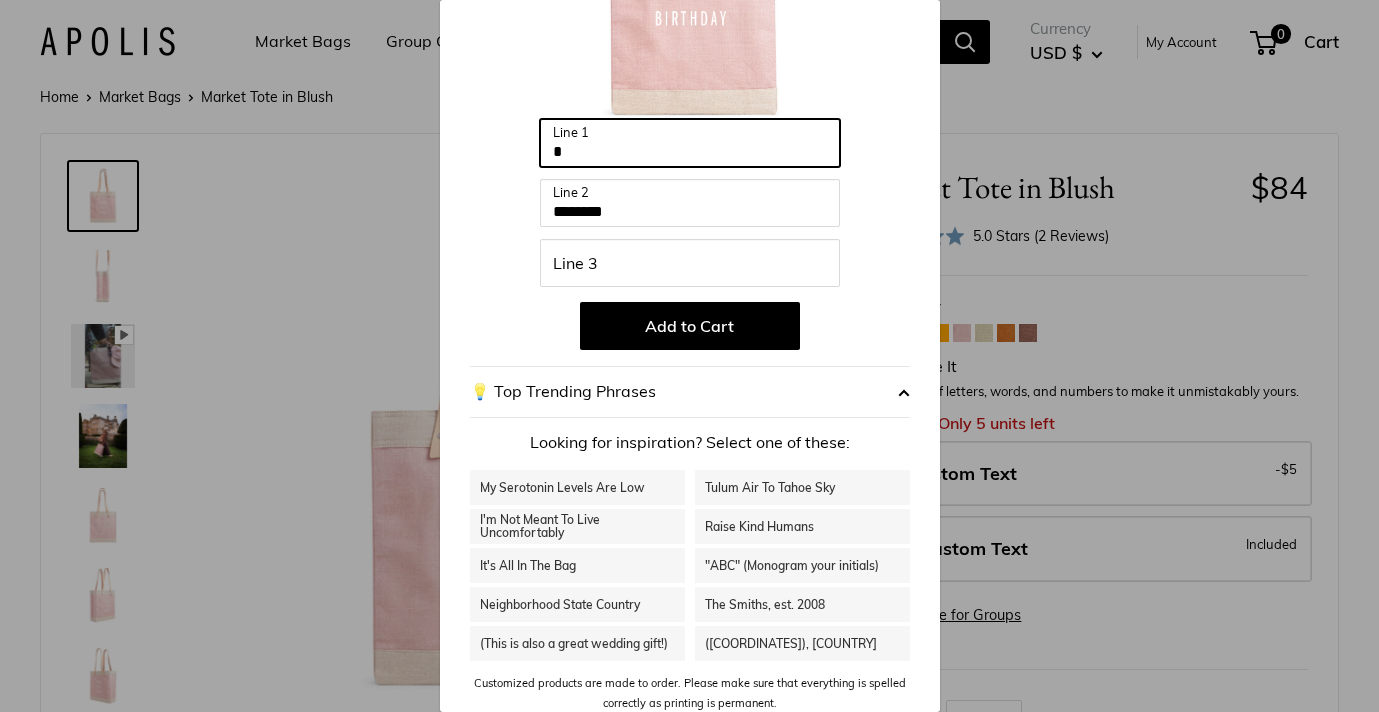 click on "Line 1" at bounding box center [690, 143] 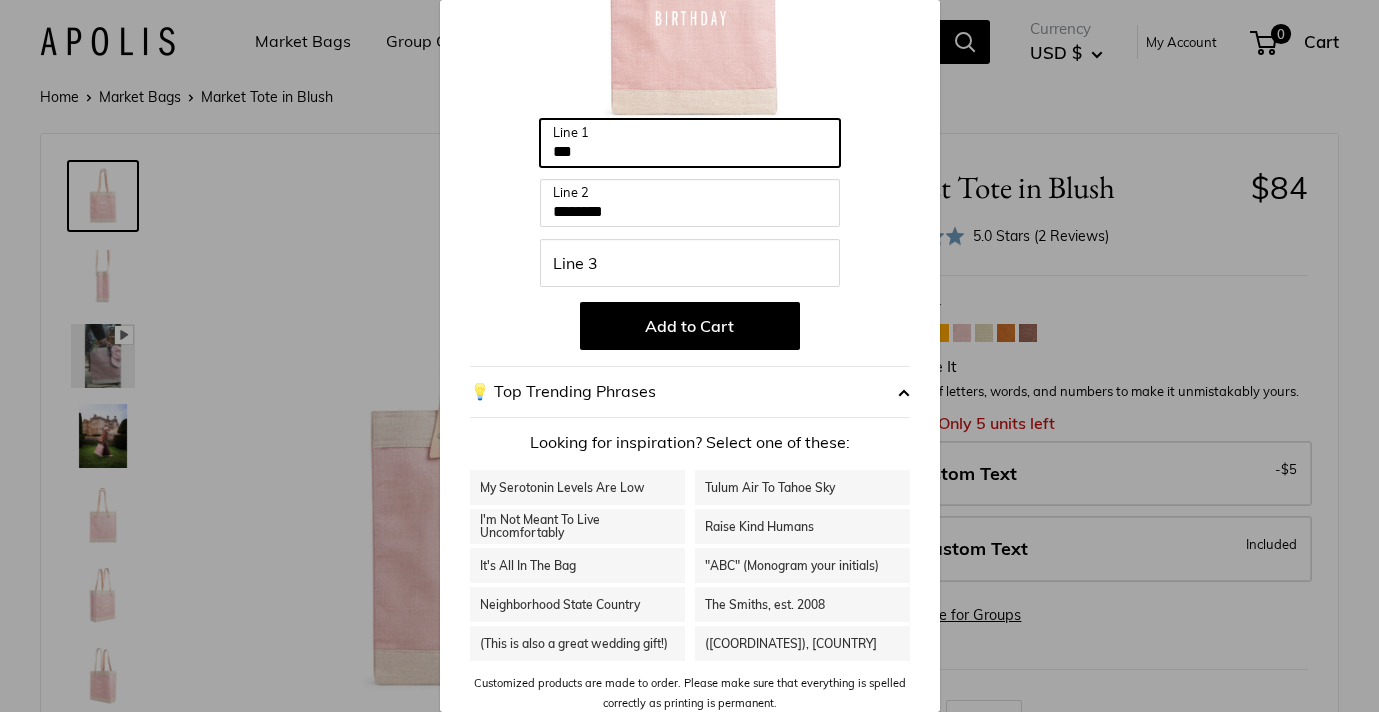 type on "*" 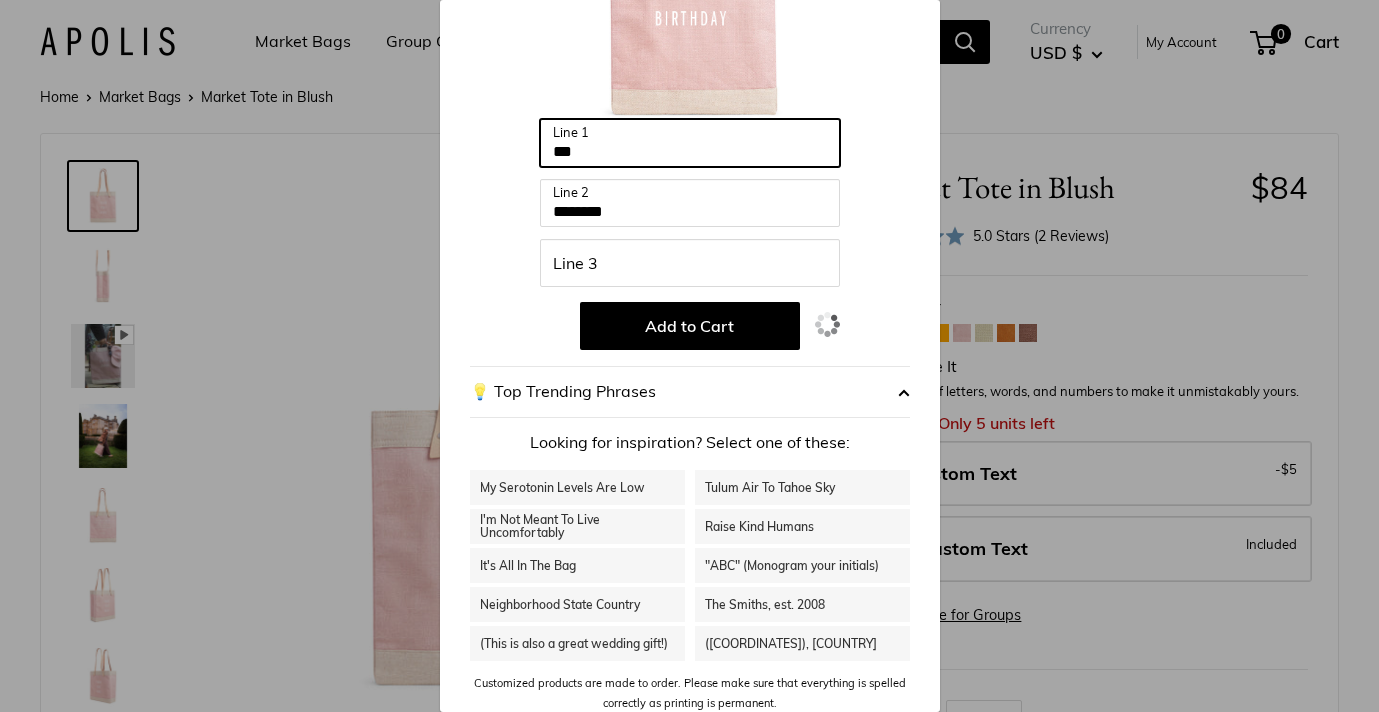 type on "*" 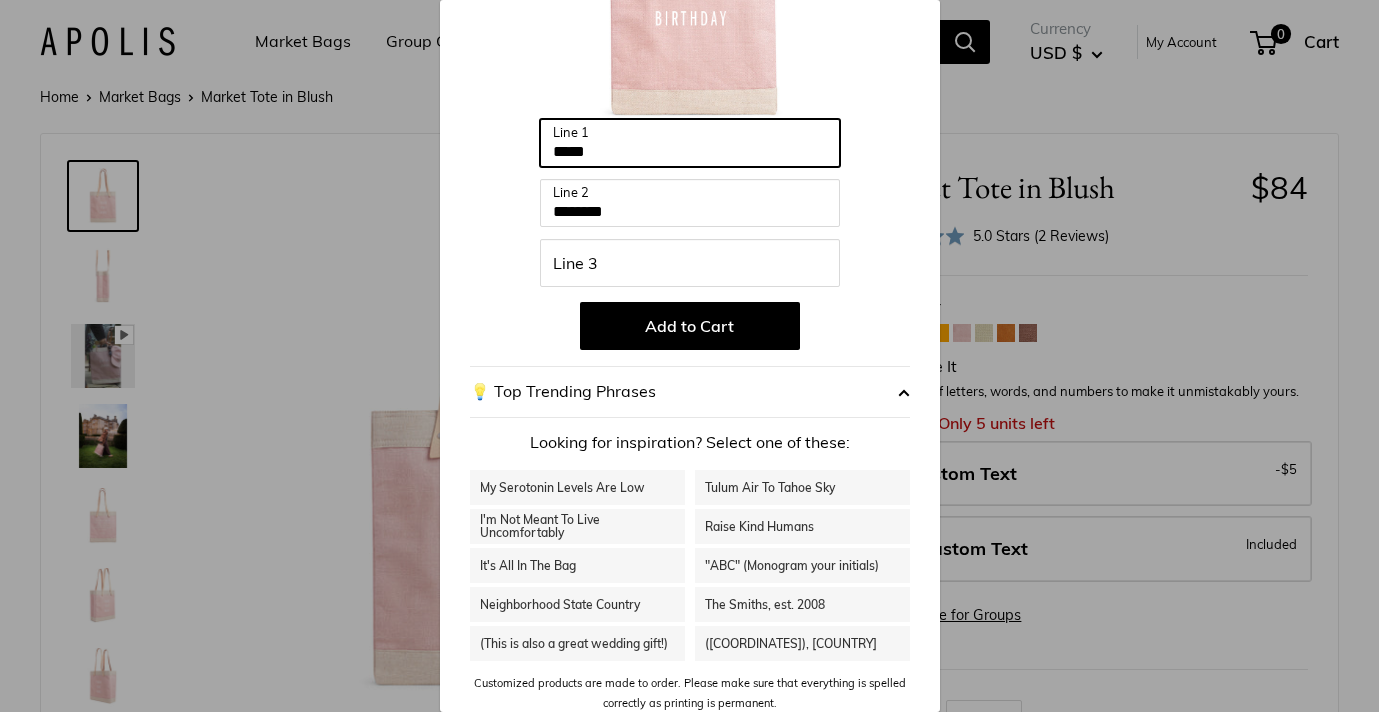 type on "****" 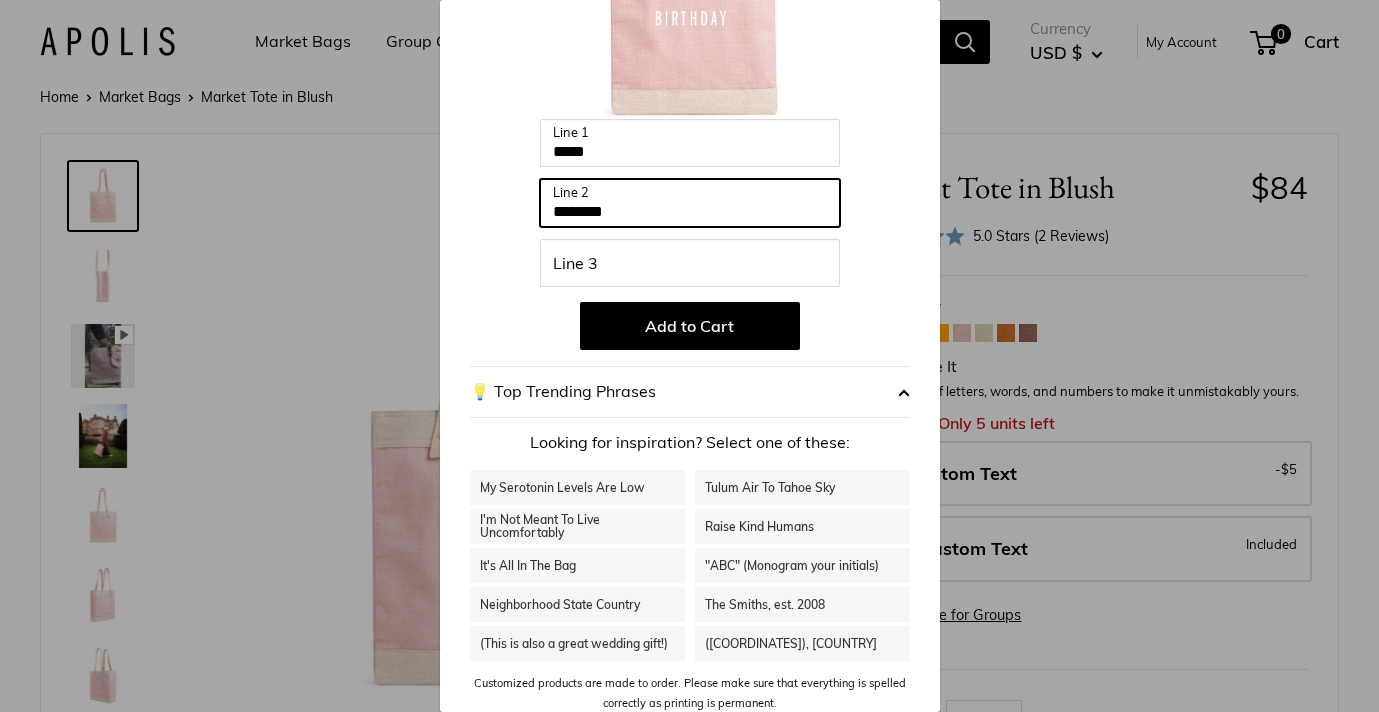 click on "********" at bounding box center [690, 203] 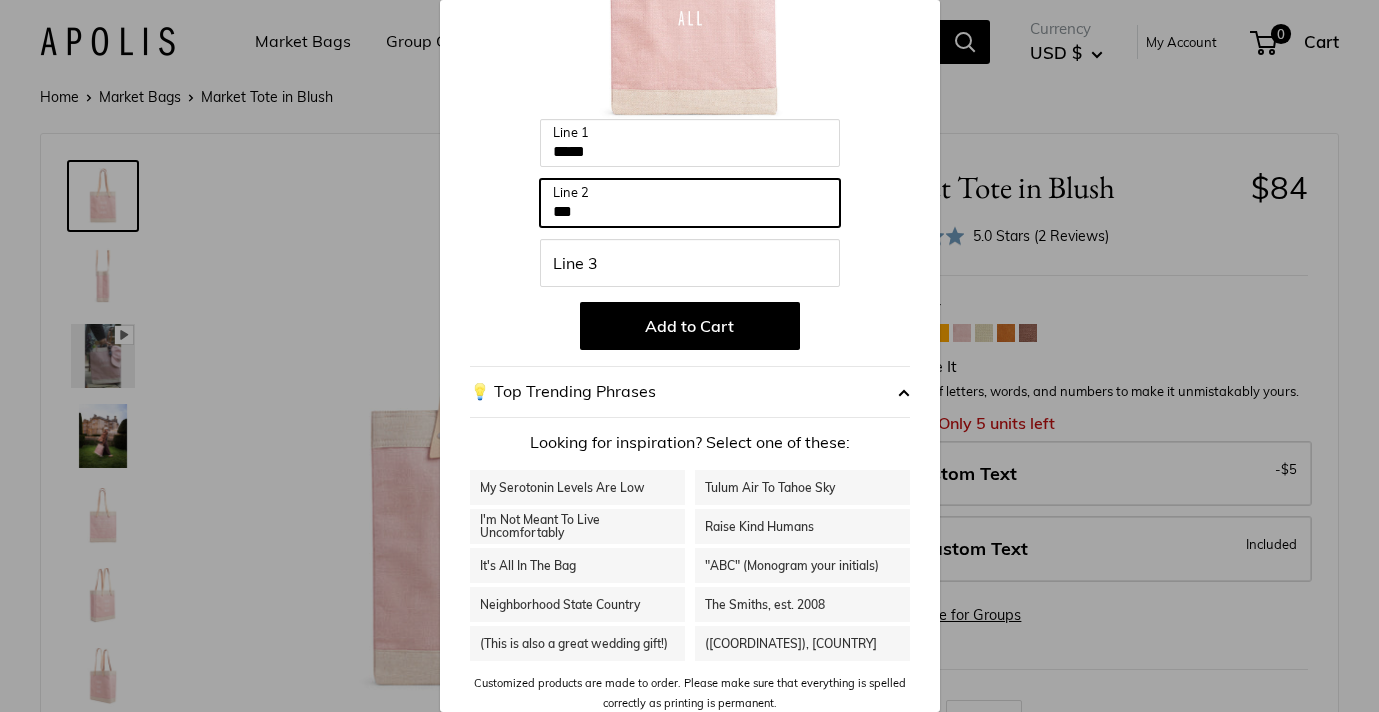 type on "***" 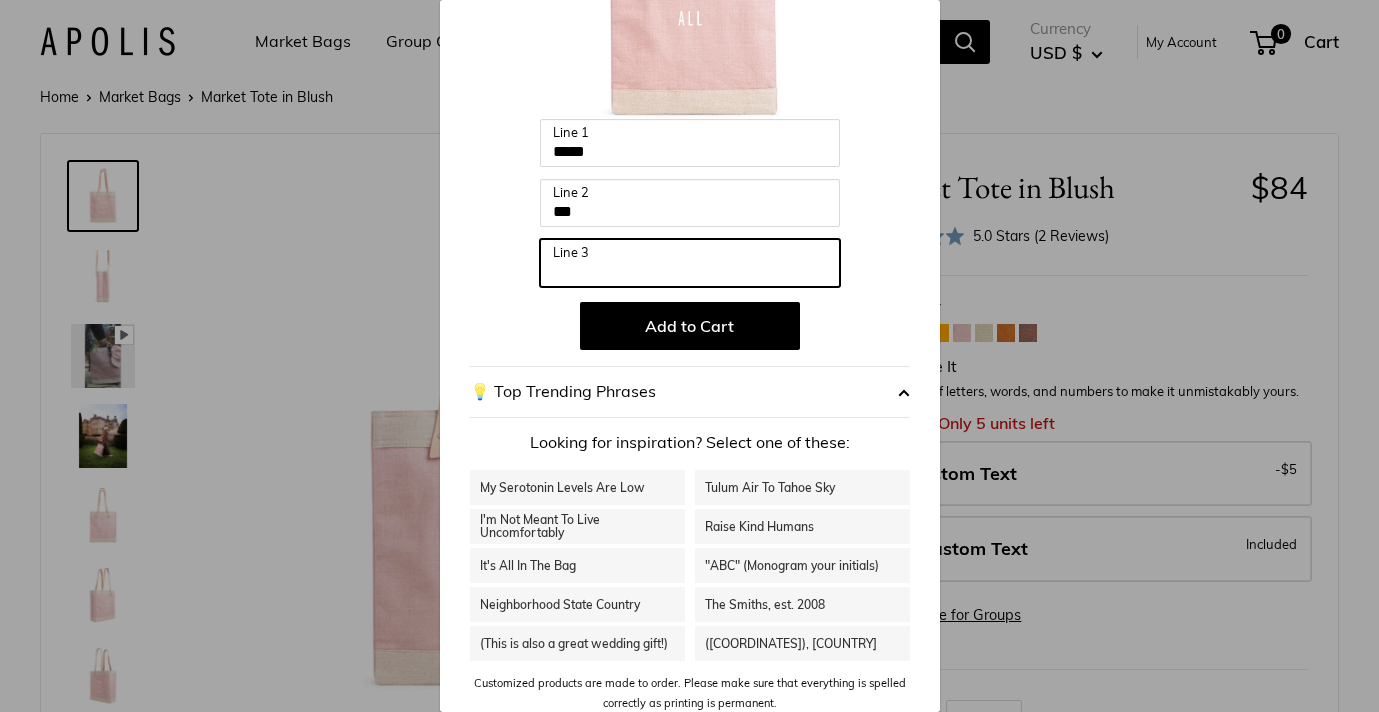 drag, startPoint x: 555, startPoint y: 262, endPoint x: 649, endPoint y: 262, distance: 94 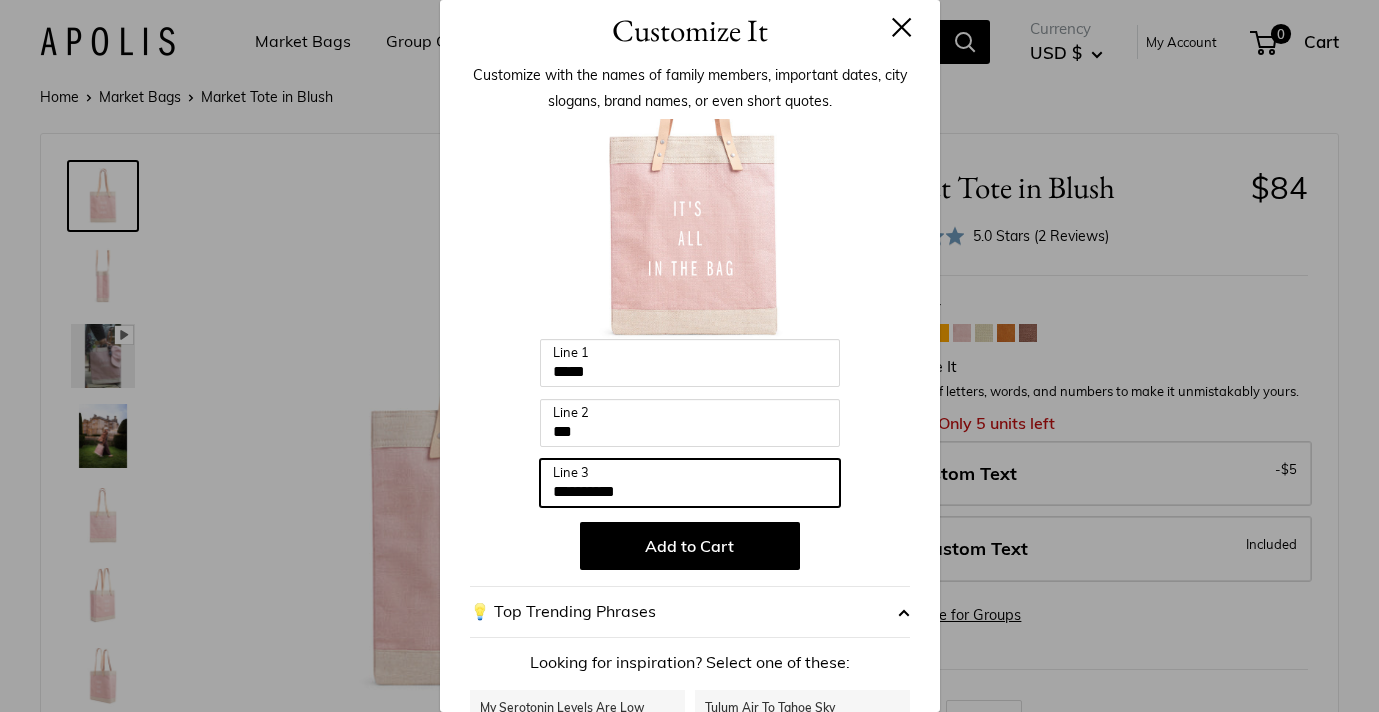 scroll, scrollTop: 2, scrollLeft: 0, axis: vertical 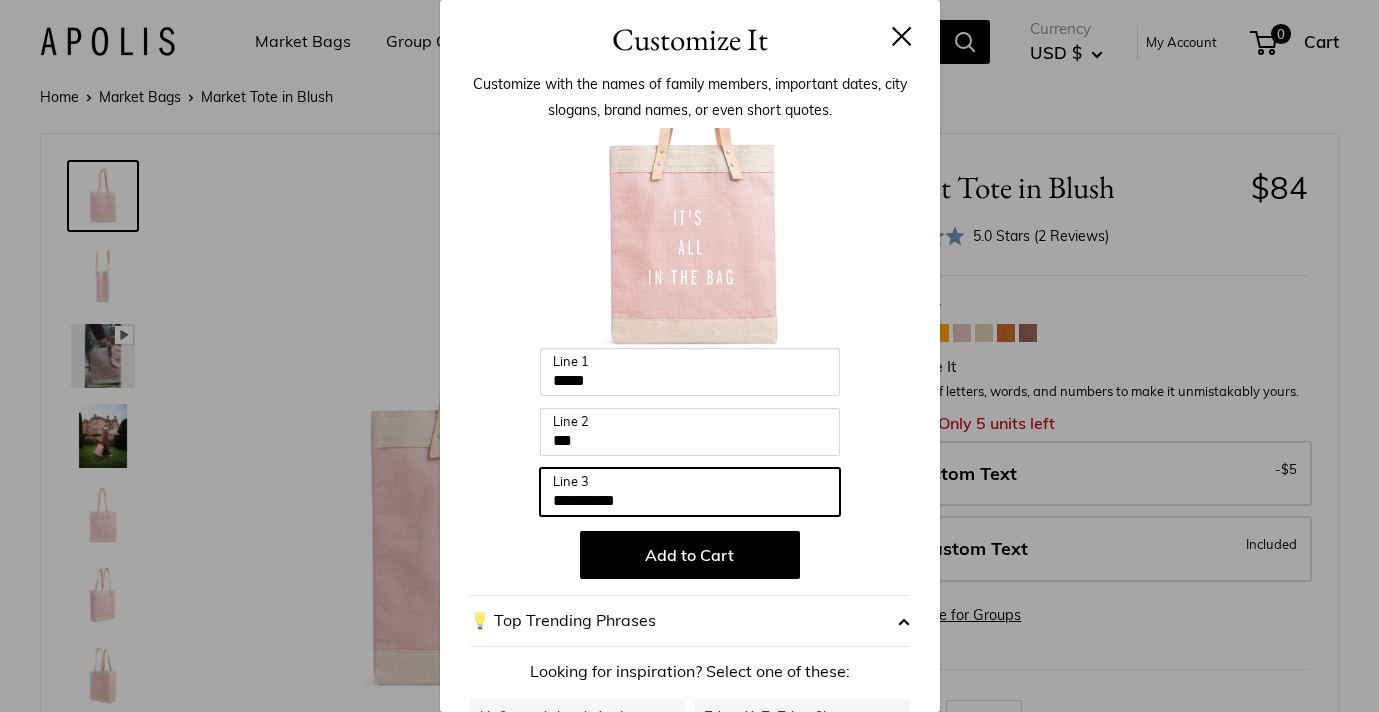 type on "**********" 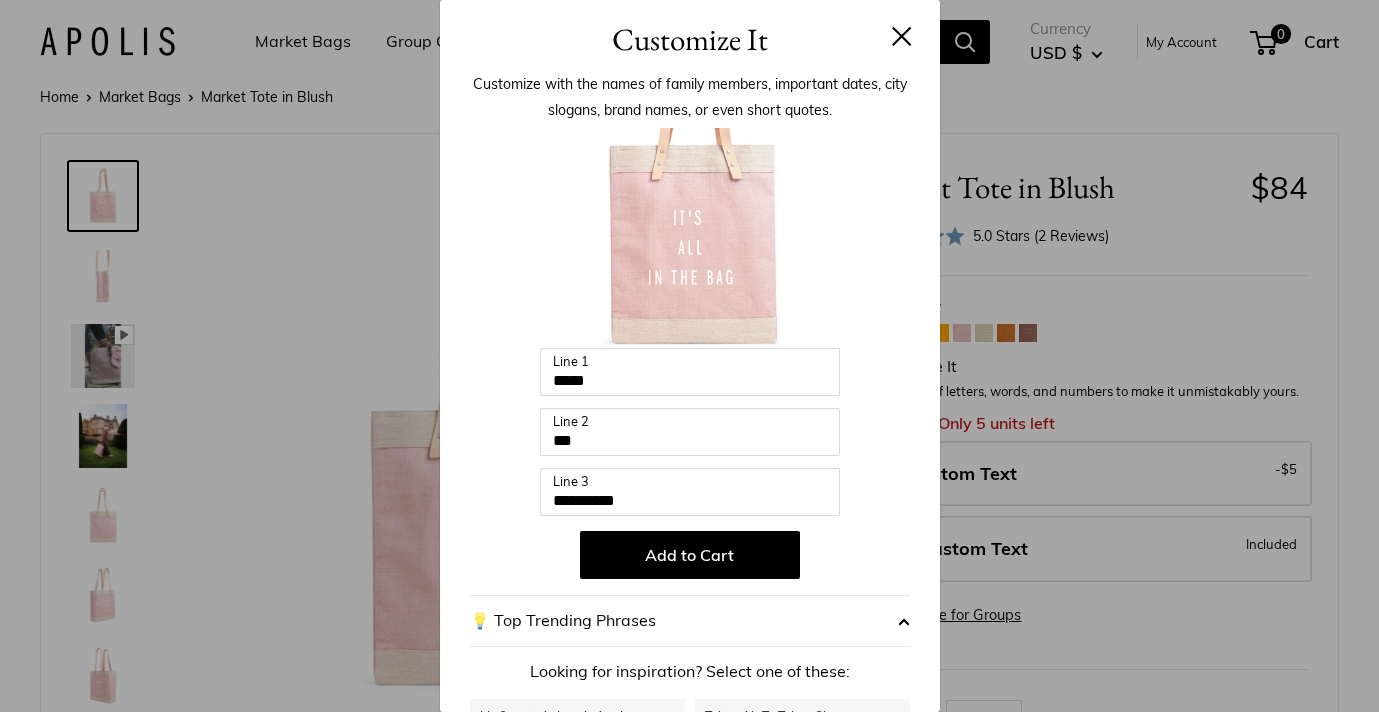 click at bounding box center [690, 238] 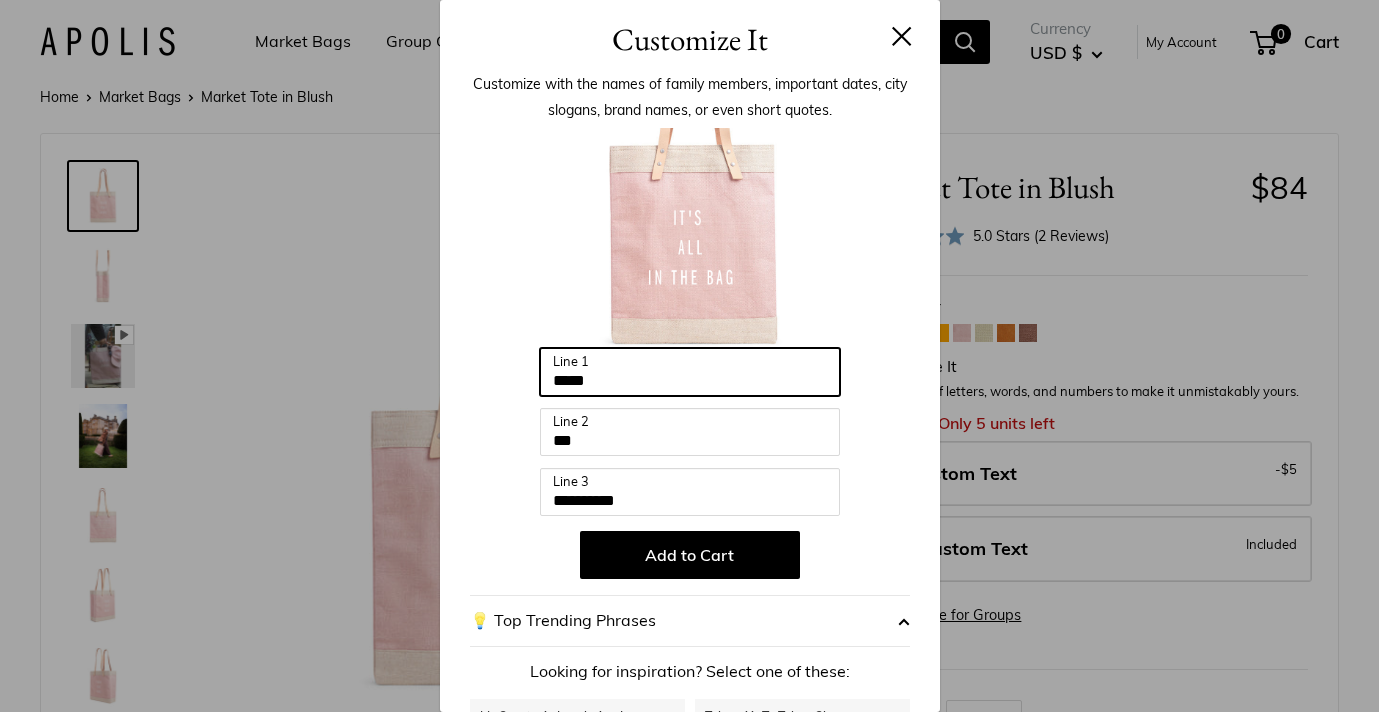 click on "****" at bounding box center (690, 372) 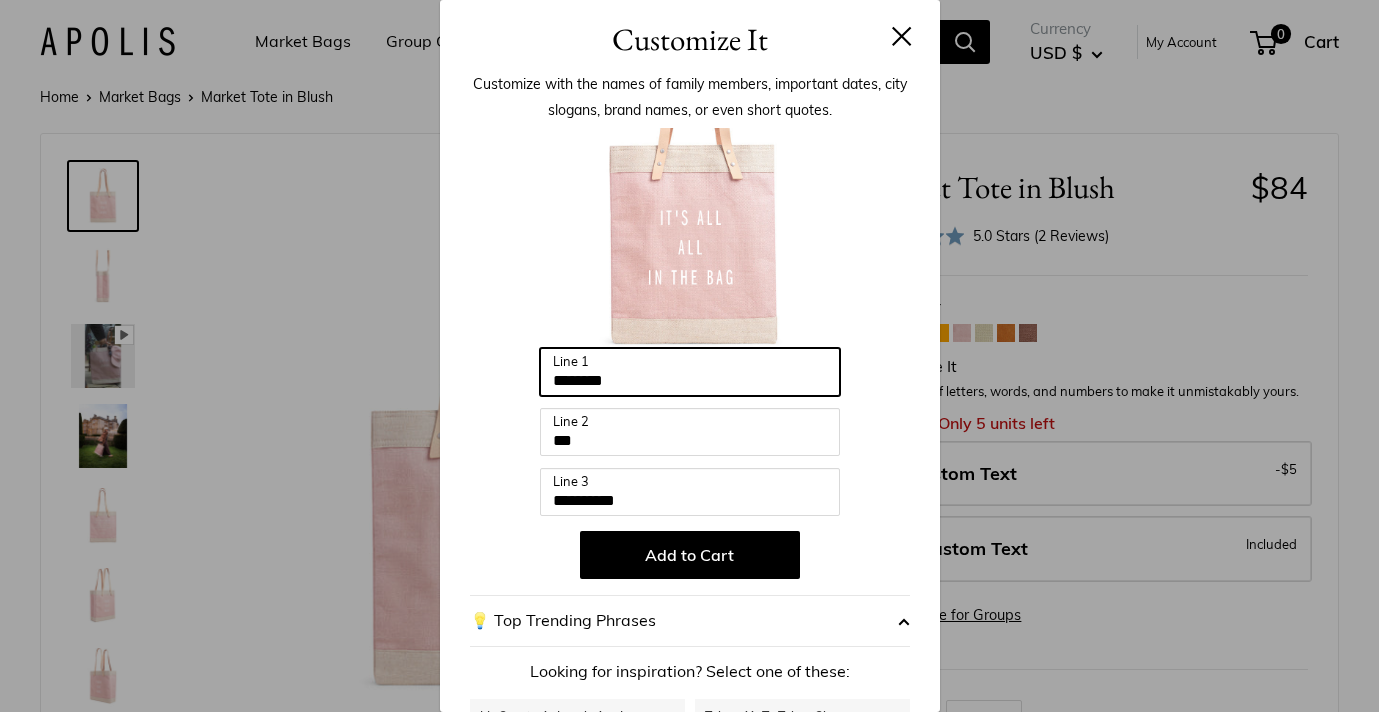 type on "********" 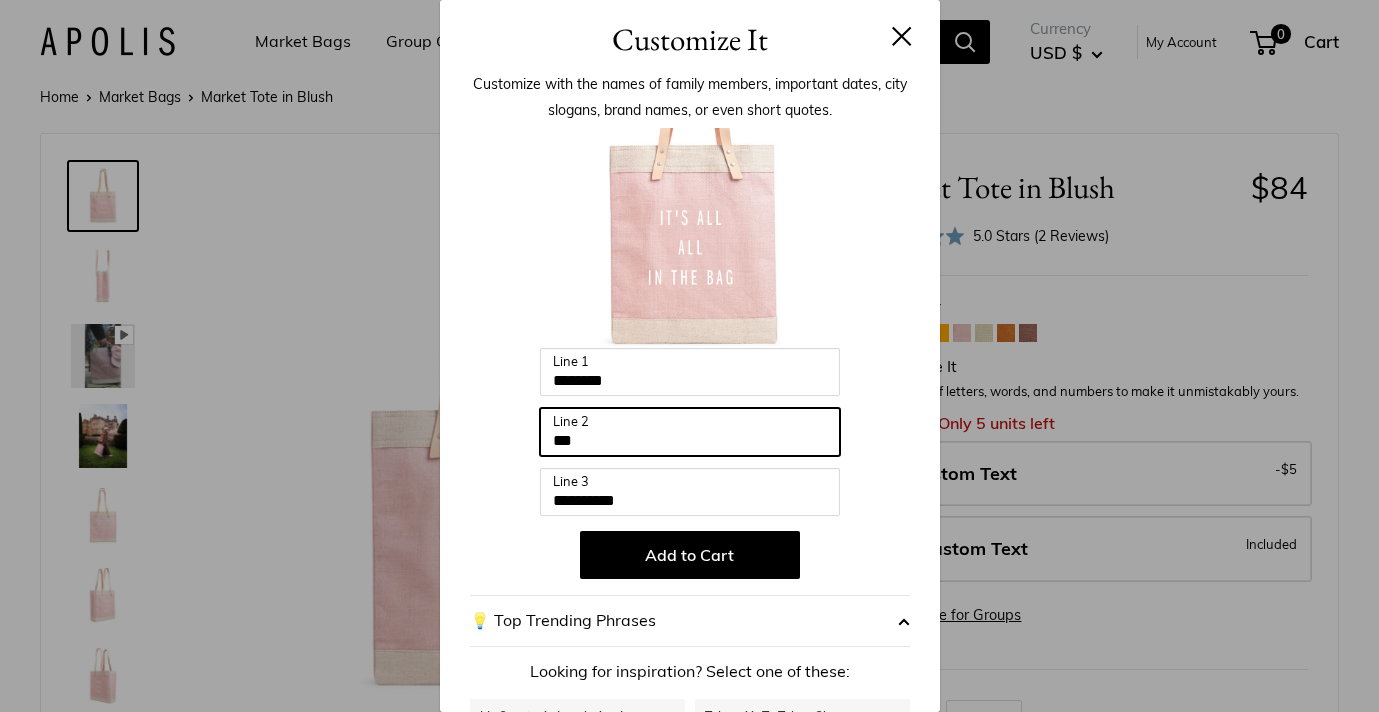 click on "***" at bounding box center [690, 432] 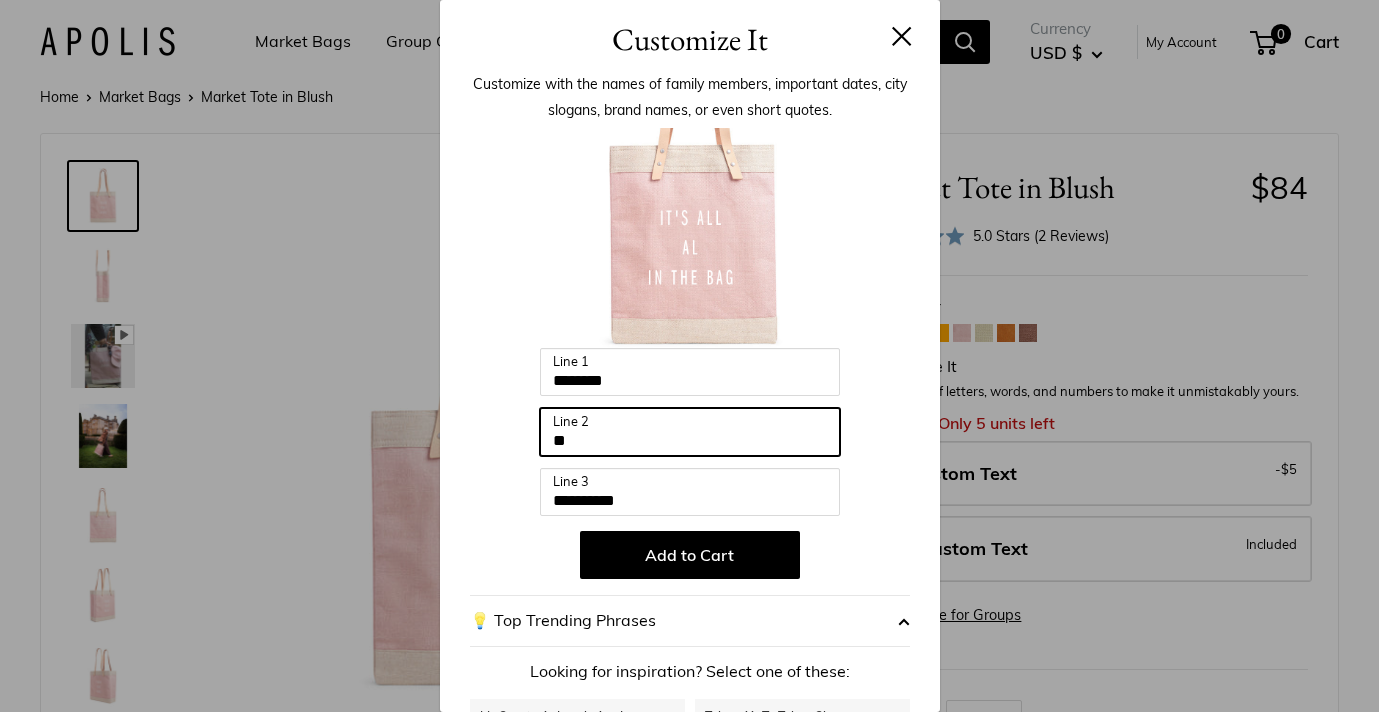 type on "*" 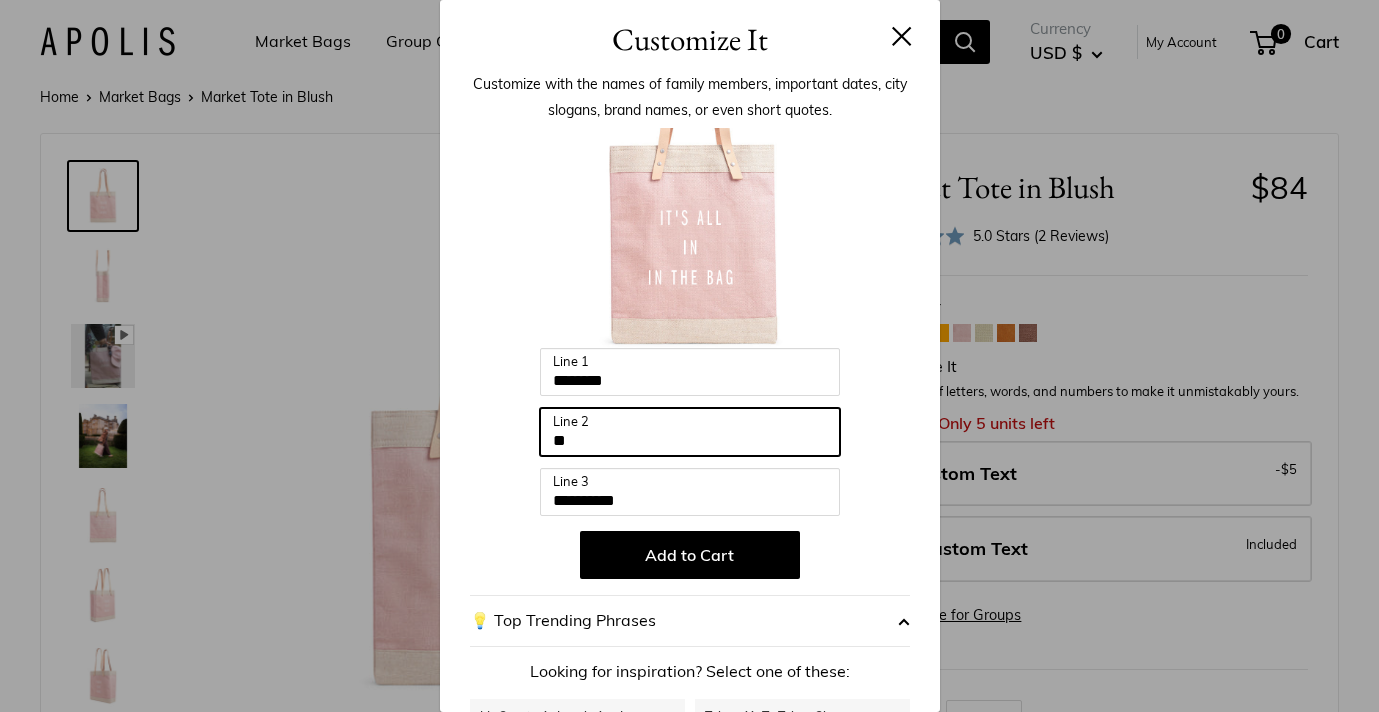 type on "**" 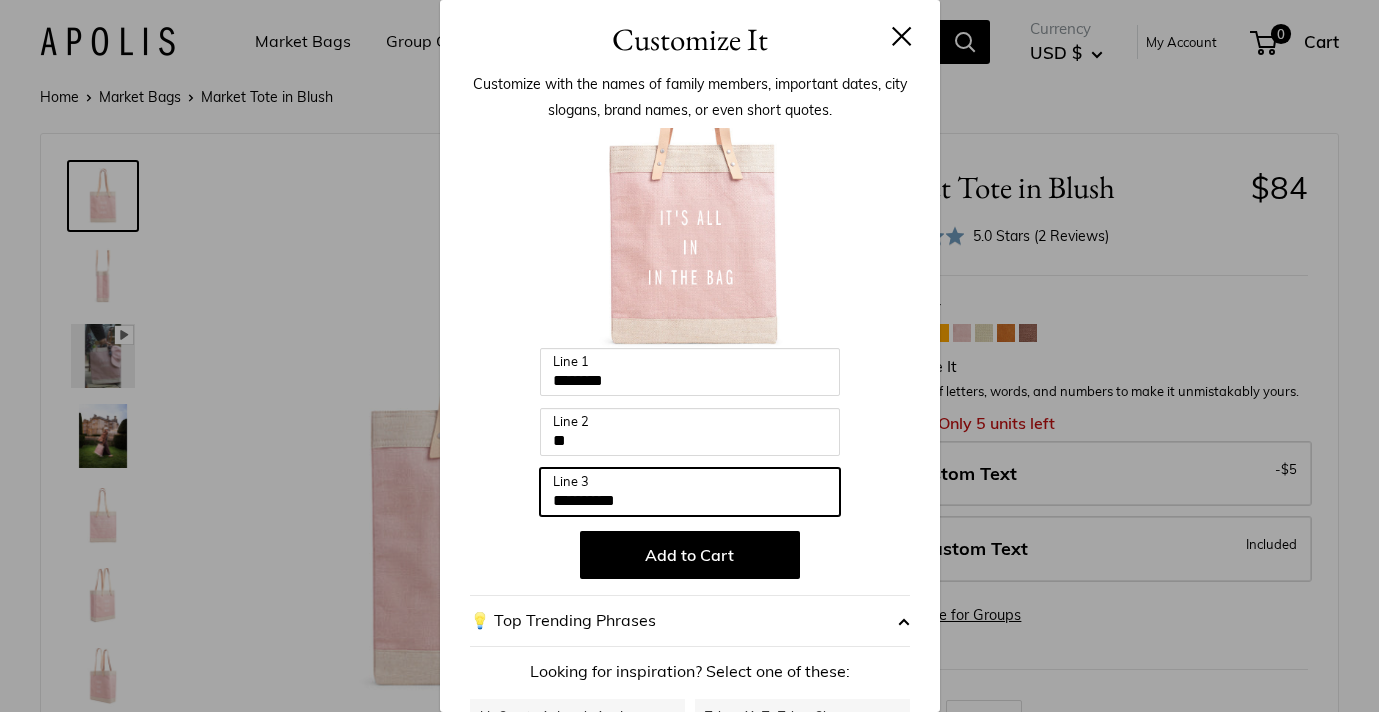 click on "**********" at bounding box center [690, 492] 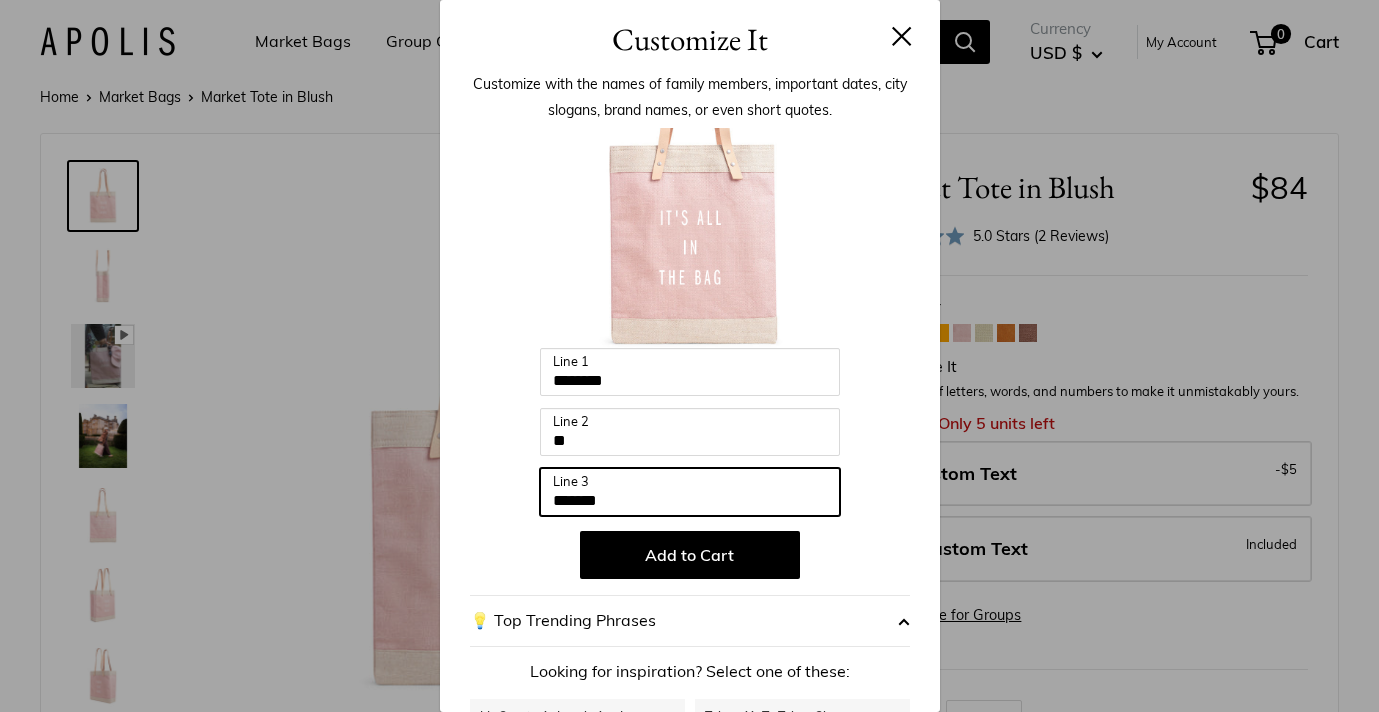 click on "*******" at bounding box center [690, 492] 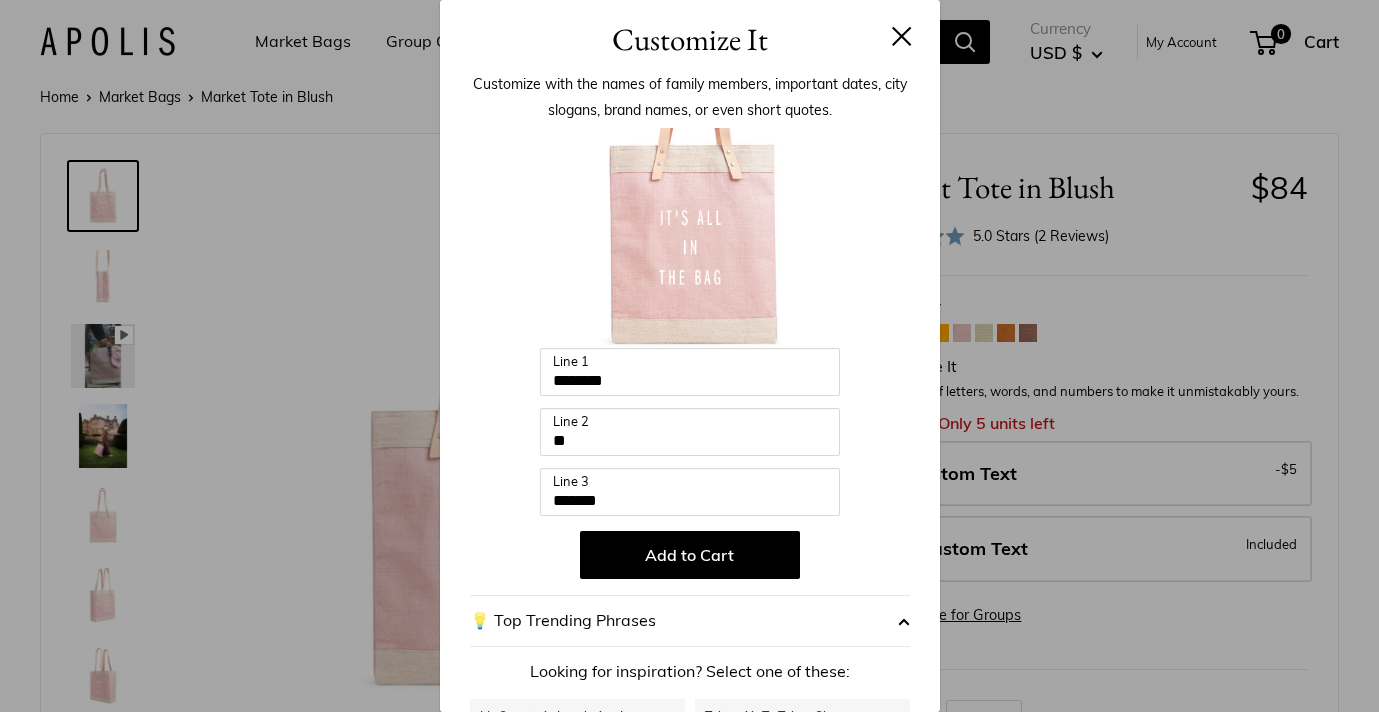 click at bounding box center (902, 36) 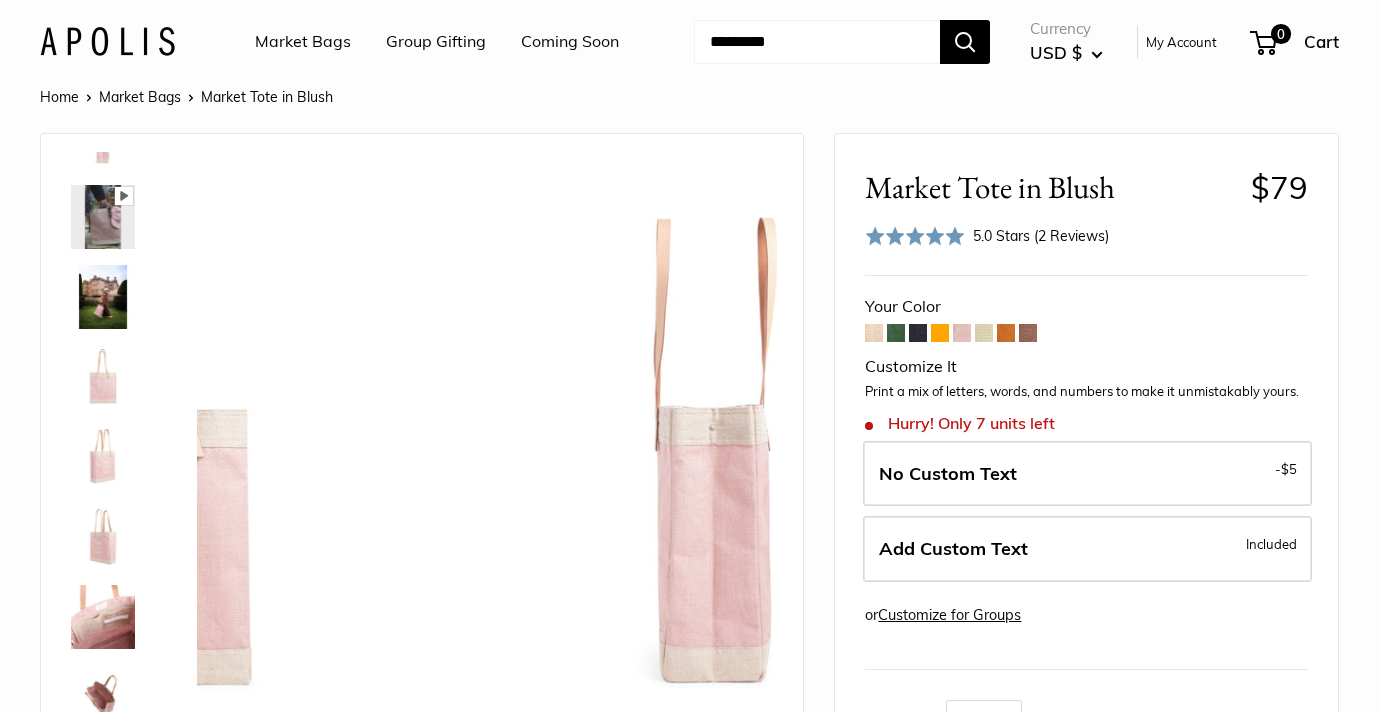 scroll, scrollTop: 208, scrollLeft: 0, axis: vertical 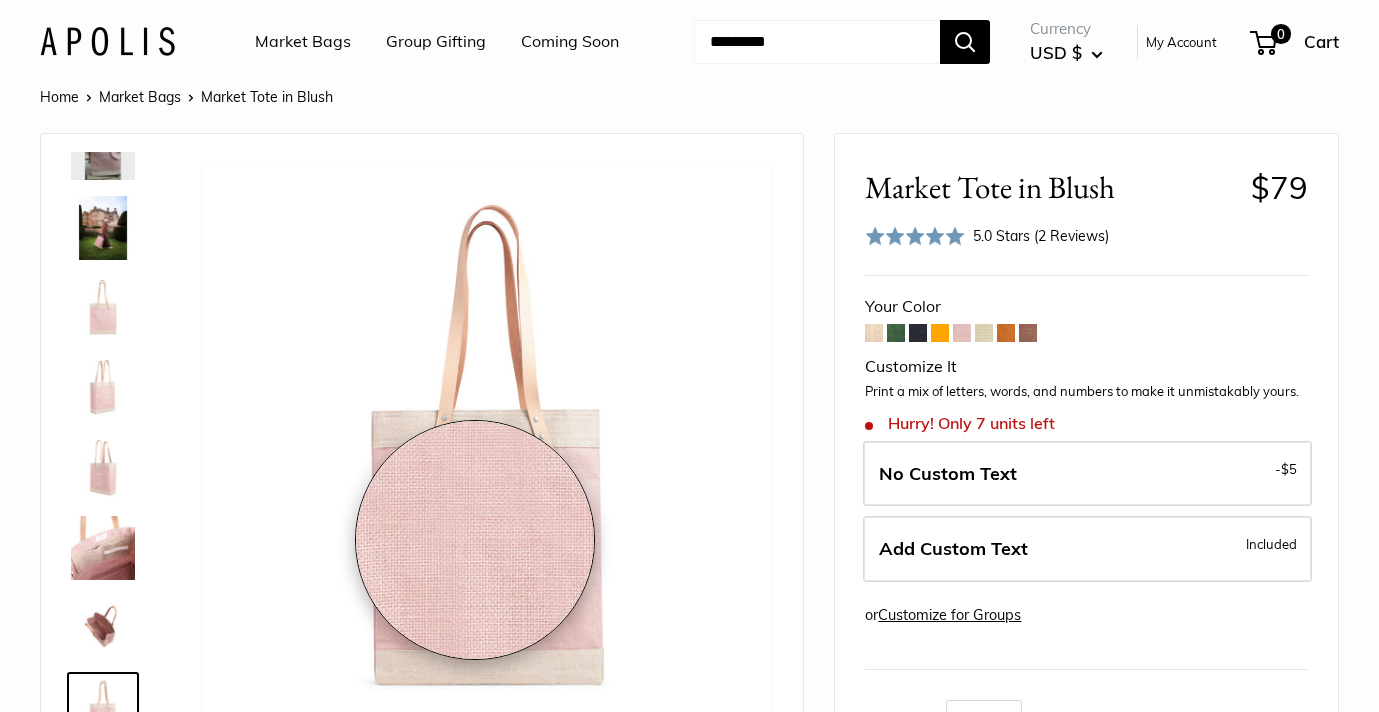 click at bounding box center (487, 450) 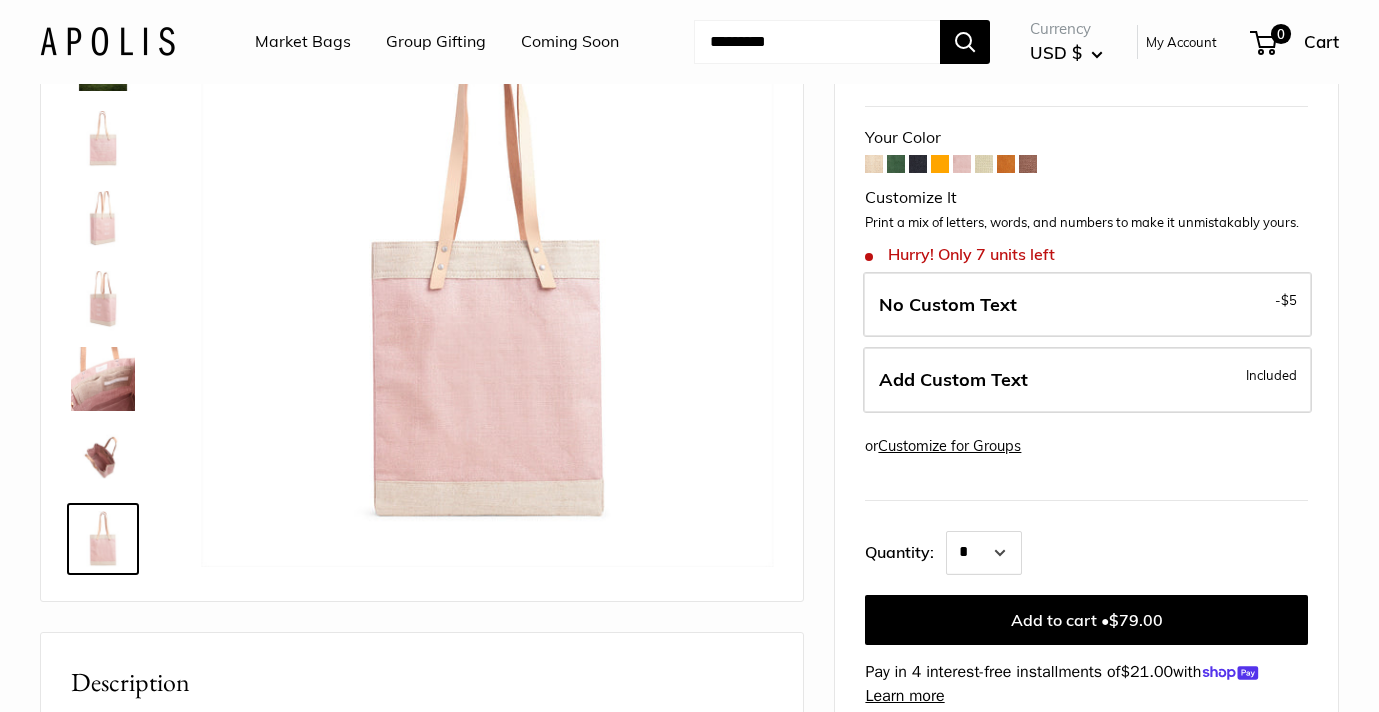 click on "No Custom Text
- $5
No Custom Text
- $5
Add Custom Text
Included" at bounding box center [1086, 347] 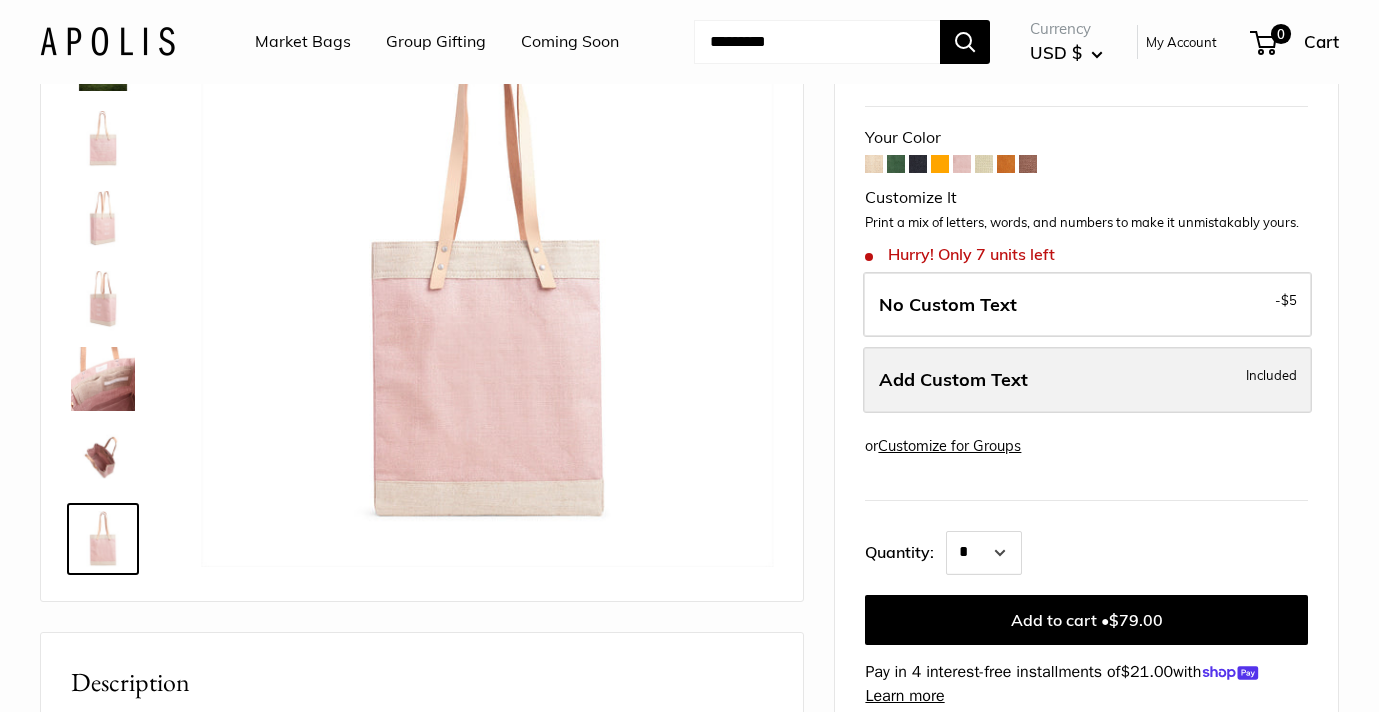 click on "Add Custom Text" at bounding box center [953, 379] 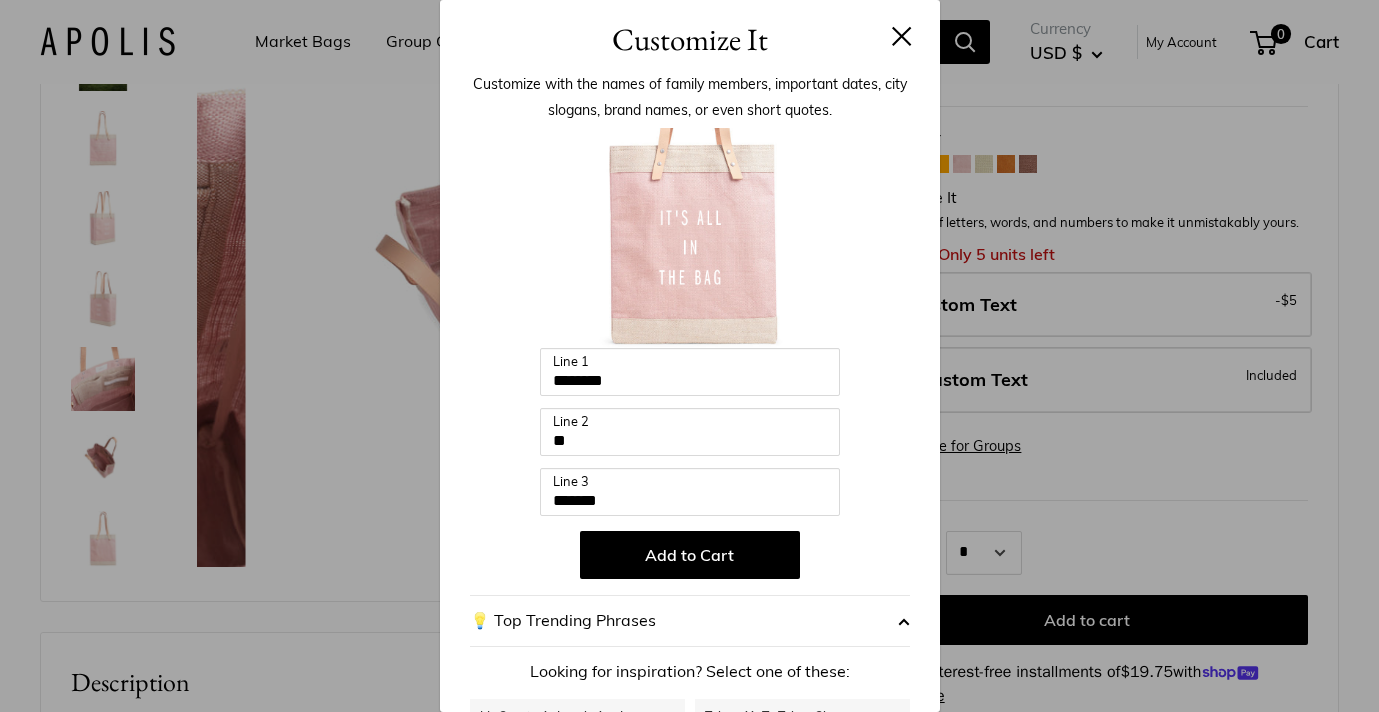 scroll, scrollTop: 0, scrollLeft: 0, axis: both 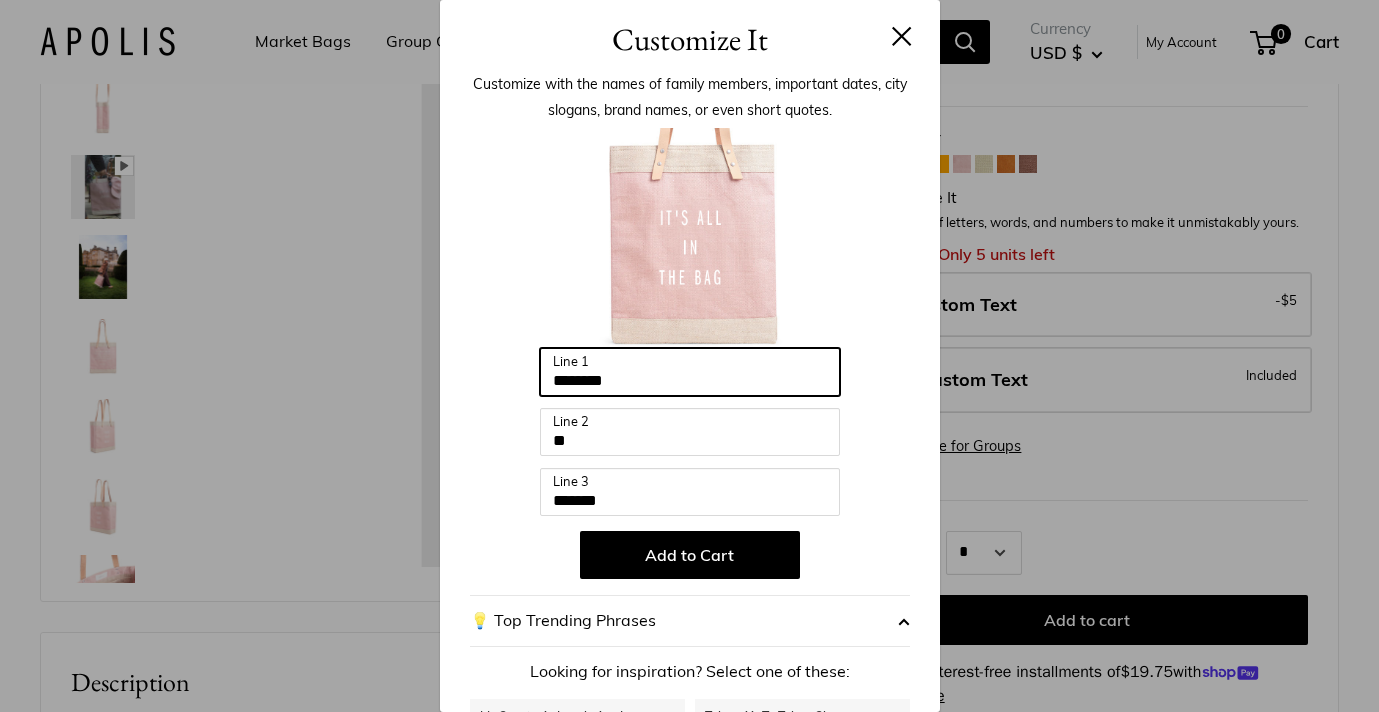 click on "********" at bounding box center (690, 372) 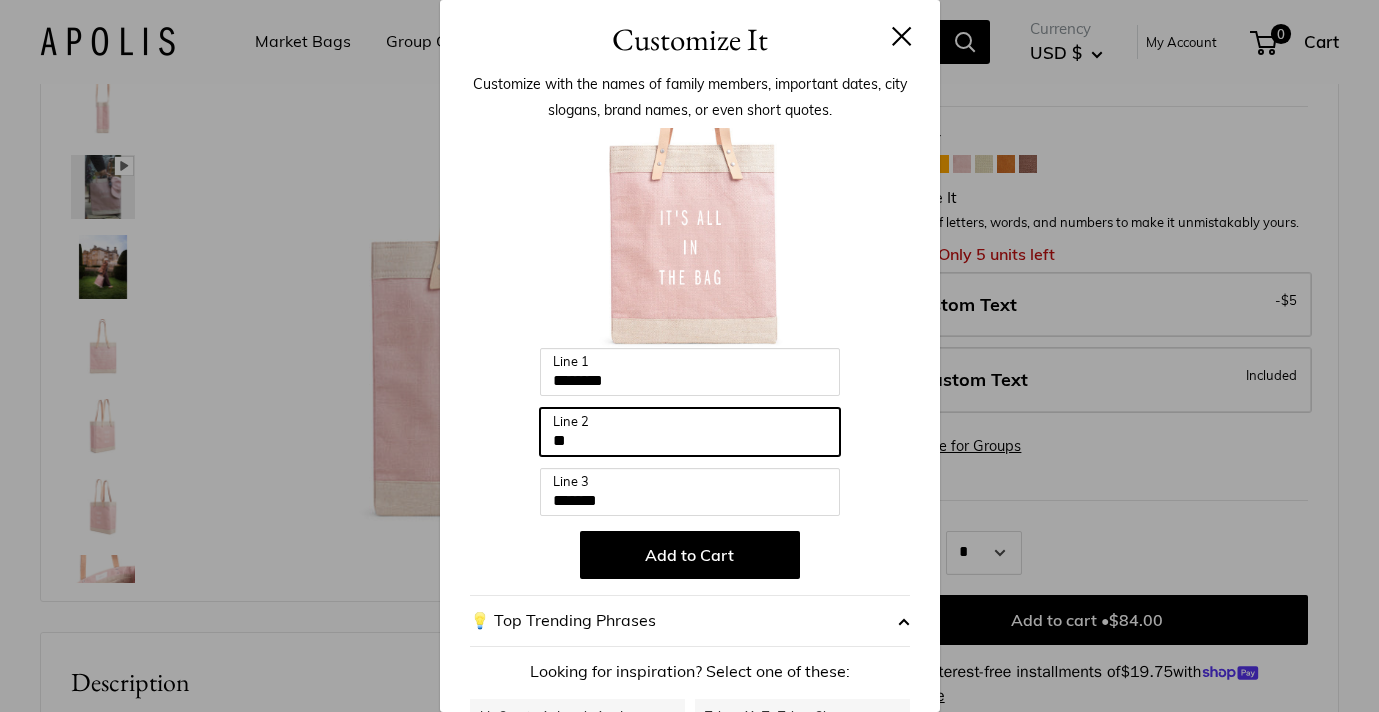 click on "**" at bounding box center (690, 432) 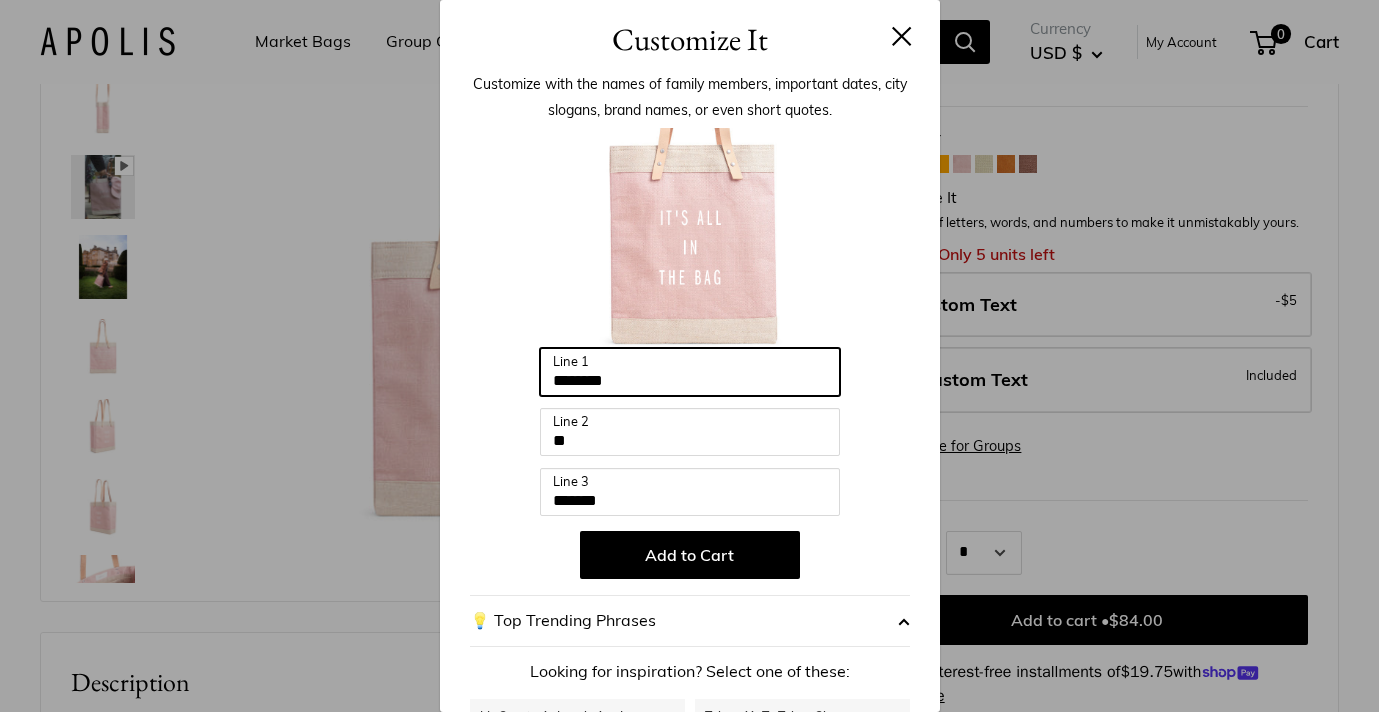 drag, startPoint x: 550, startPoint y: 385, endPoint x: 708, endPoint y: 382, distance: 158.02847 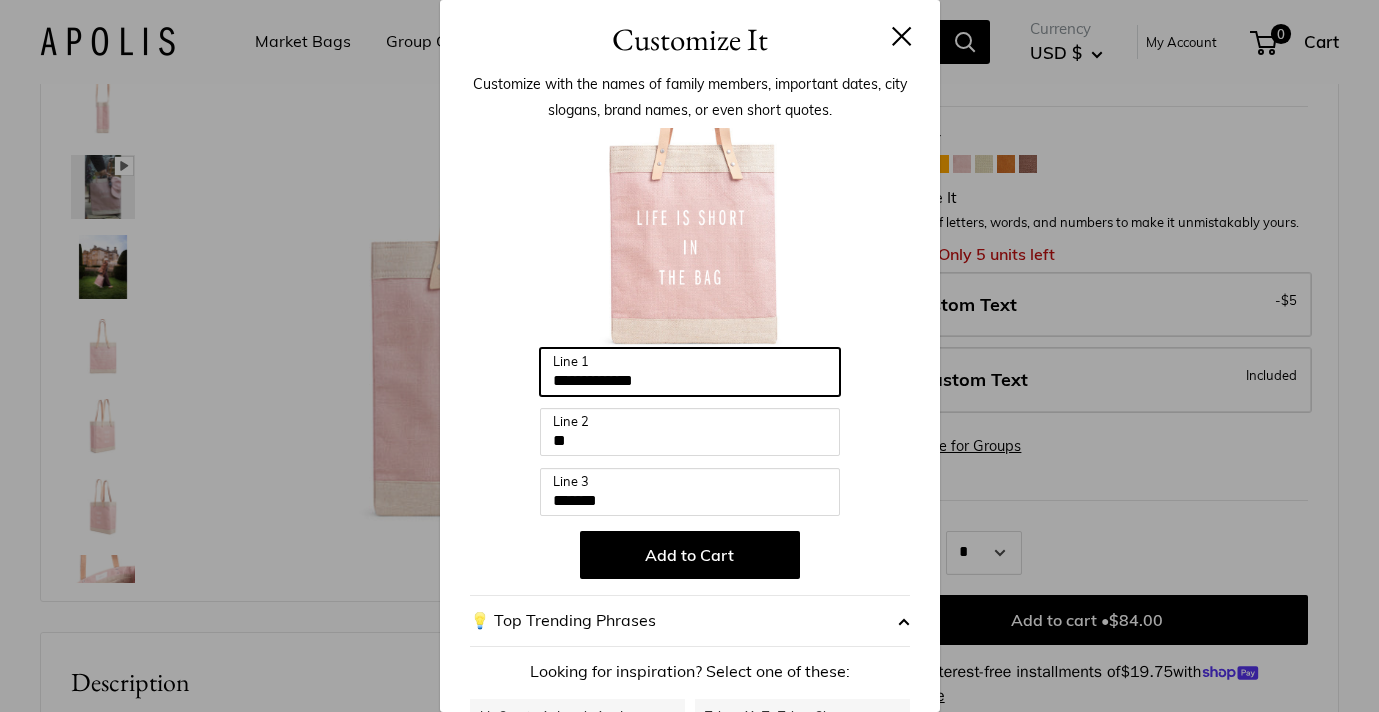 type on "**********" 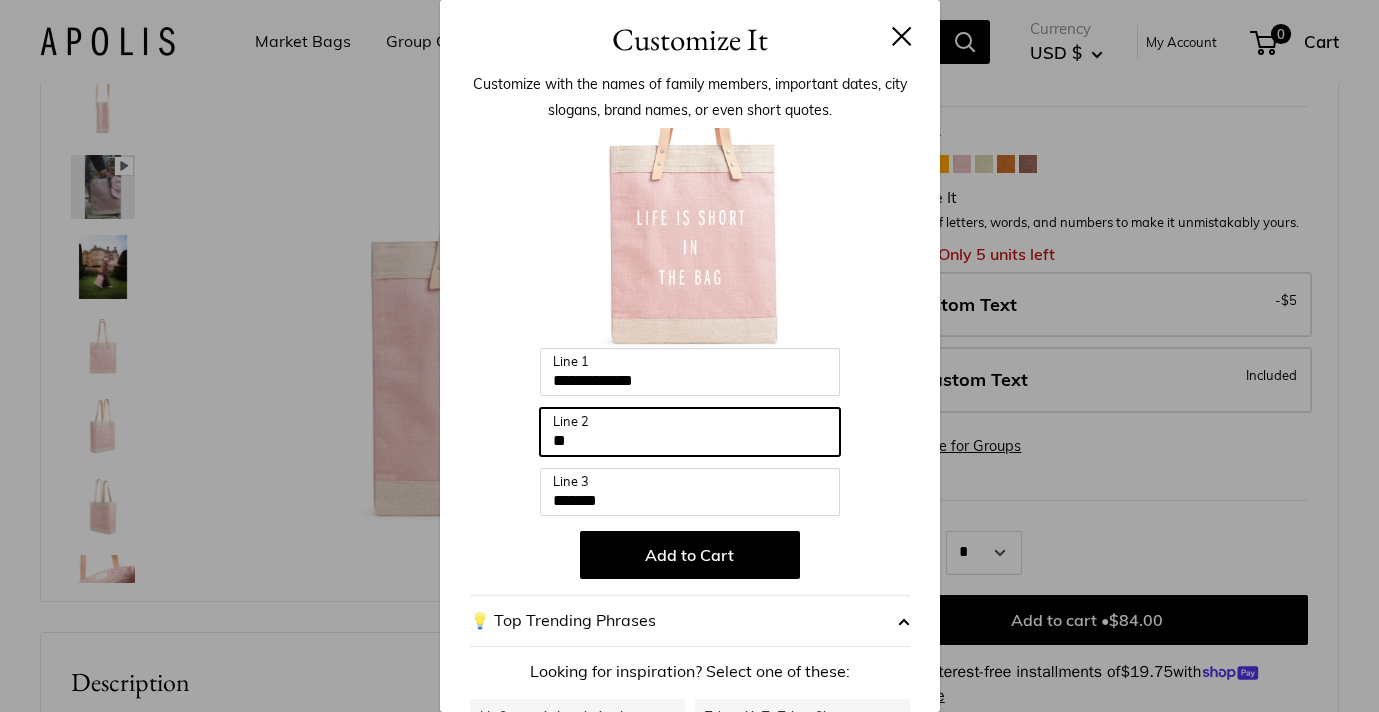 drag, startPoint x: 551, startPoint y: 444, endPoint x: 627, endPoint y: 428, distance: 77.665955 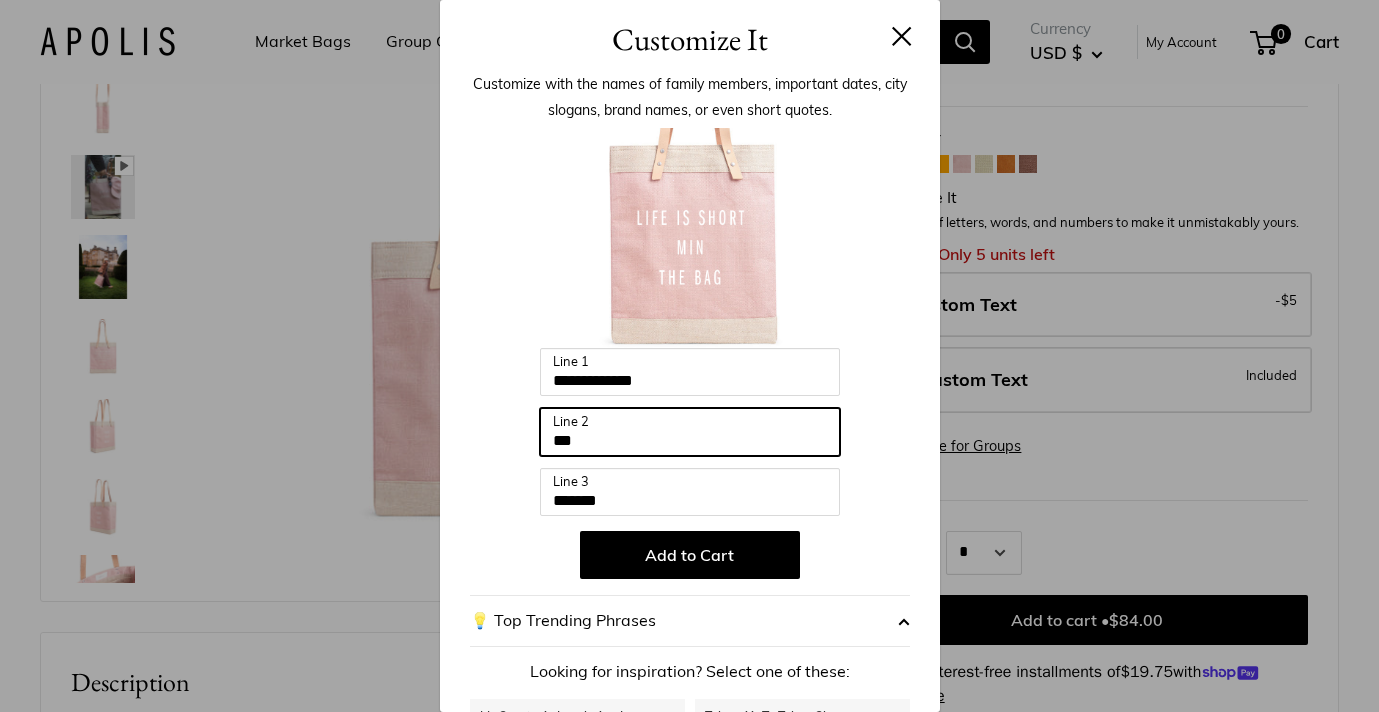 drag, startPoint x: 593, startPoint y: 442, endPoint x: 446, endPoint y: 398, distance: 153.4438 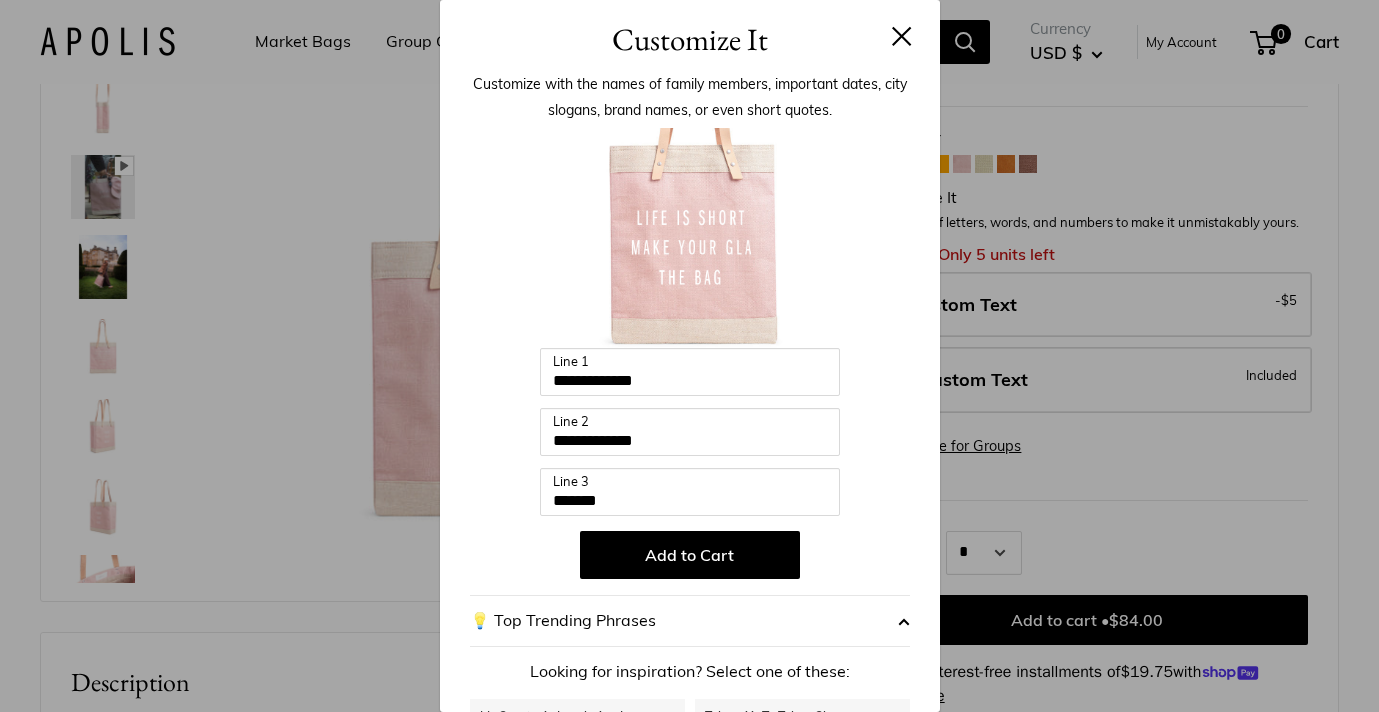 click on "**********" at bounding box center [690, 507] 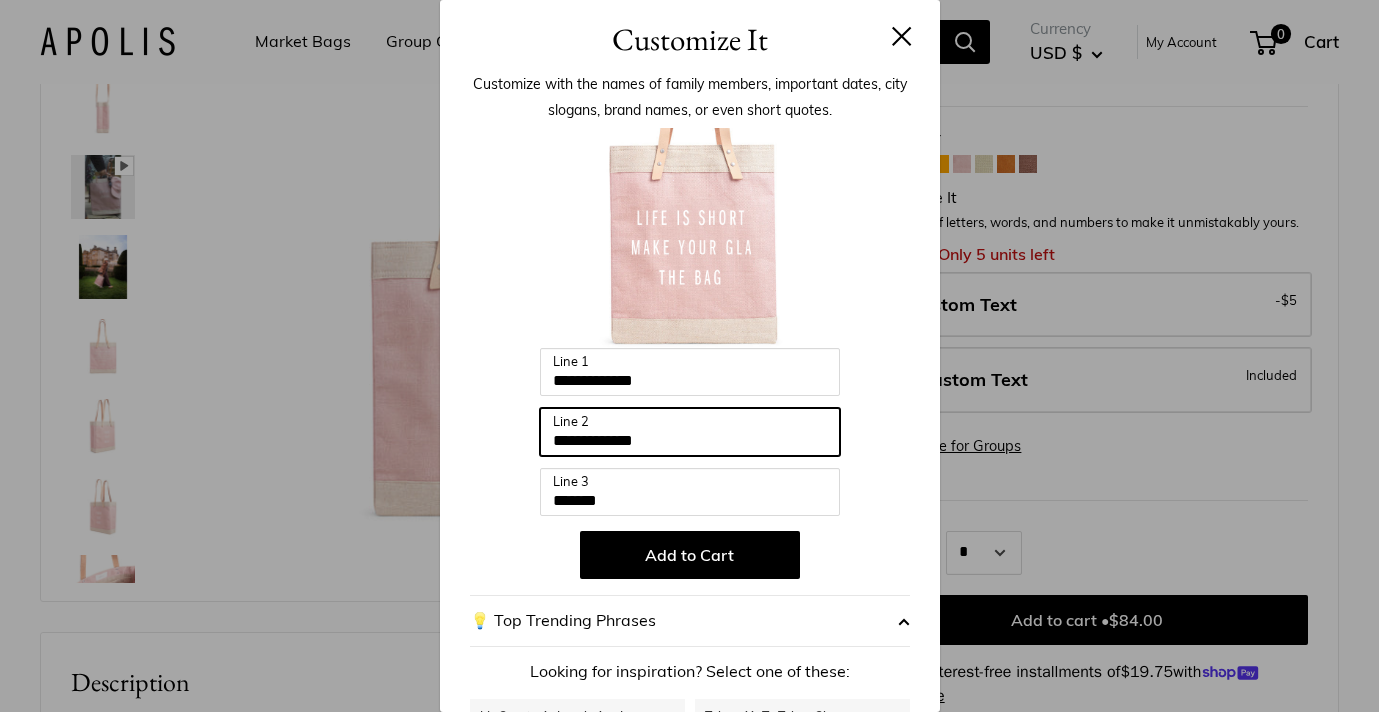 drag, startPoint x: 649, startPoint y: 447, endPoint x: 695, endPoint y: 450, distance: 46.09772 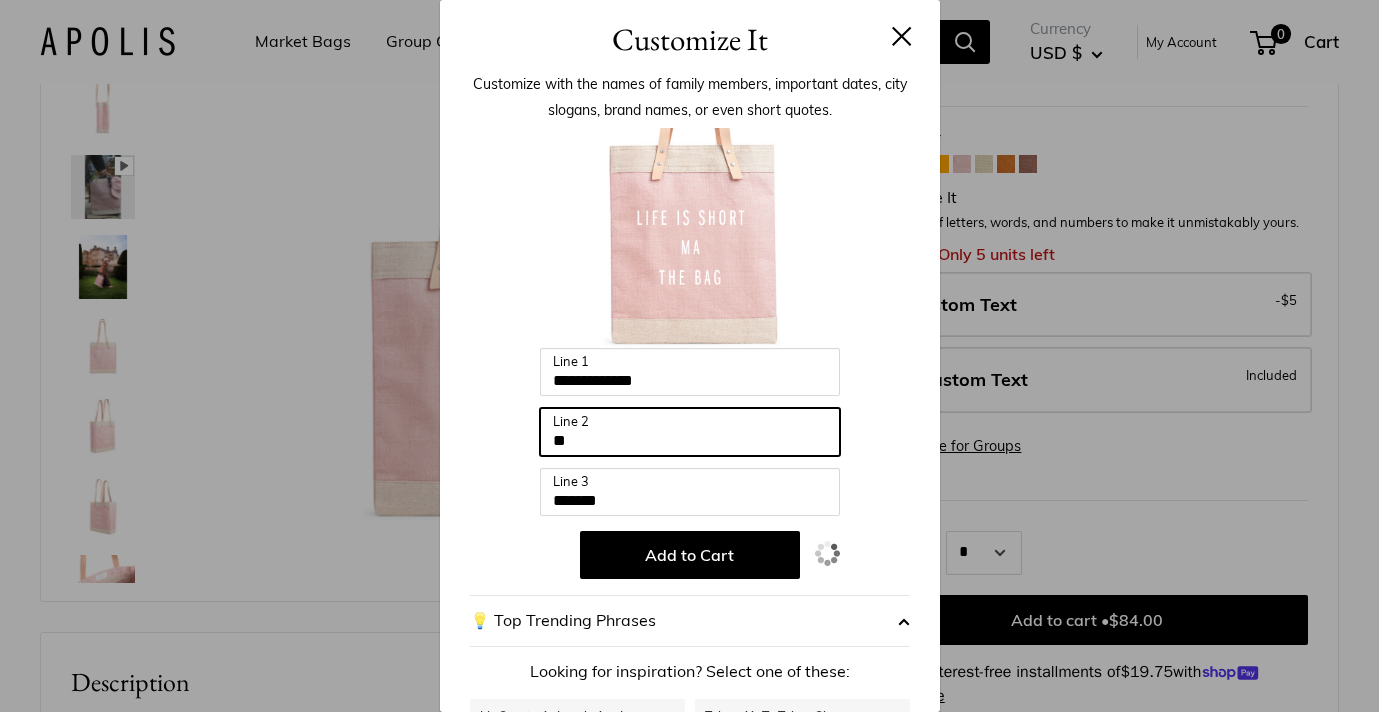 type on "*" 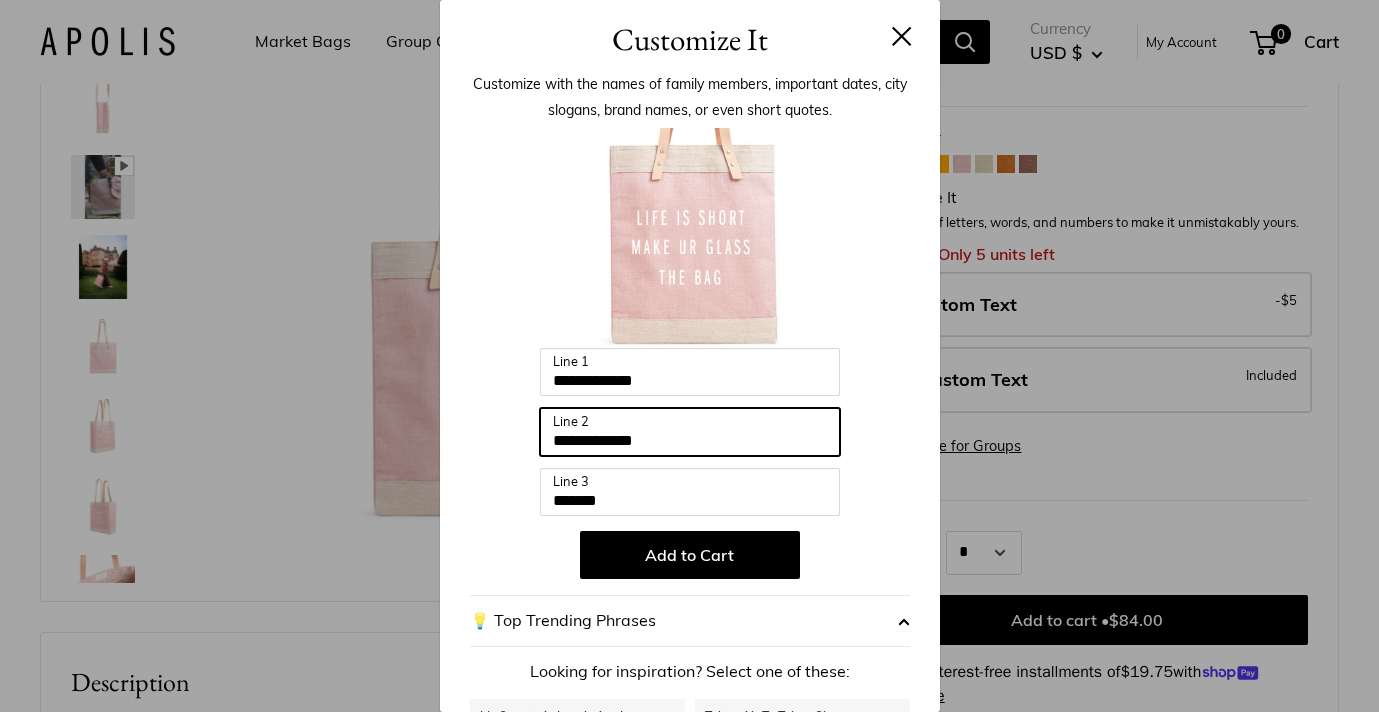 type on "**********" 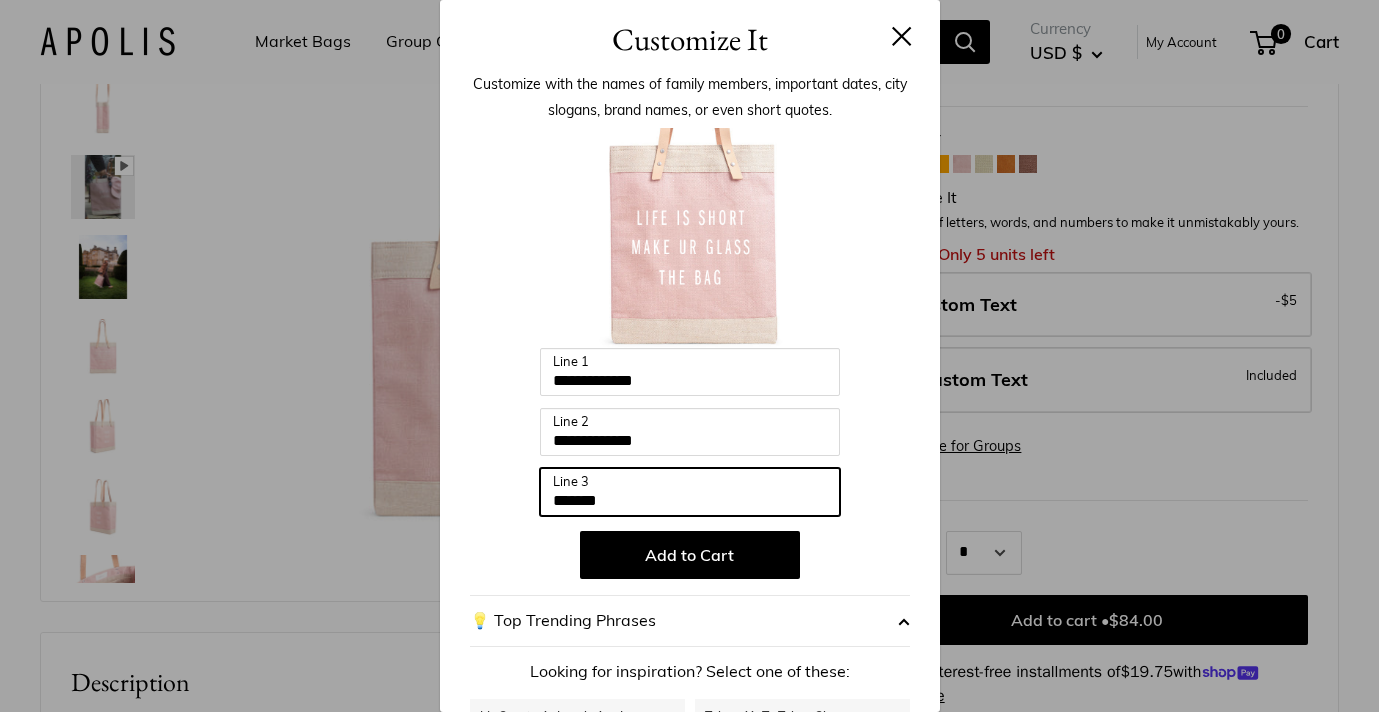 drag, startPoint x: 554, startPoint y: 507, endPoint x: 657, endPoint y: 516, distance: 103.392456 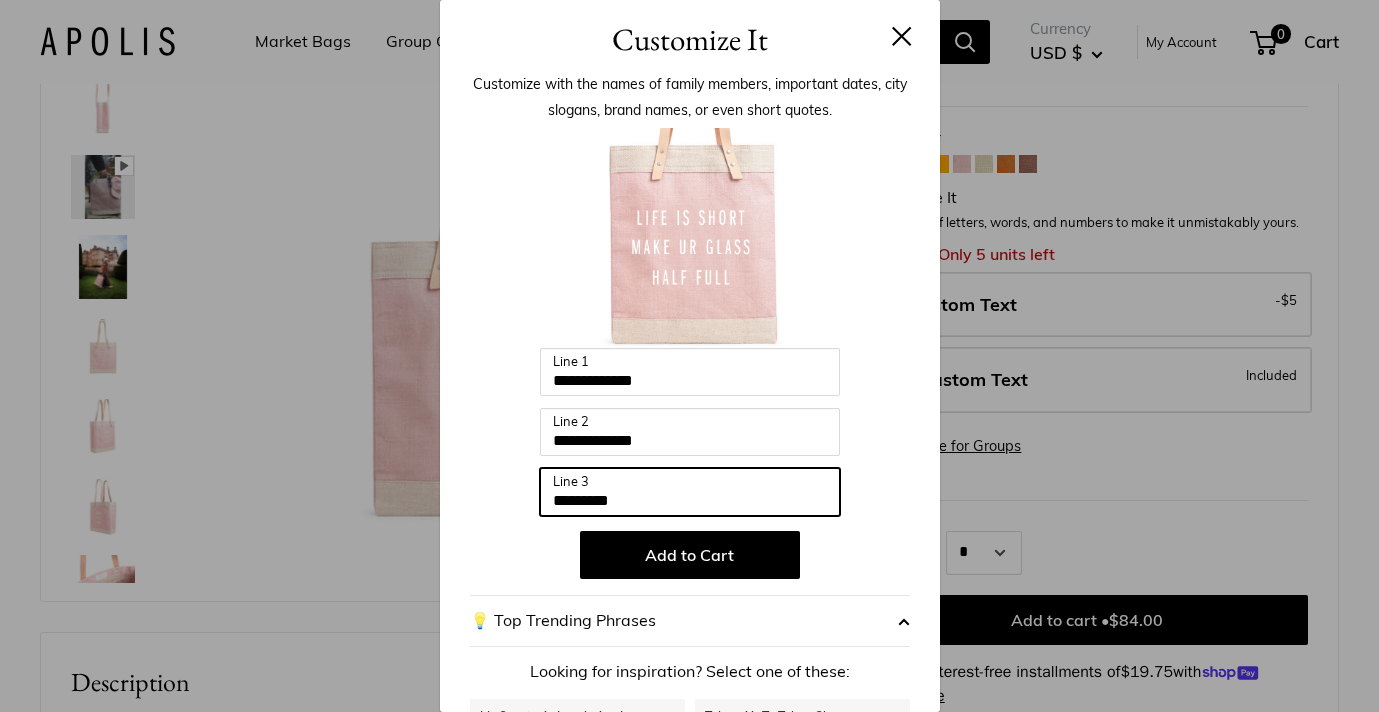type on "*********" 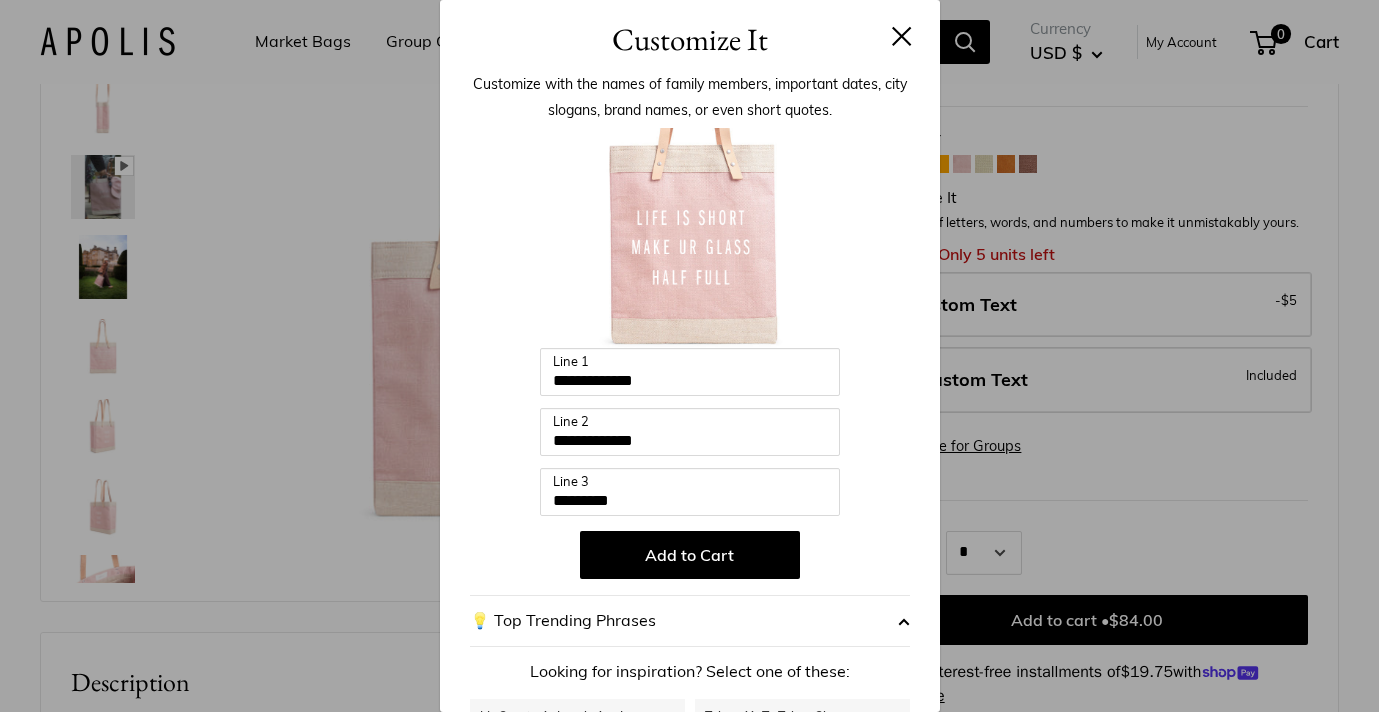 click at bounding box center [690, 238] 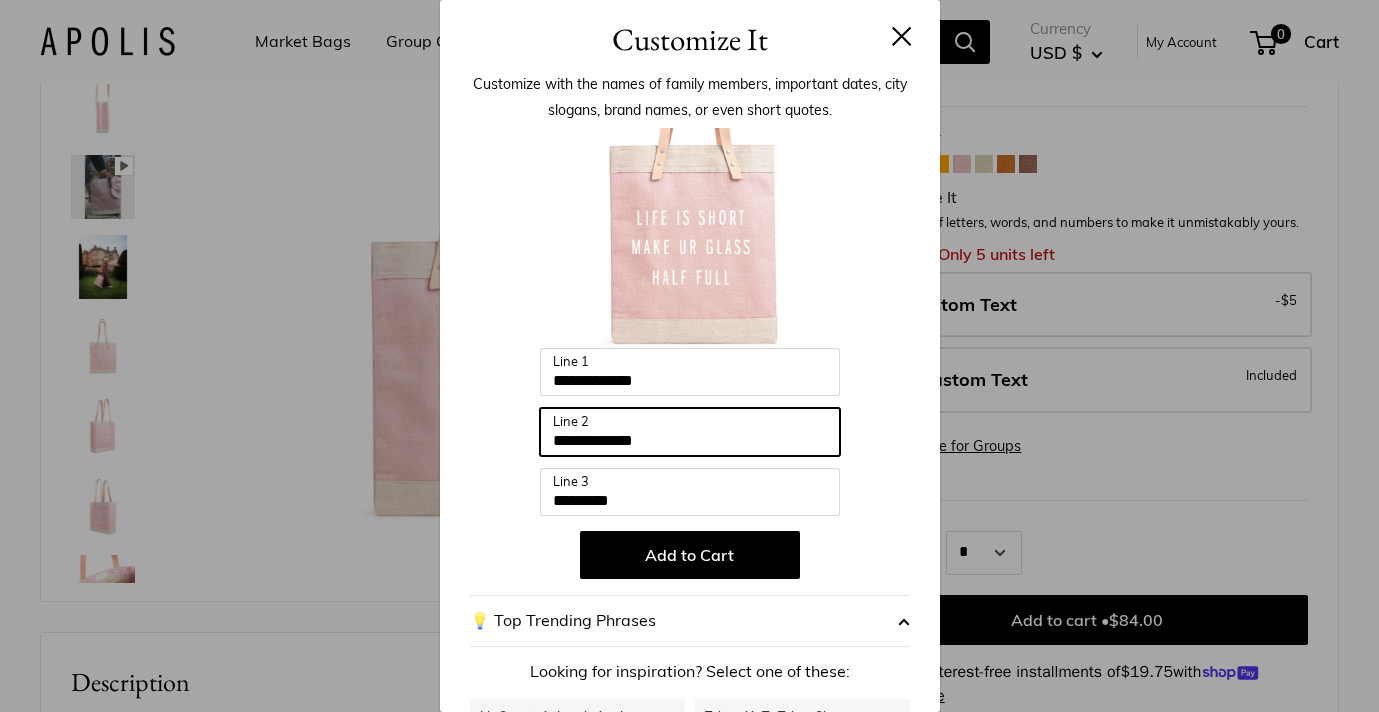 click on "**********" at bounding box center (690, 432) 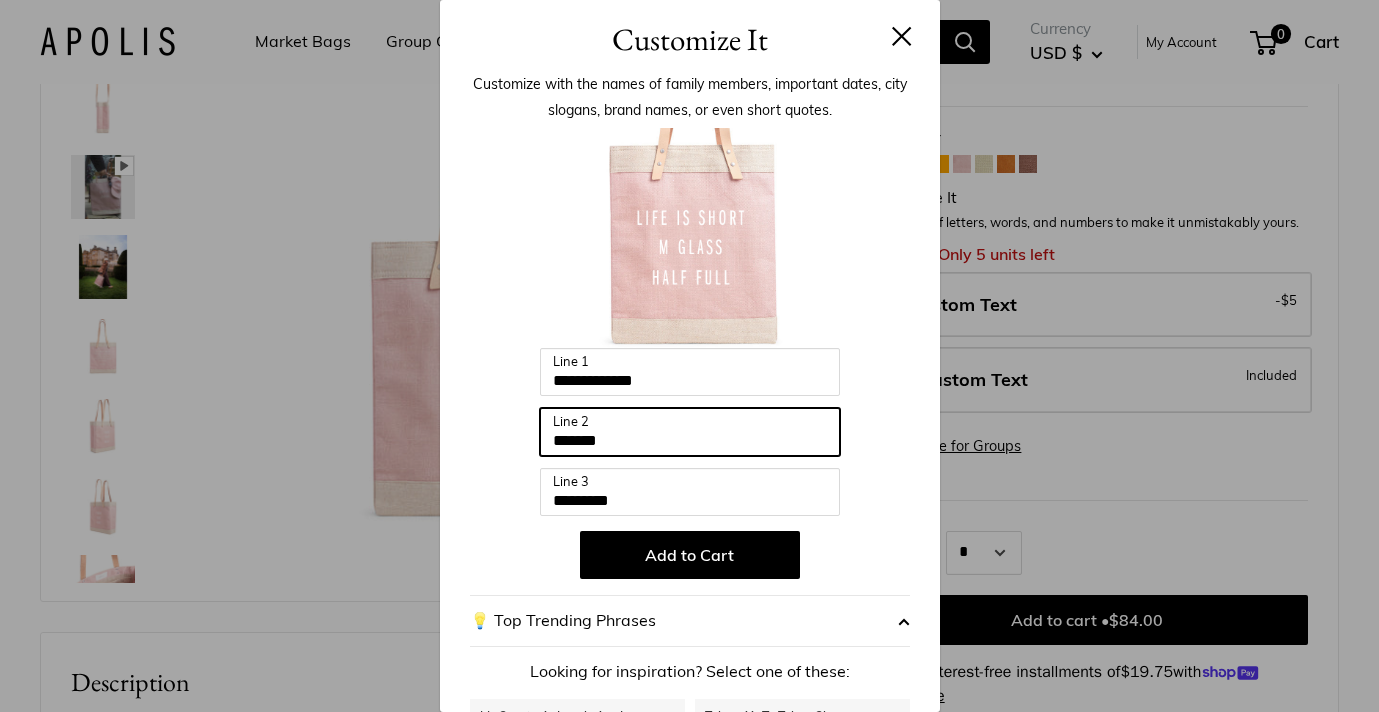 type on "*****" 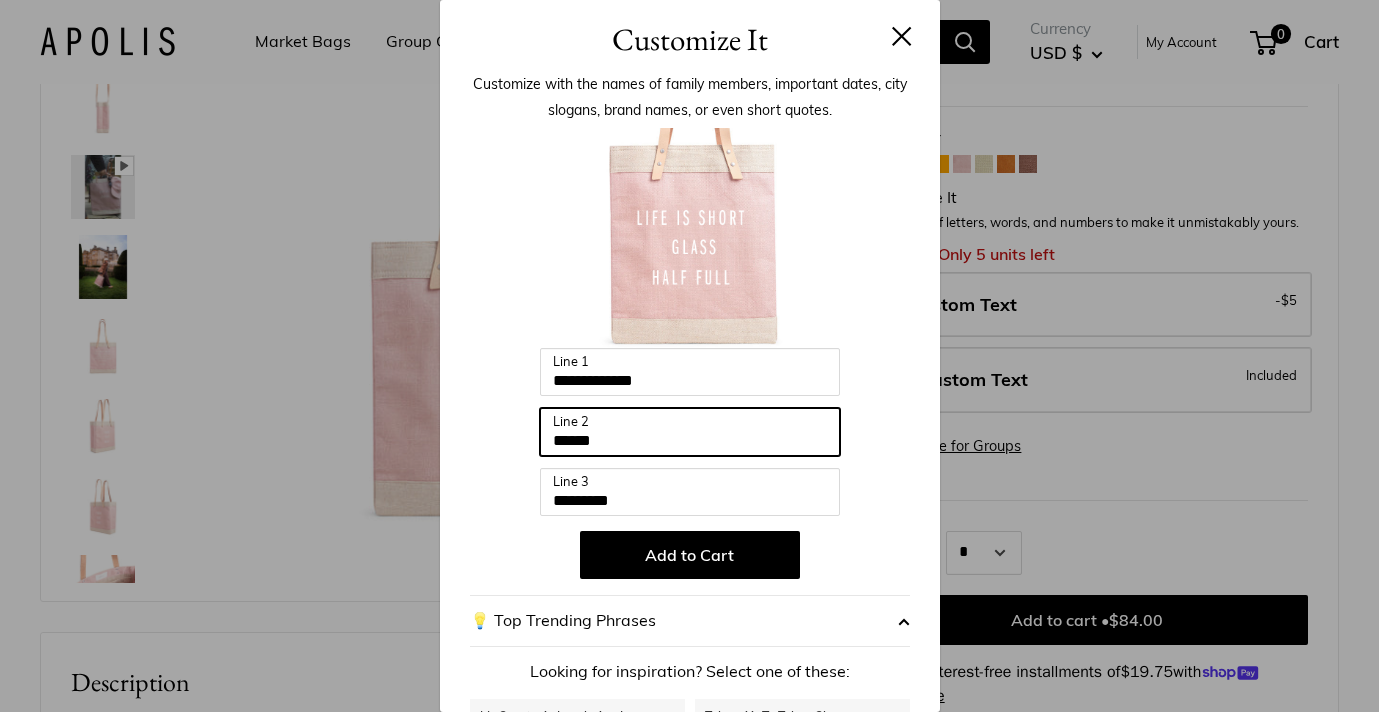 drag, startPoint x: 558, startPoint y: 444, endPoint x: 647, endPoint y: 443, distance: 89.005615 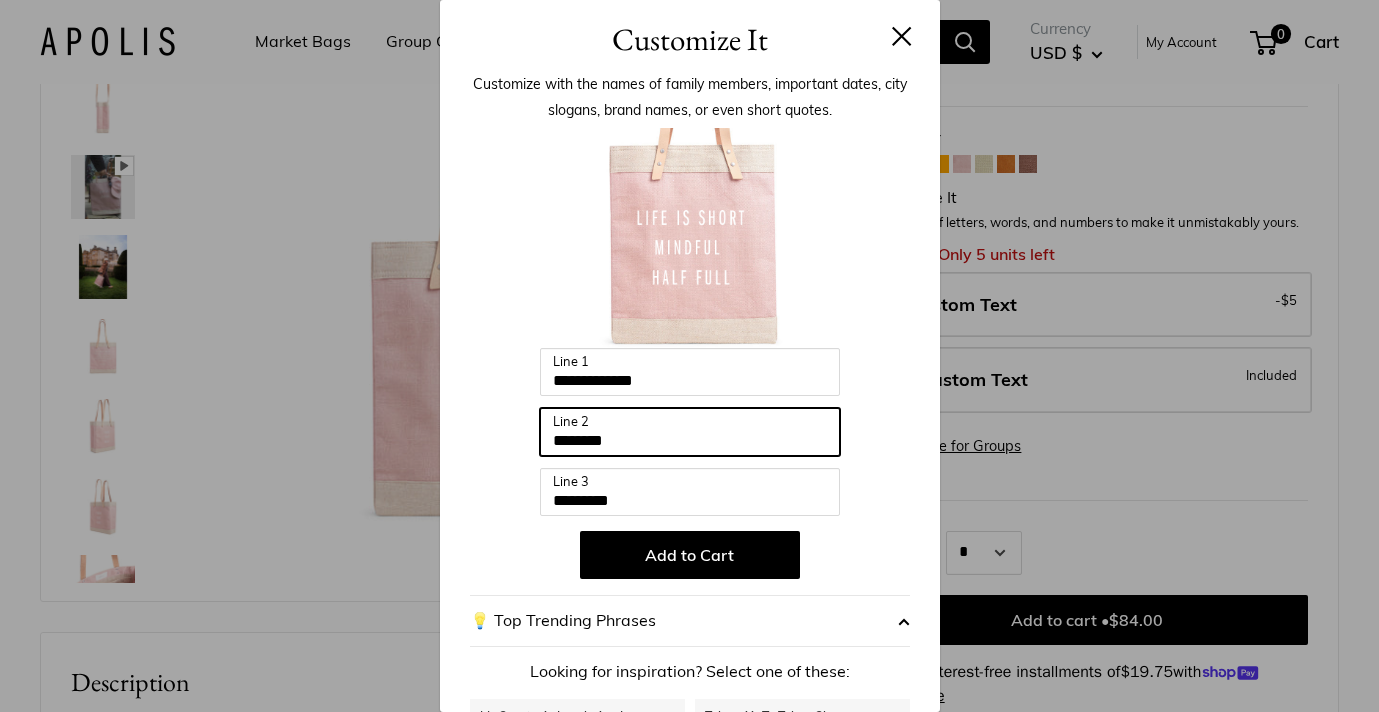 type on "*******" 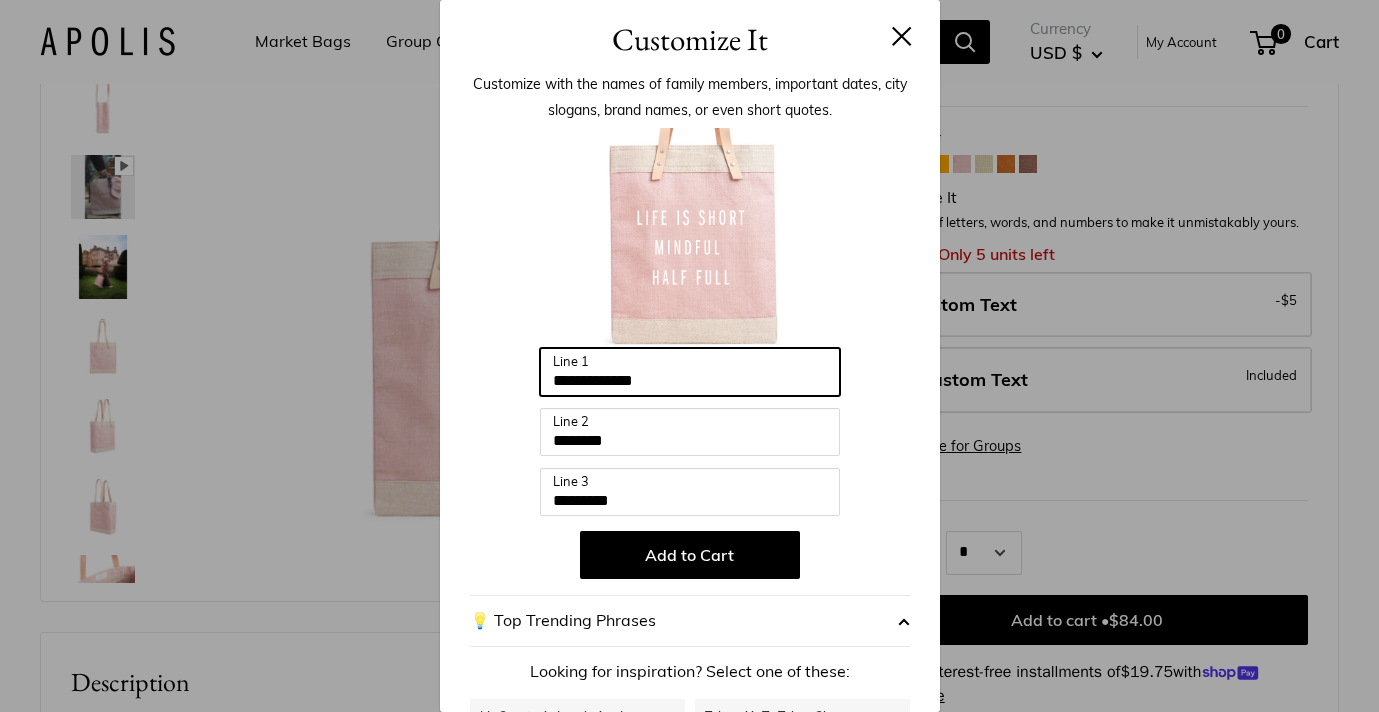drag, startPoint x: 552, startPoint y: 380, endPoint x: 749, endPoint y: 381, distance: 197.00253 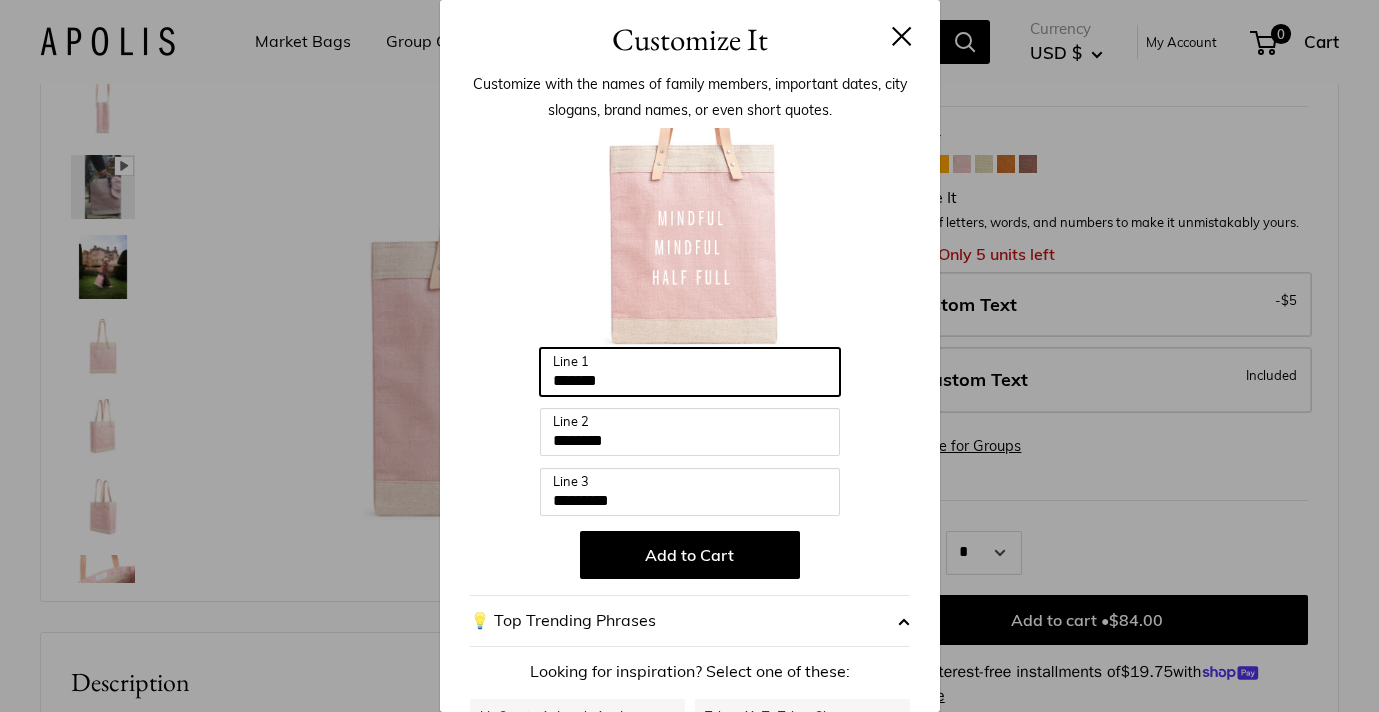 type on "*******" 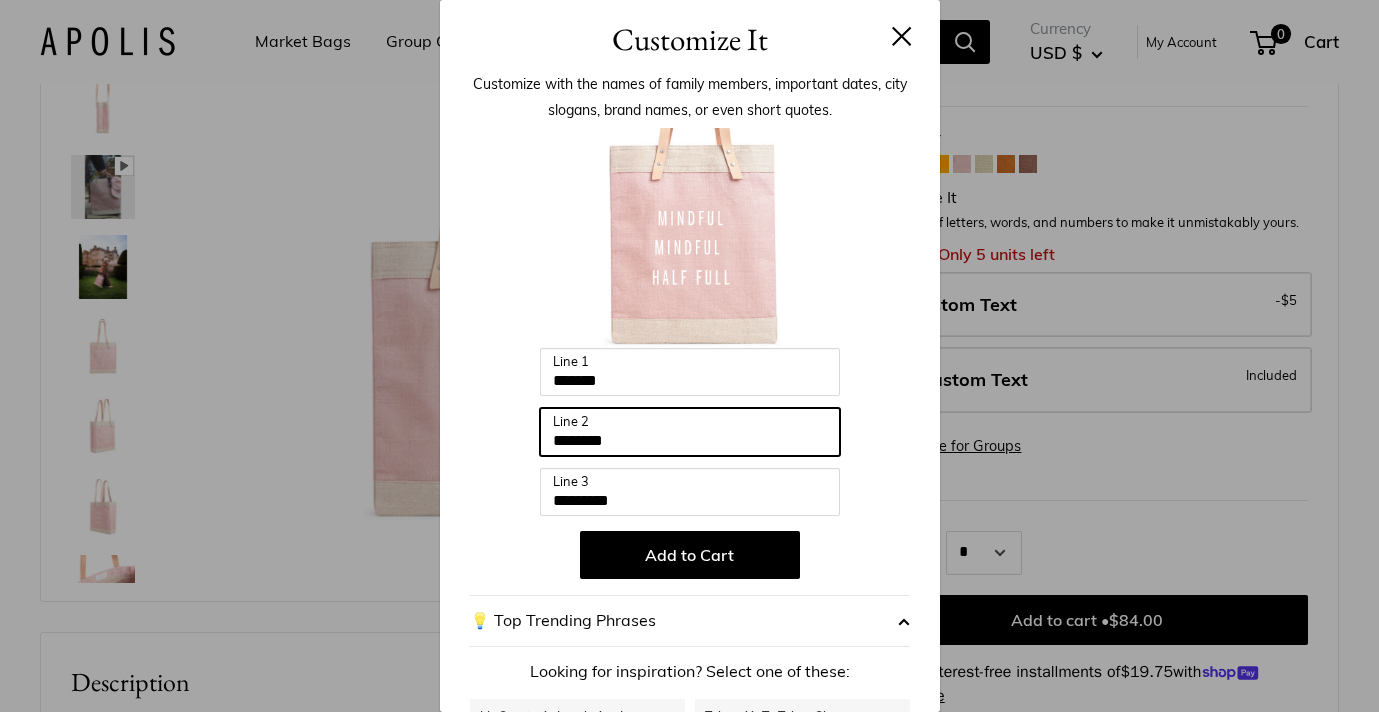 drag, startPoint x: 552, startPoint y: 447, endPoint x: 702, endPoint y: 447, distance: 150 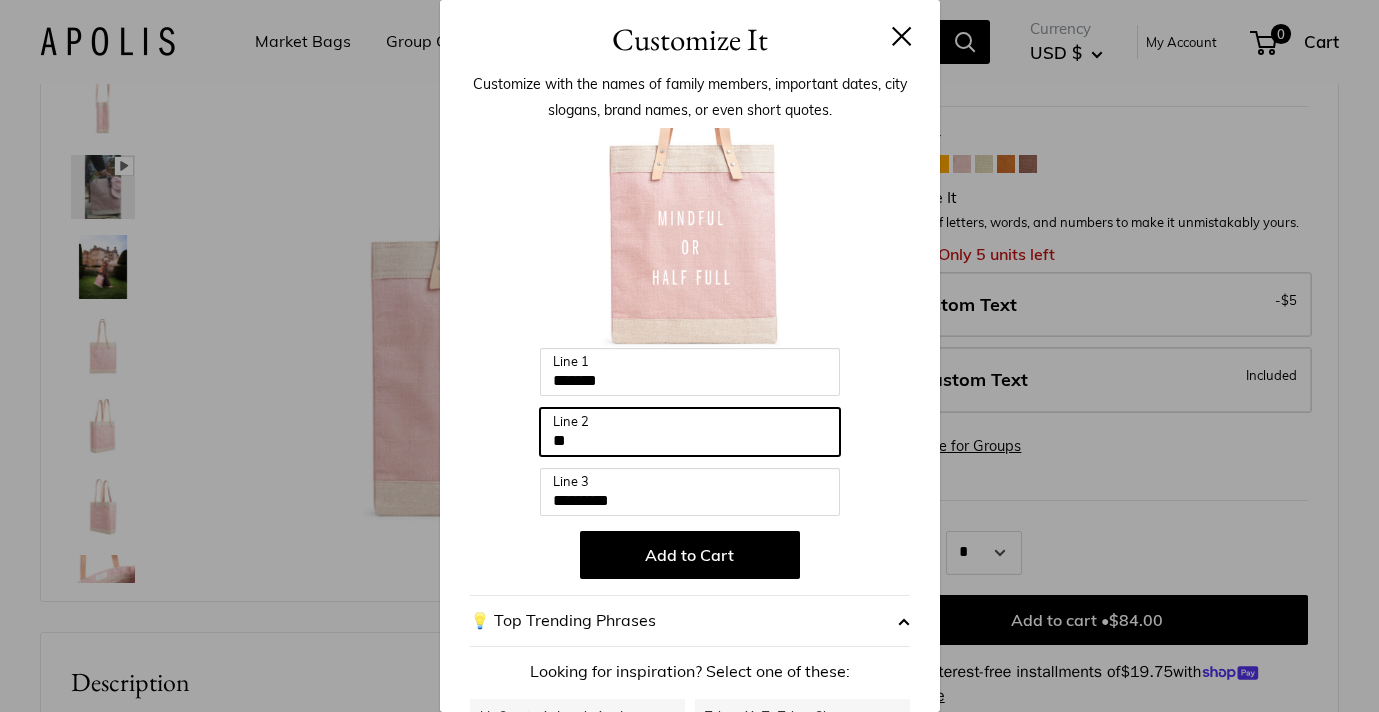 type on "**" 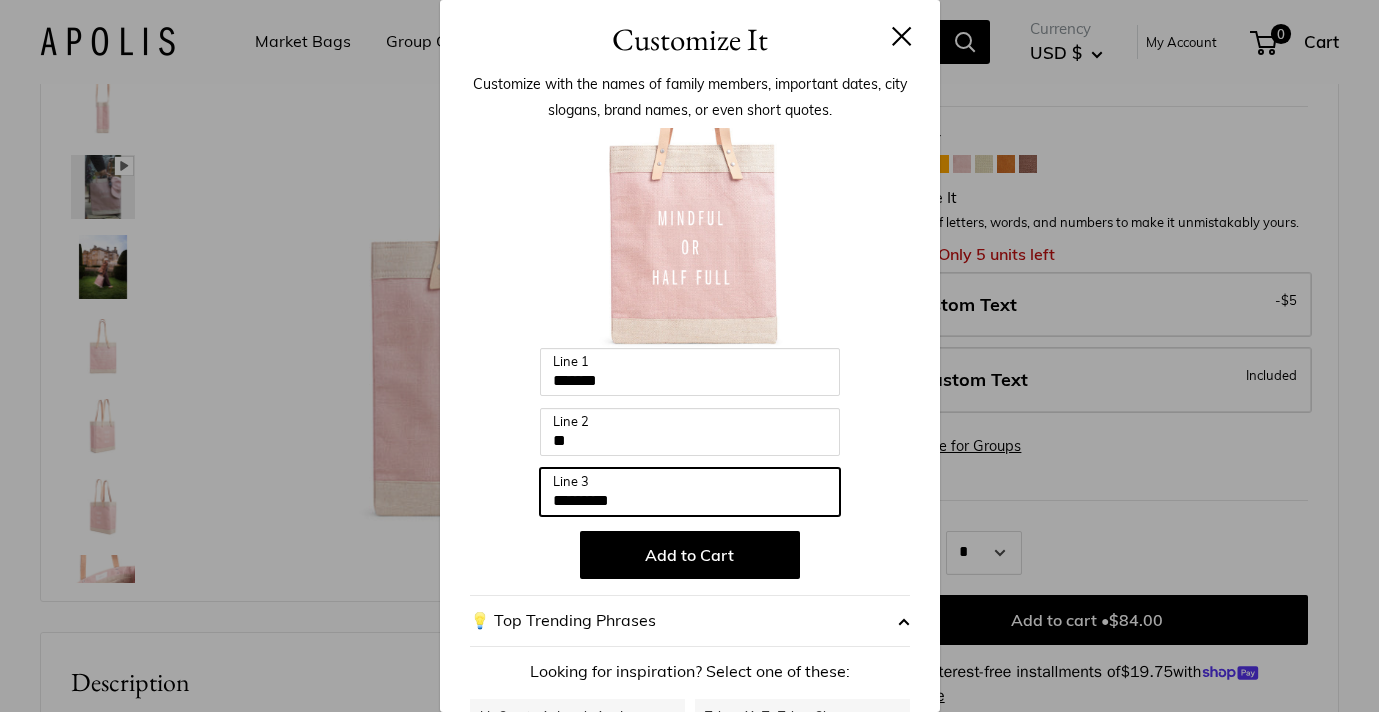 drag, startPoint x: 550, startPoint y: 503, endPoint x: 799, endPoint y: 507, distance: 249.03212 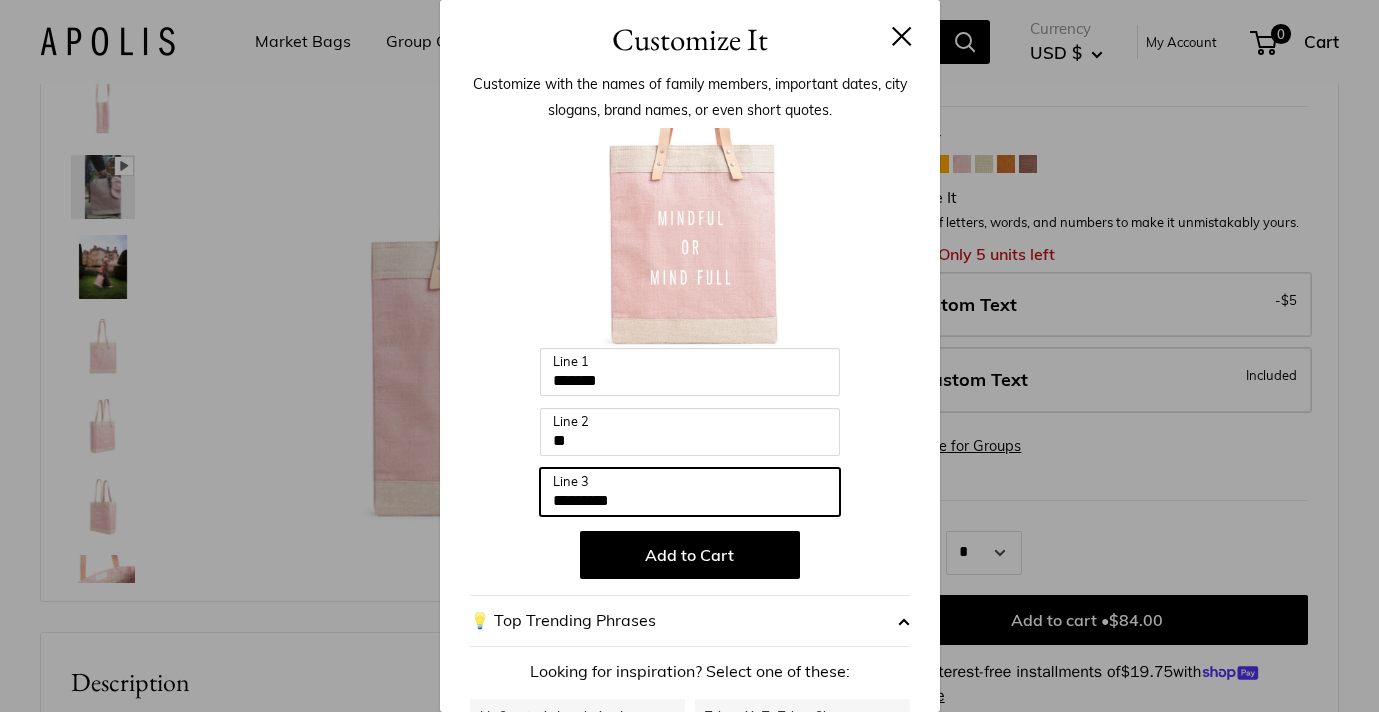 type on "*********" 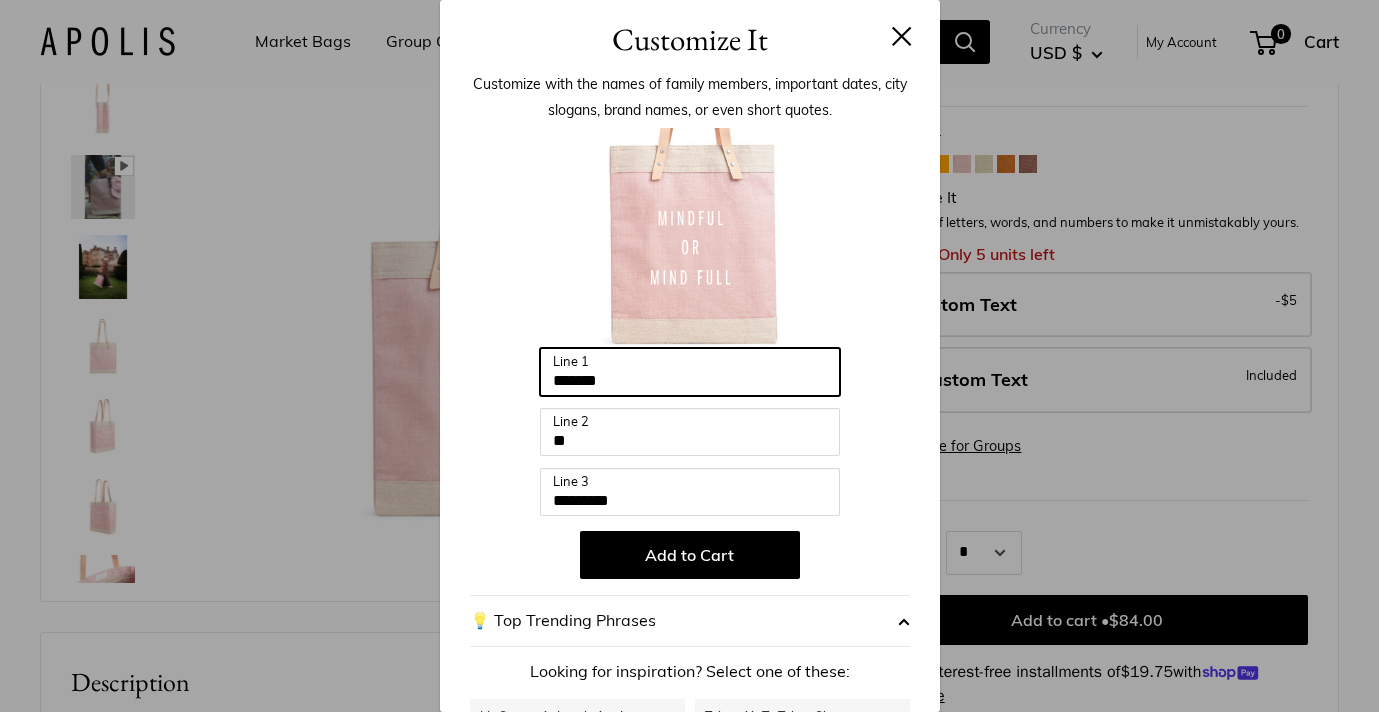 drag, startPoint x: 555, startPoint y: 385, endPoint x: 700, endPoint y: 384, distance: 145.00345 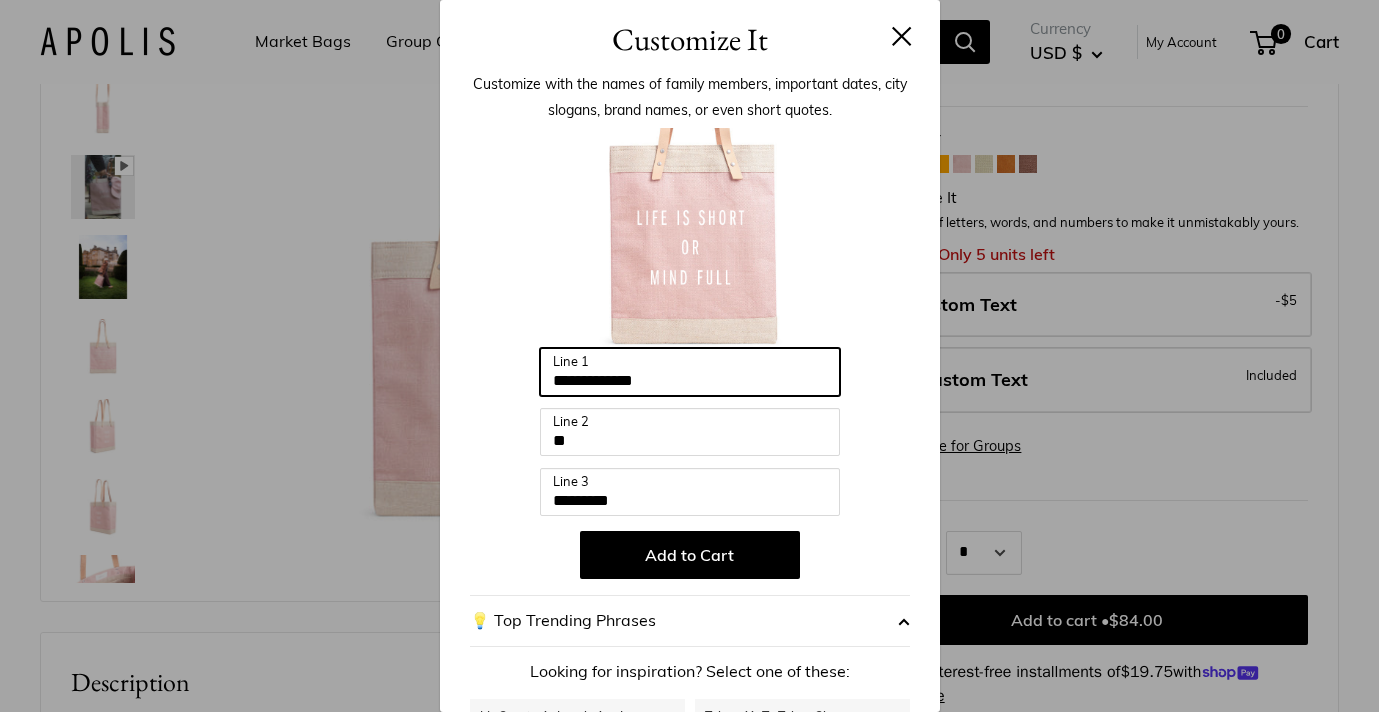 type on "**********" 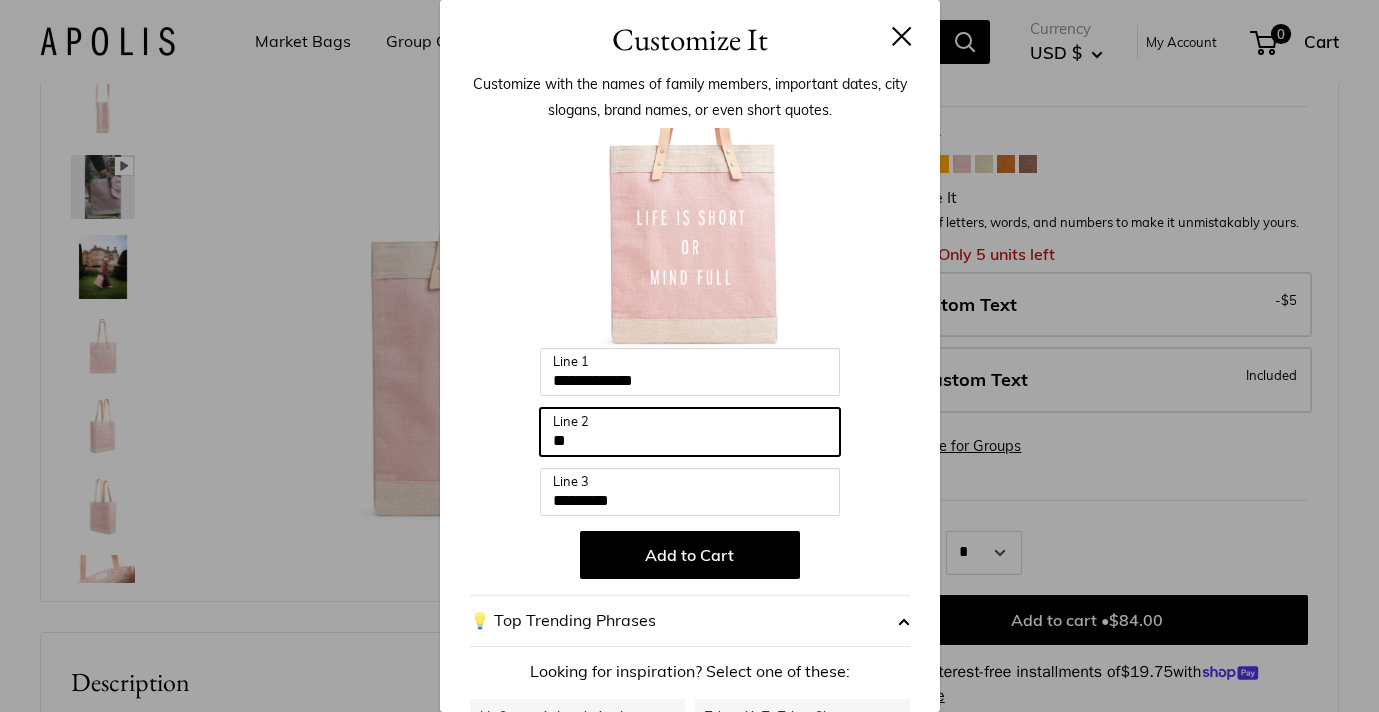 drag, startPoint x: 554, startPoint y: 441, endPoint x: 606, endPoint y: 440, distance: 52.009613 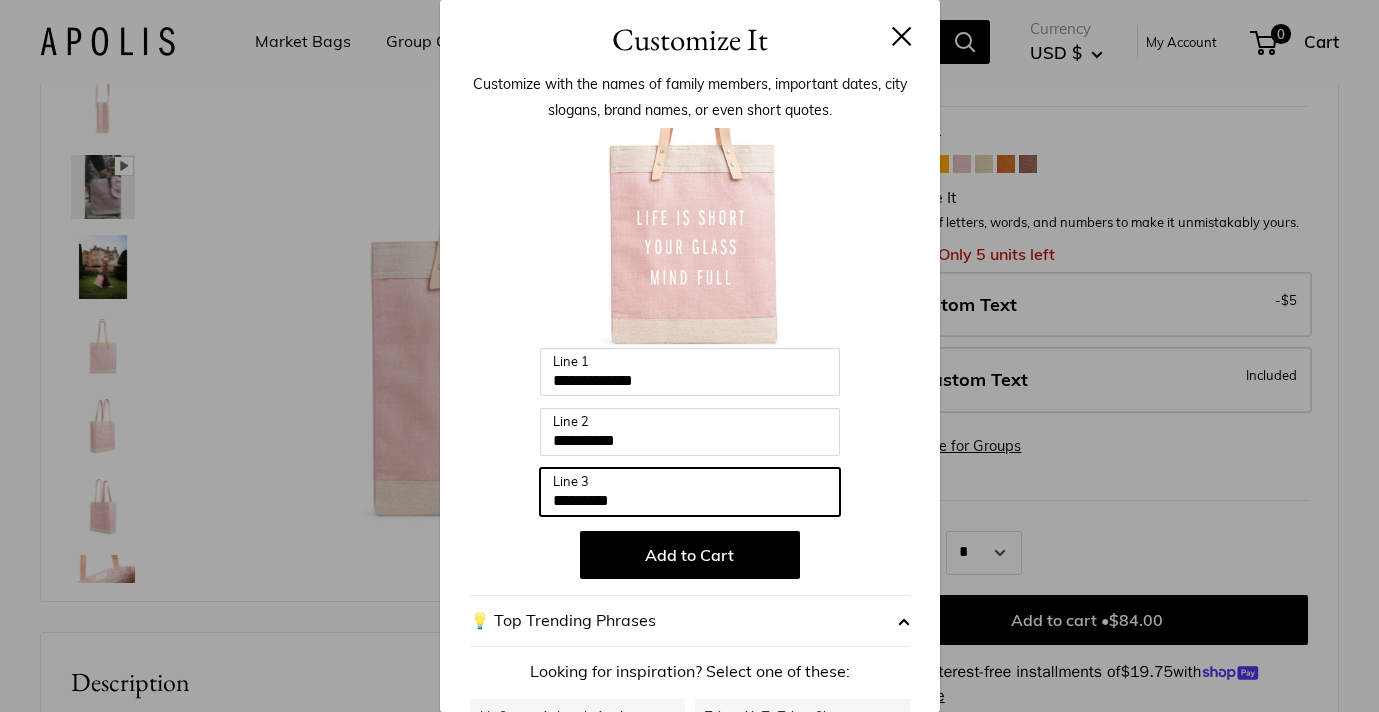 drag, startPoint x: 555, startPoint y: 506, endPoint x: 655, endPoint y: 519, distance: 100.84146 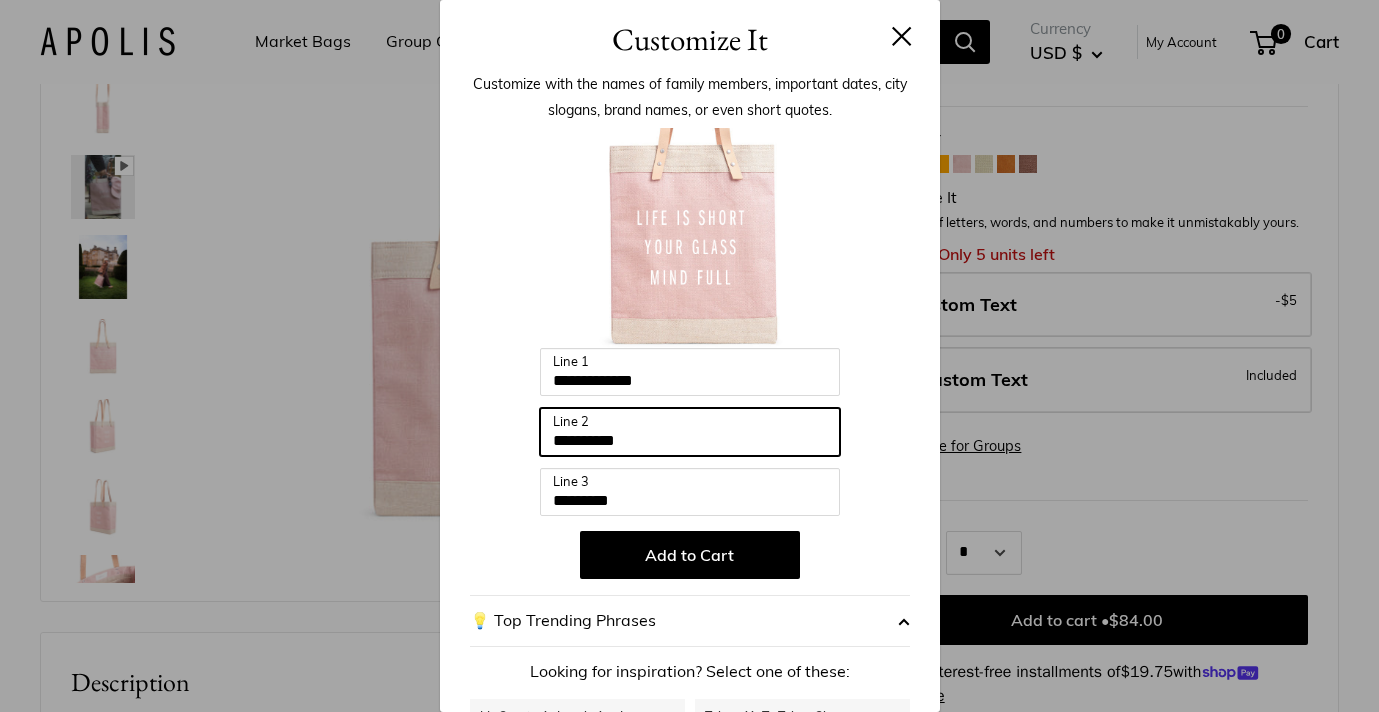 drag, startPoint x: 551, startPoint y: 440, endPoint x: 716, endPoint y: 436, distance: 165.04848 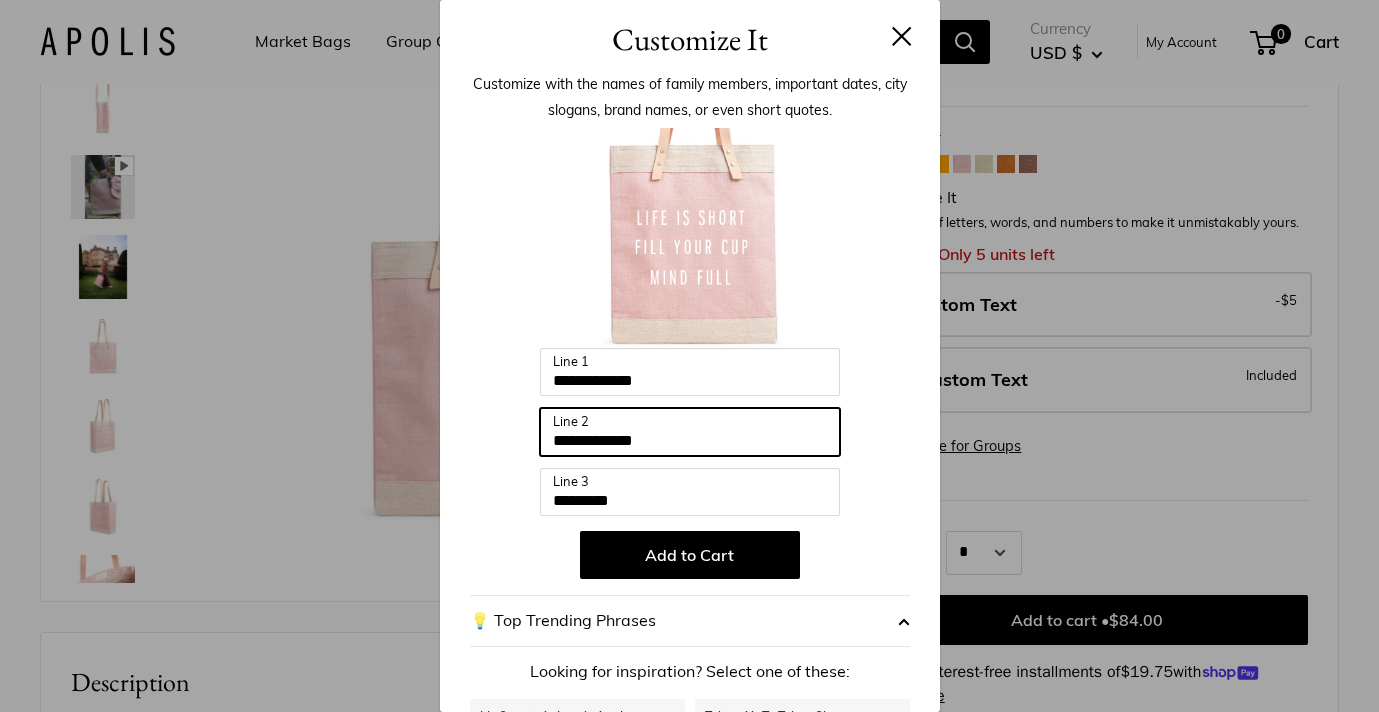 type on "**********" 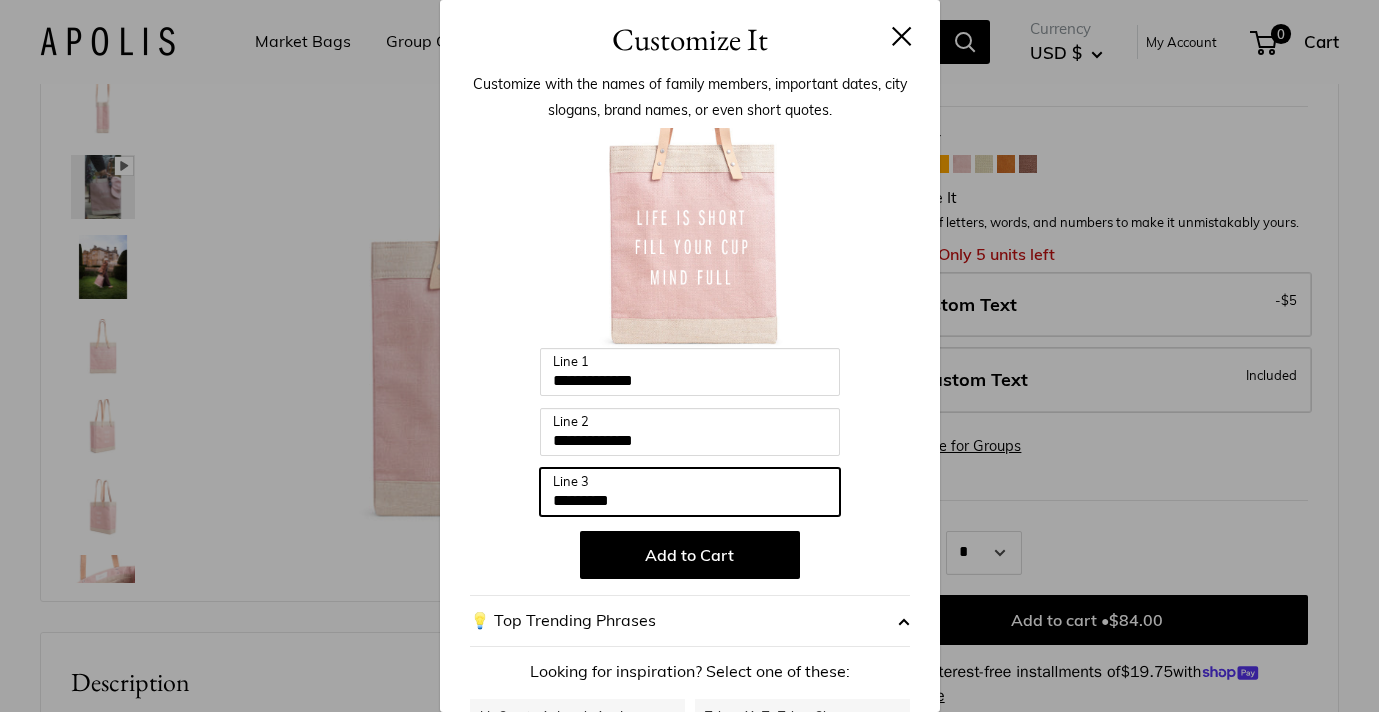drag, startPoint x: 551, startPoint y: 503, endPoint x: 716, endPoint y: 504, distance: 165.00304 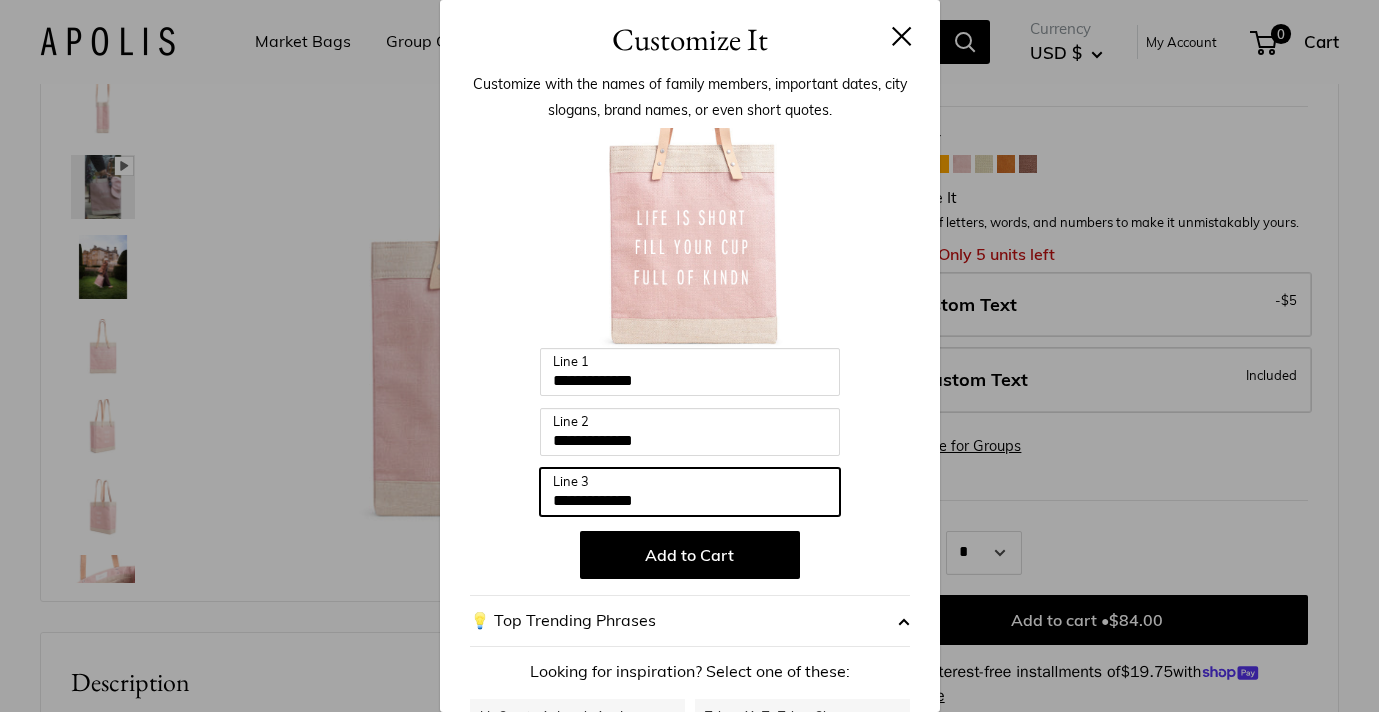 click on "**********" at bounding box center (690, 492) 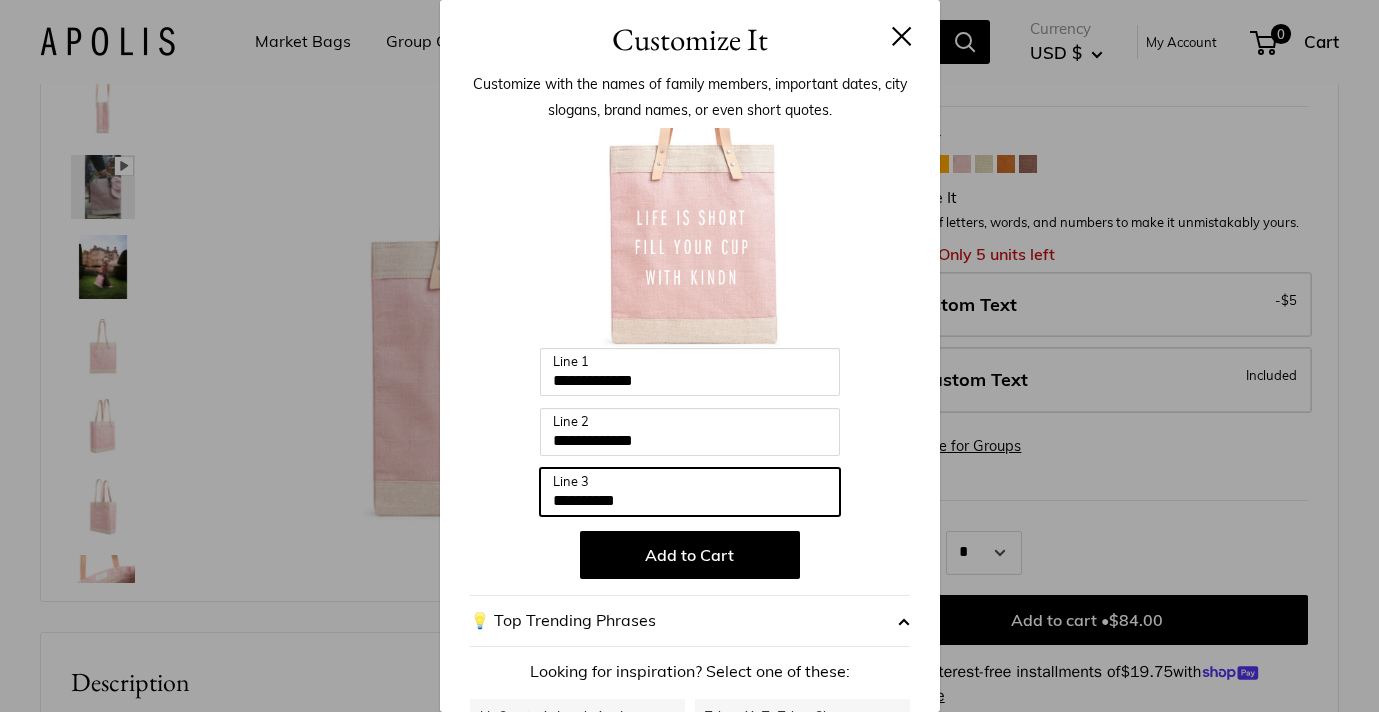 click on "**********" at bounding box center (690, 492) 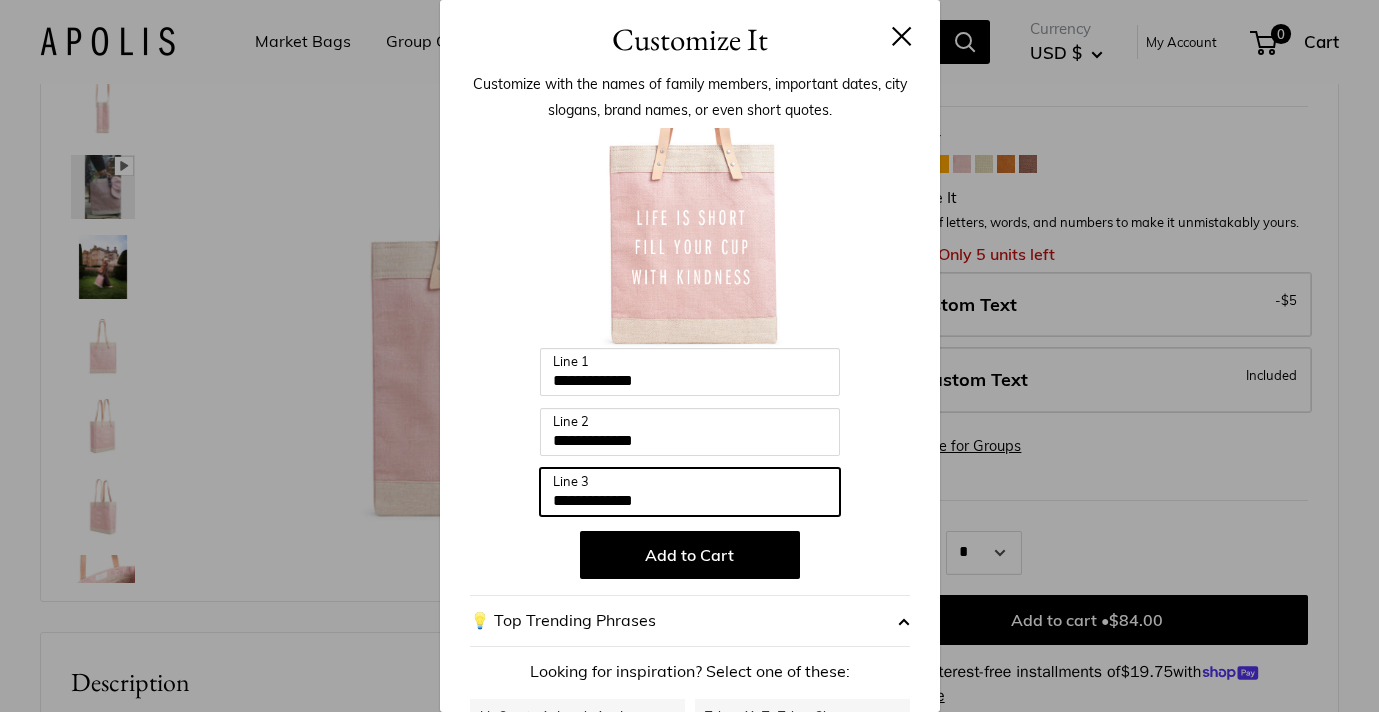 type on "**********" 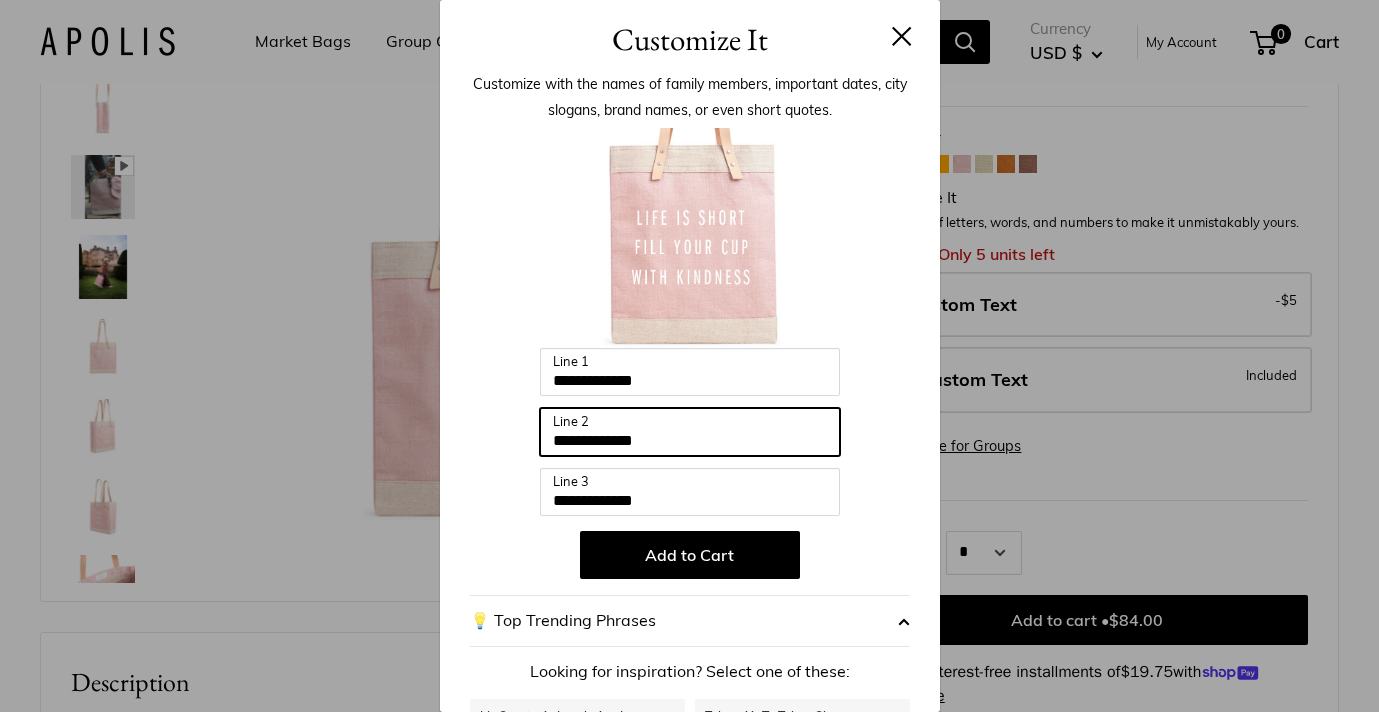 drag, startPoint x: 551, startPoint y: 444, endPoint x: 638, endPoint y: 472, distance: 91.394745 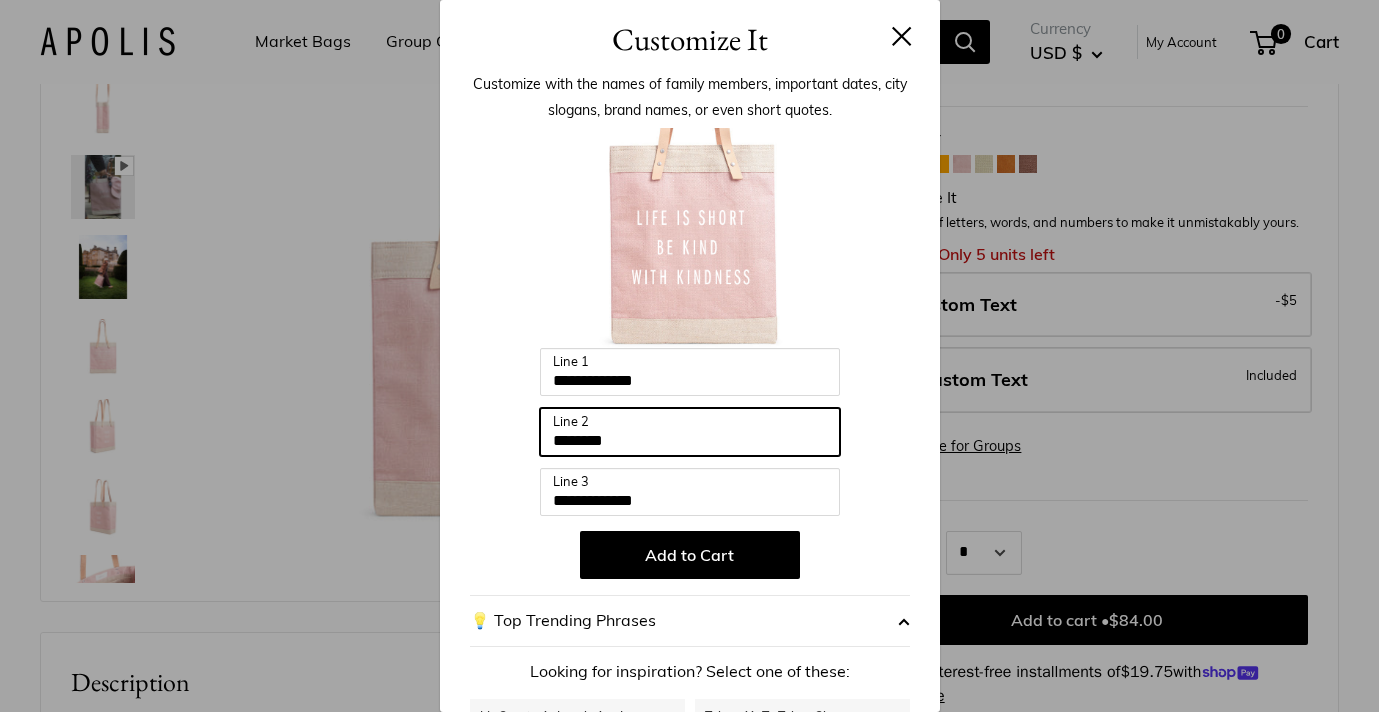 type on "*******" 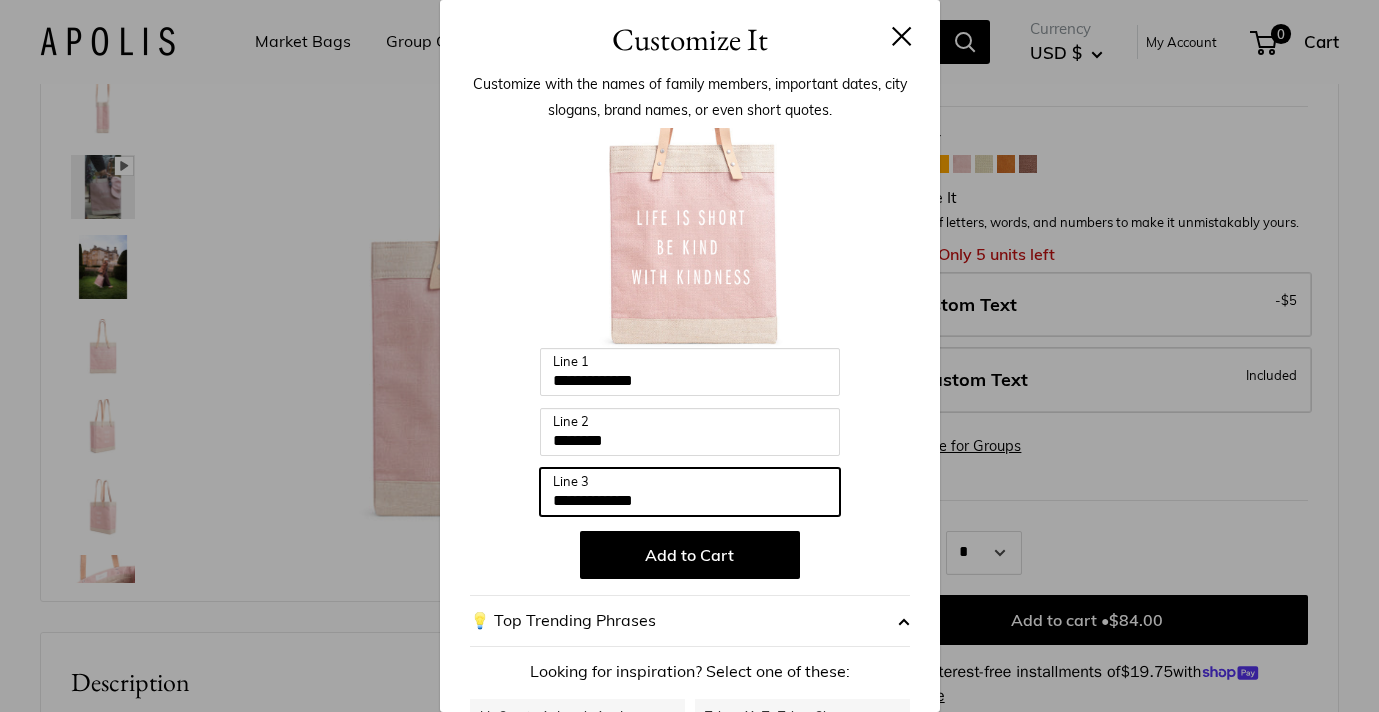 drag, startPoint x: 552, startPoint y: 510, endPoint x: 707, endPoint y: 503, distance: 155.15799 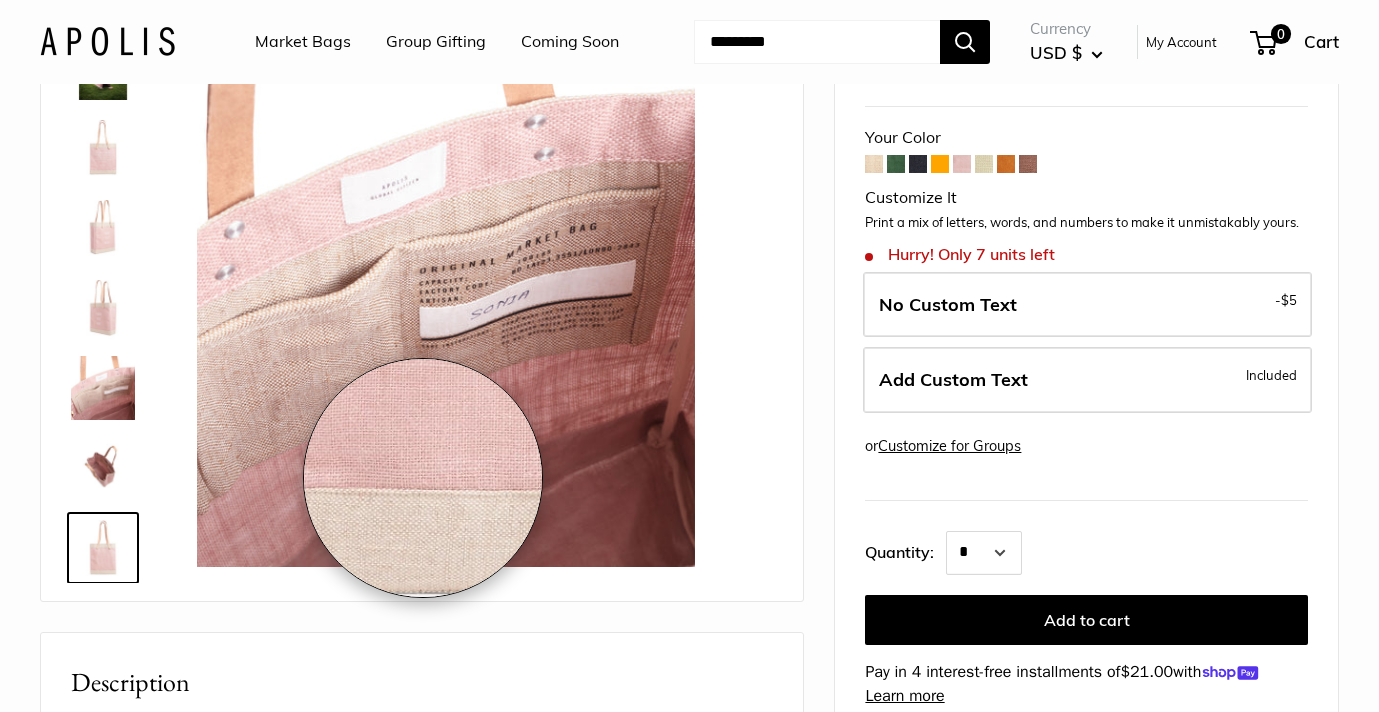 scroll, scrollTop: 208, scrollLeft: 0, axis: vertical 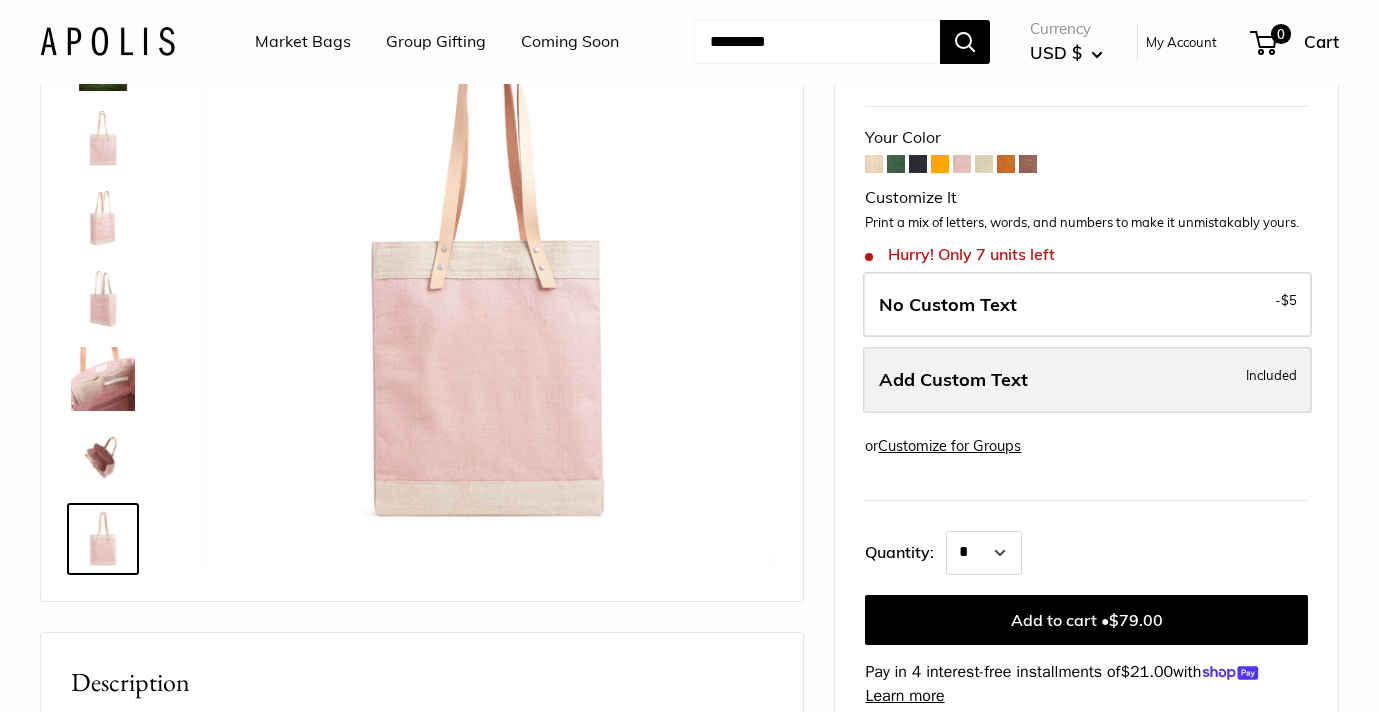 click on "Add Custom Text
Included" at bounding box center [1087, 380] 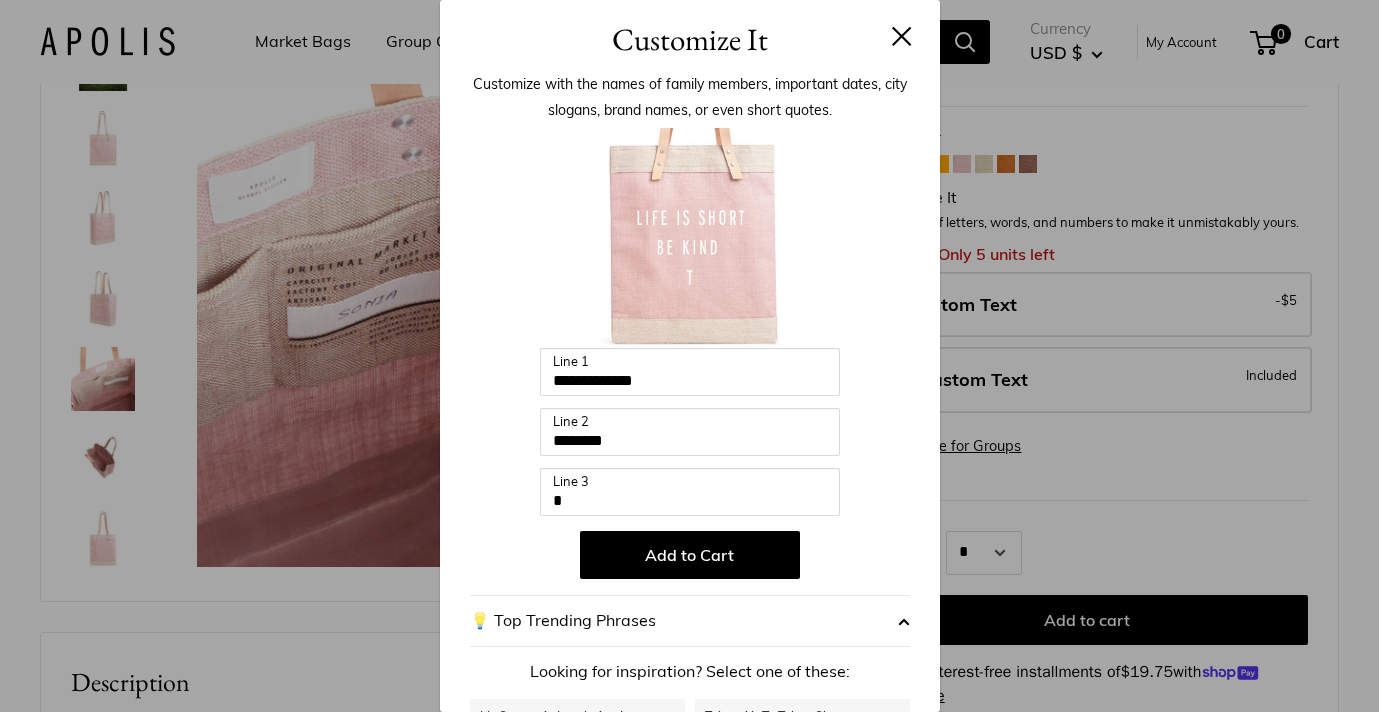 scroll, scrollTop: 0, scrollLeft: 0, axis: both 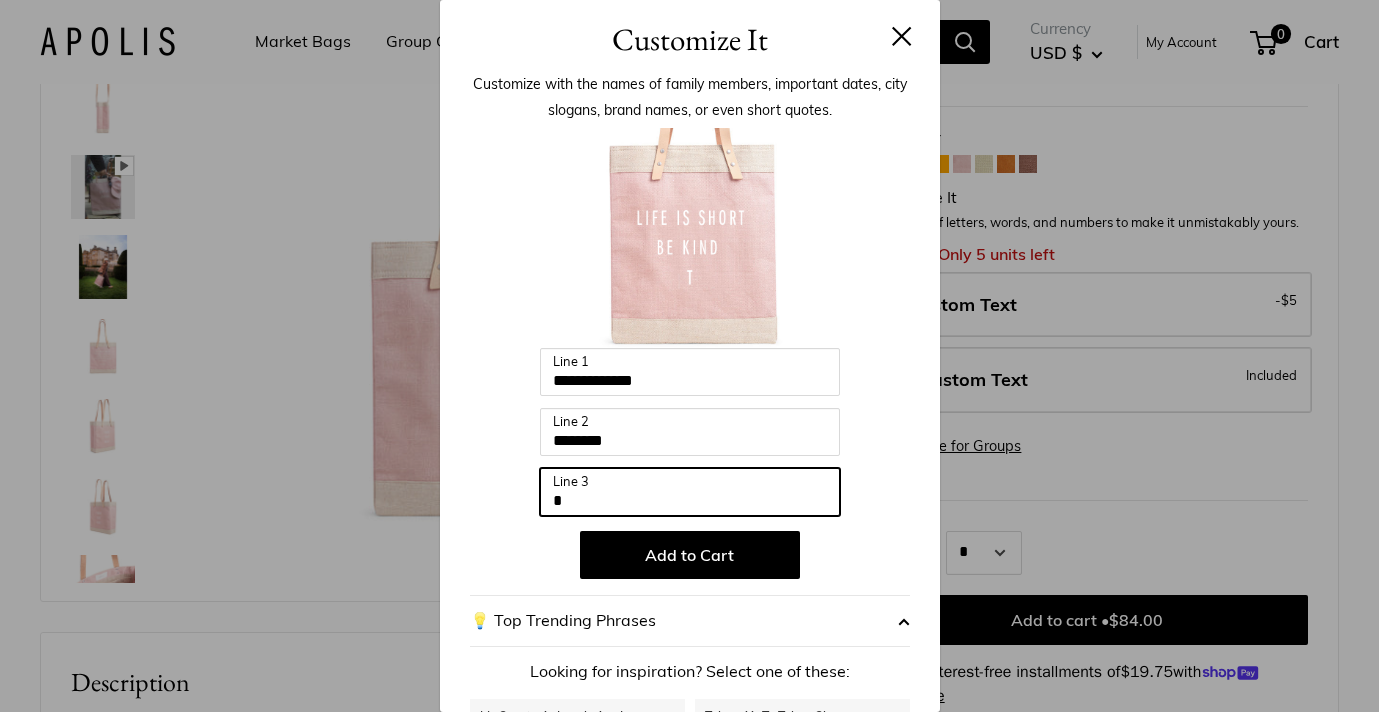 click on "*" at bounding box center (690, 492) 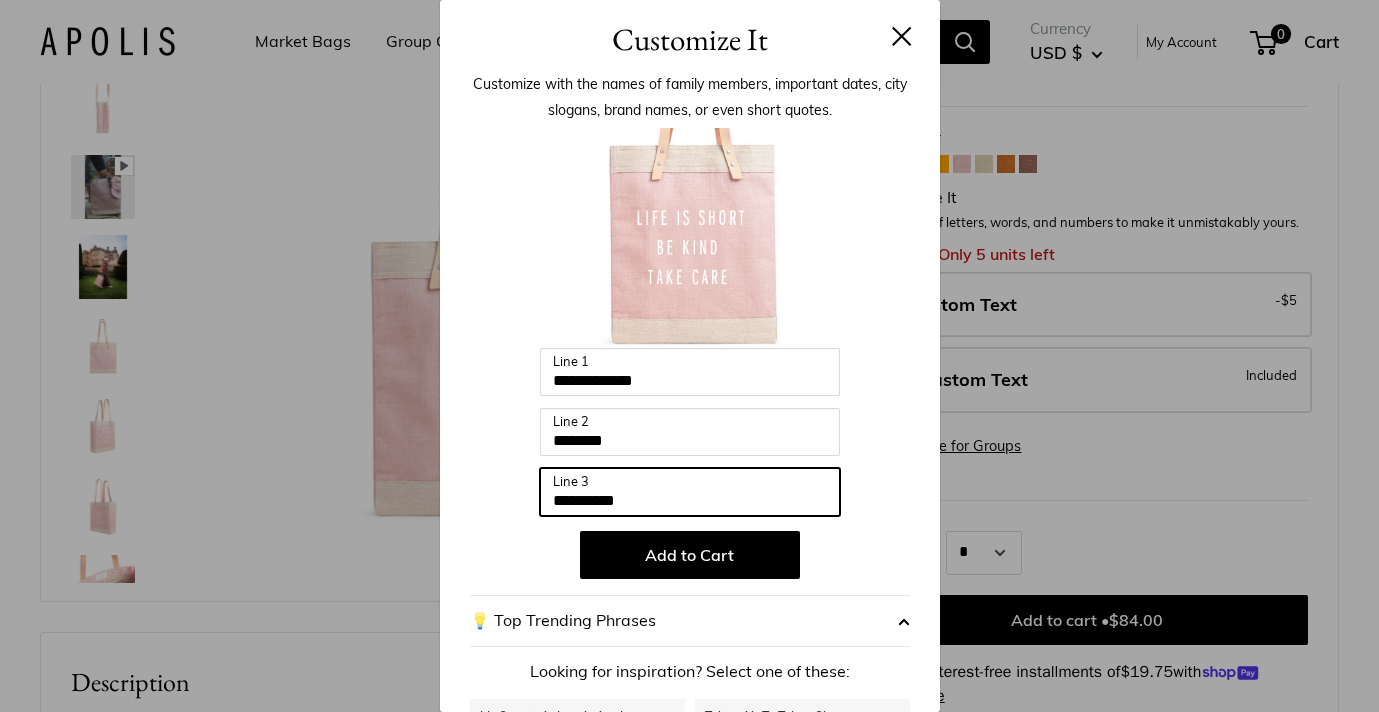 type on "*********" 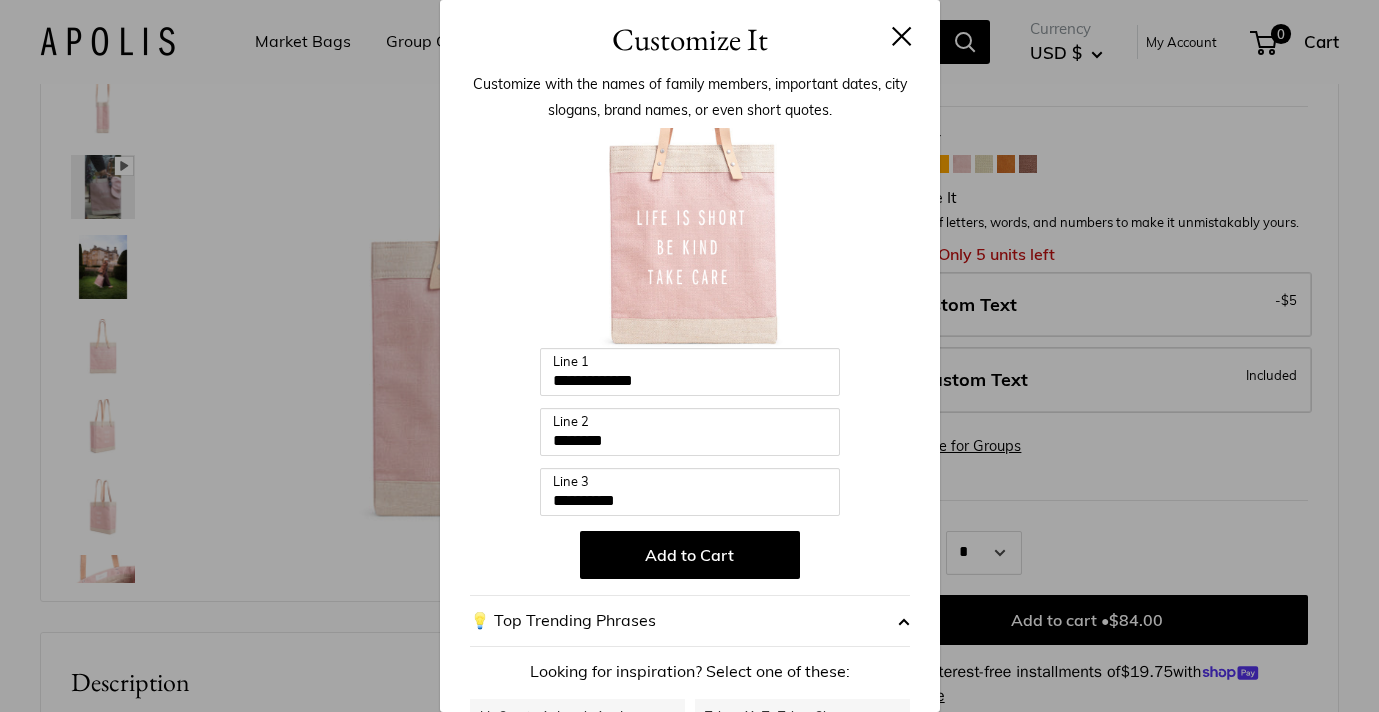 click at bounding box center (902, 36) 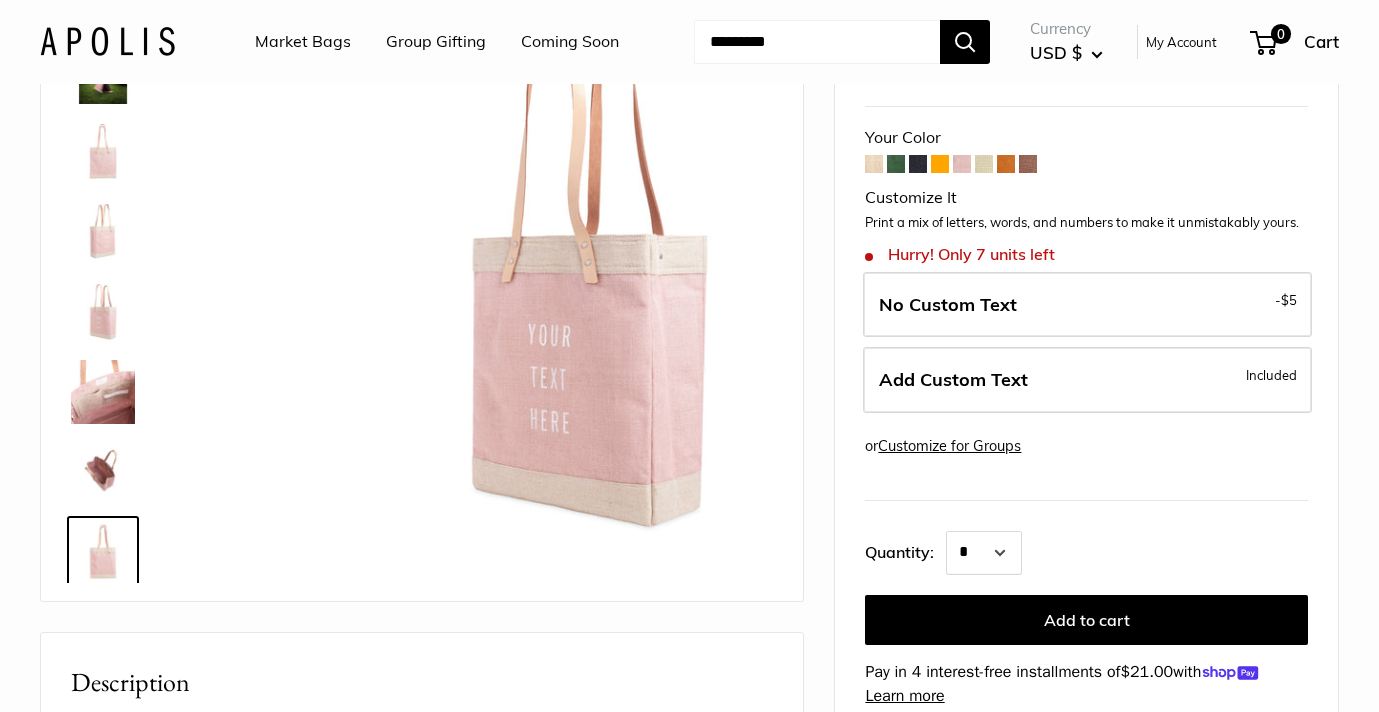 scroll, scrollTop: 208, scrollLeft: 0, axis: vertical 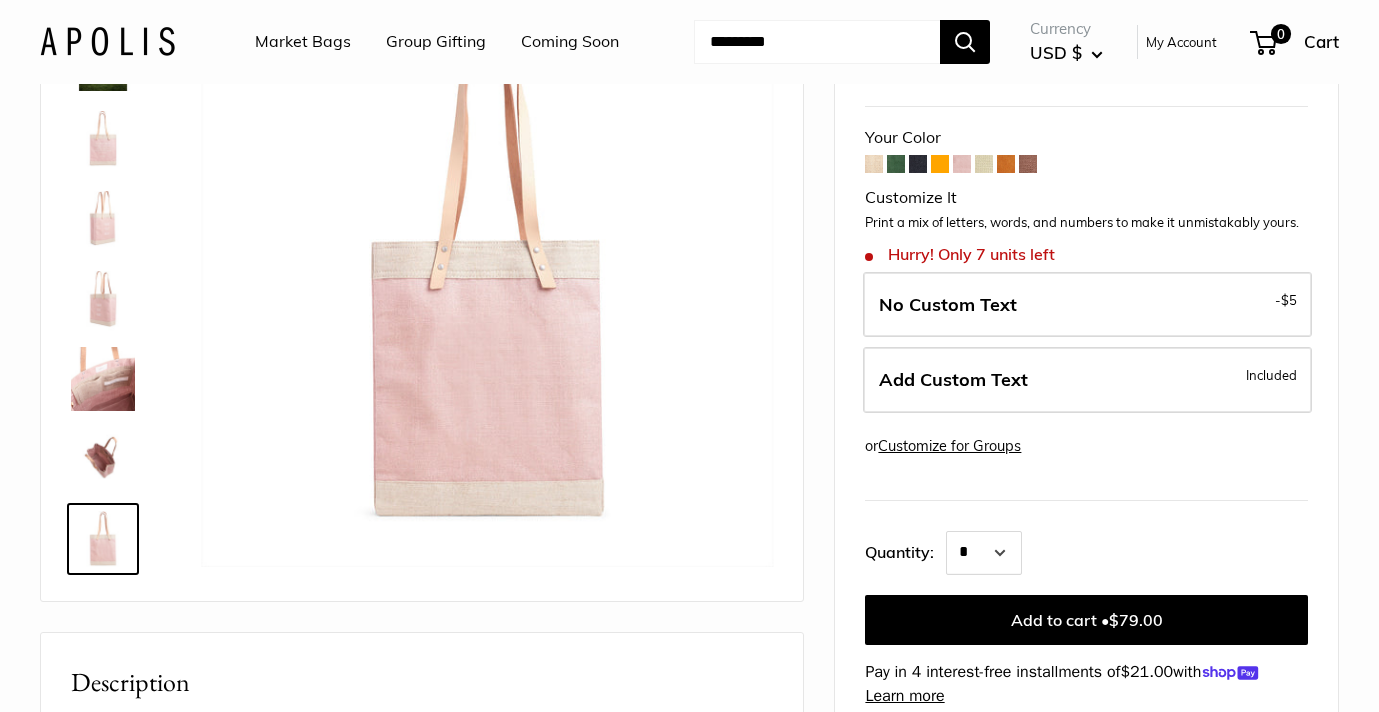click at bounding box center (1006, 164) 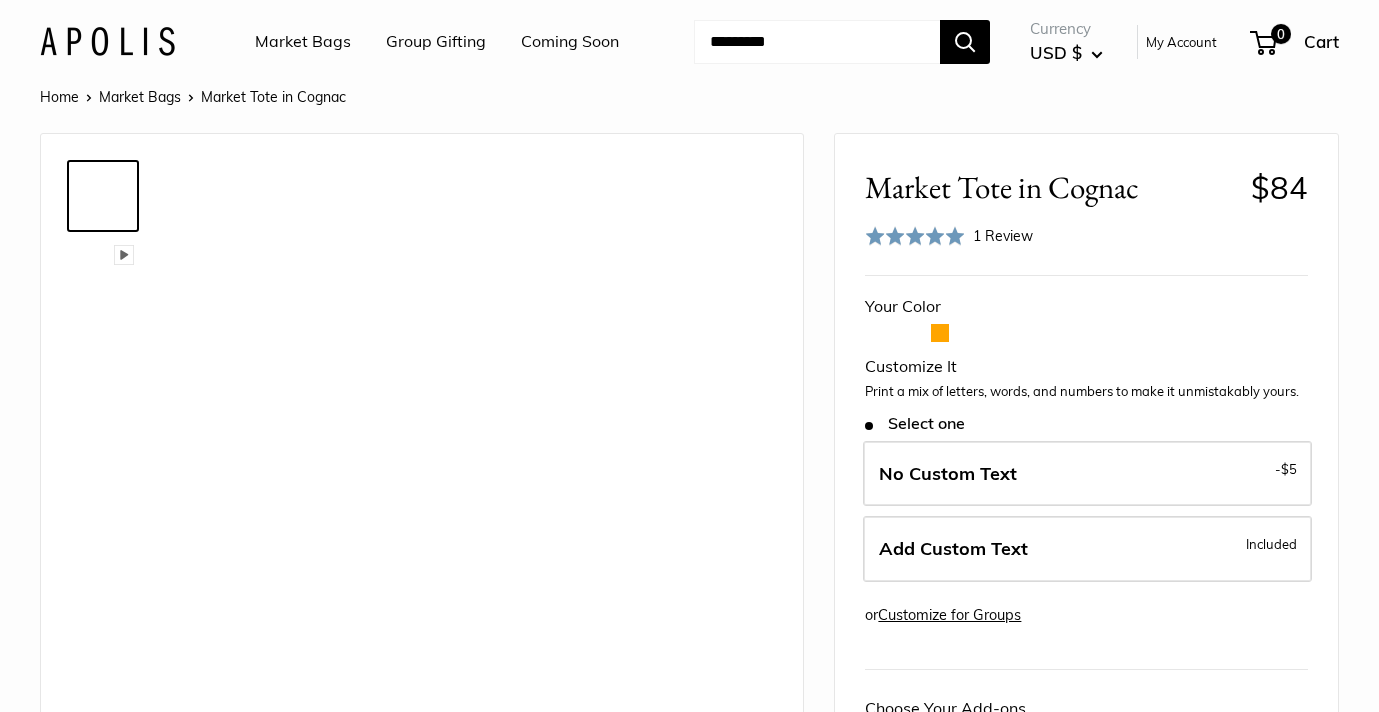 scroll, scrollTop: 0, scrollLeft: 0, axis: both 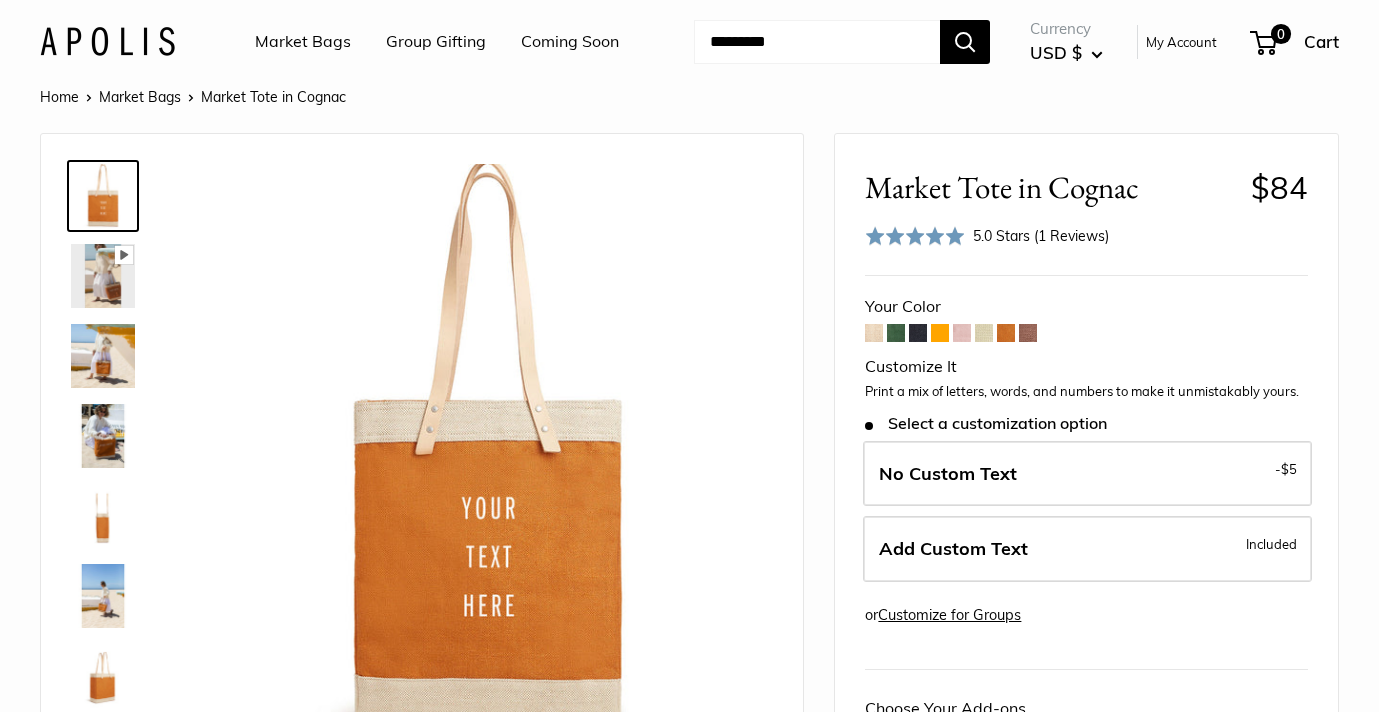 click on "Market Bags" at bounding box center (303, 42) 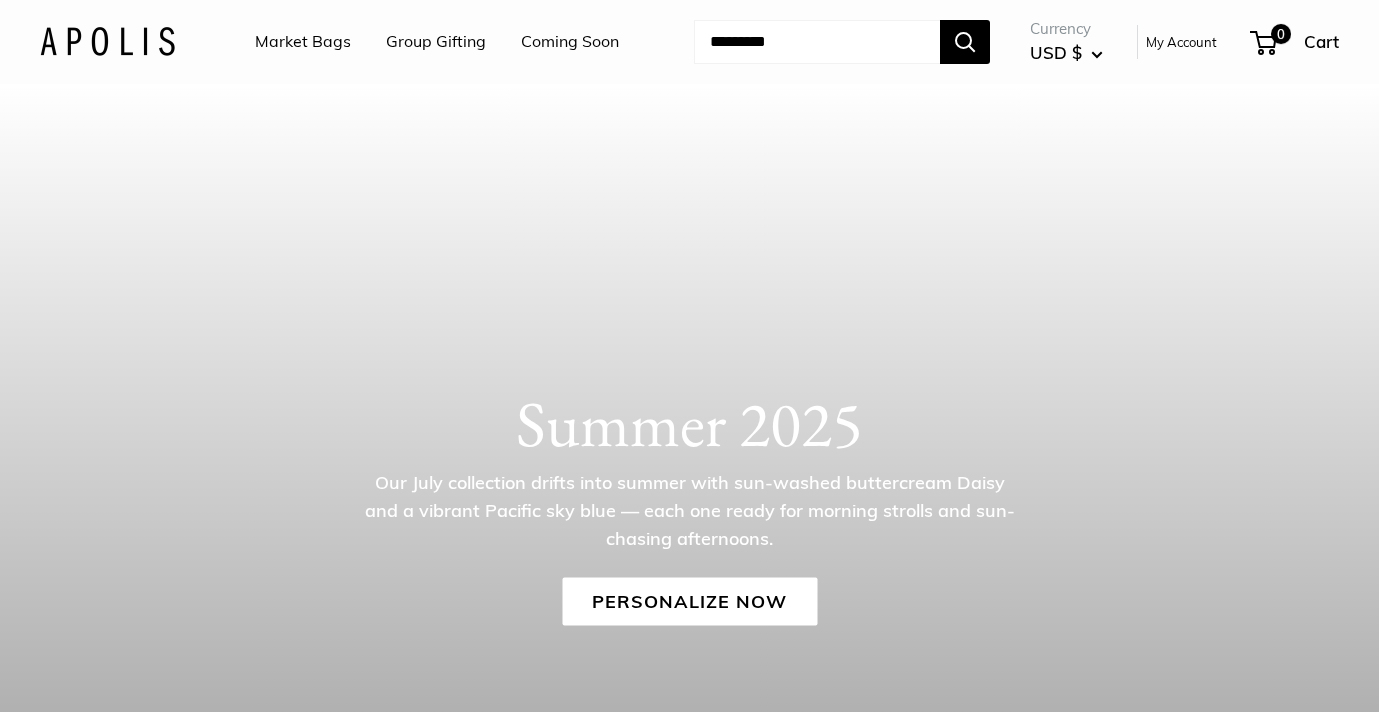 scroll, scrollTop: 0, scrollLeft: 0, axis: both 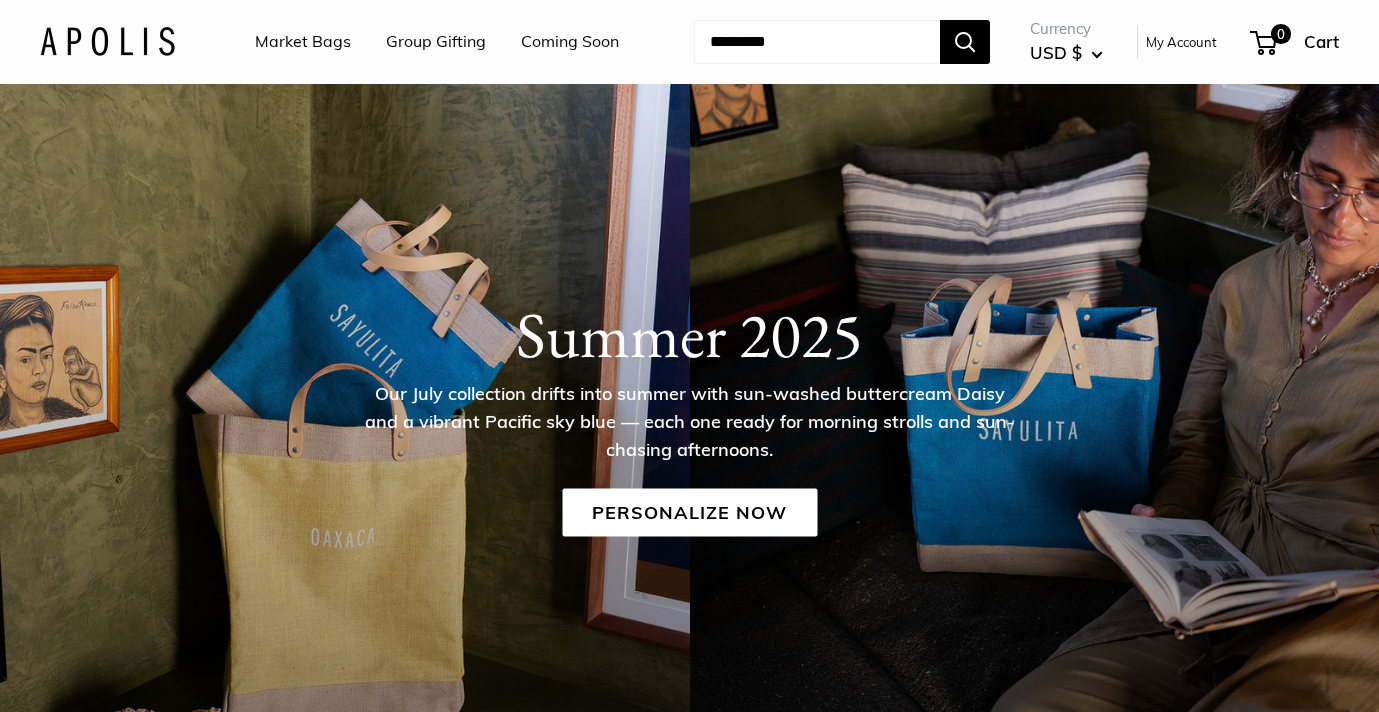 click on "Market Bags" at bounding box center (303, 42) 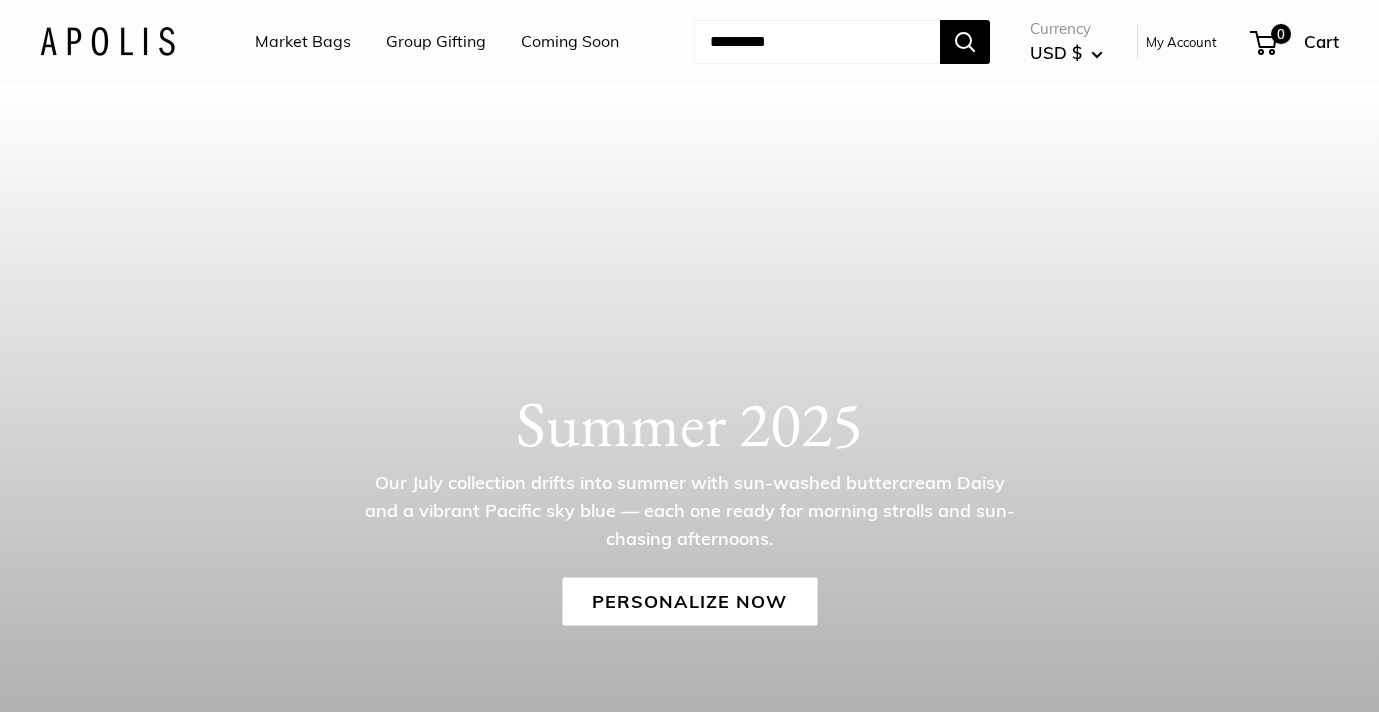 scroll, scrollTop: 0, scrollLeft: 0, axis: both 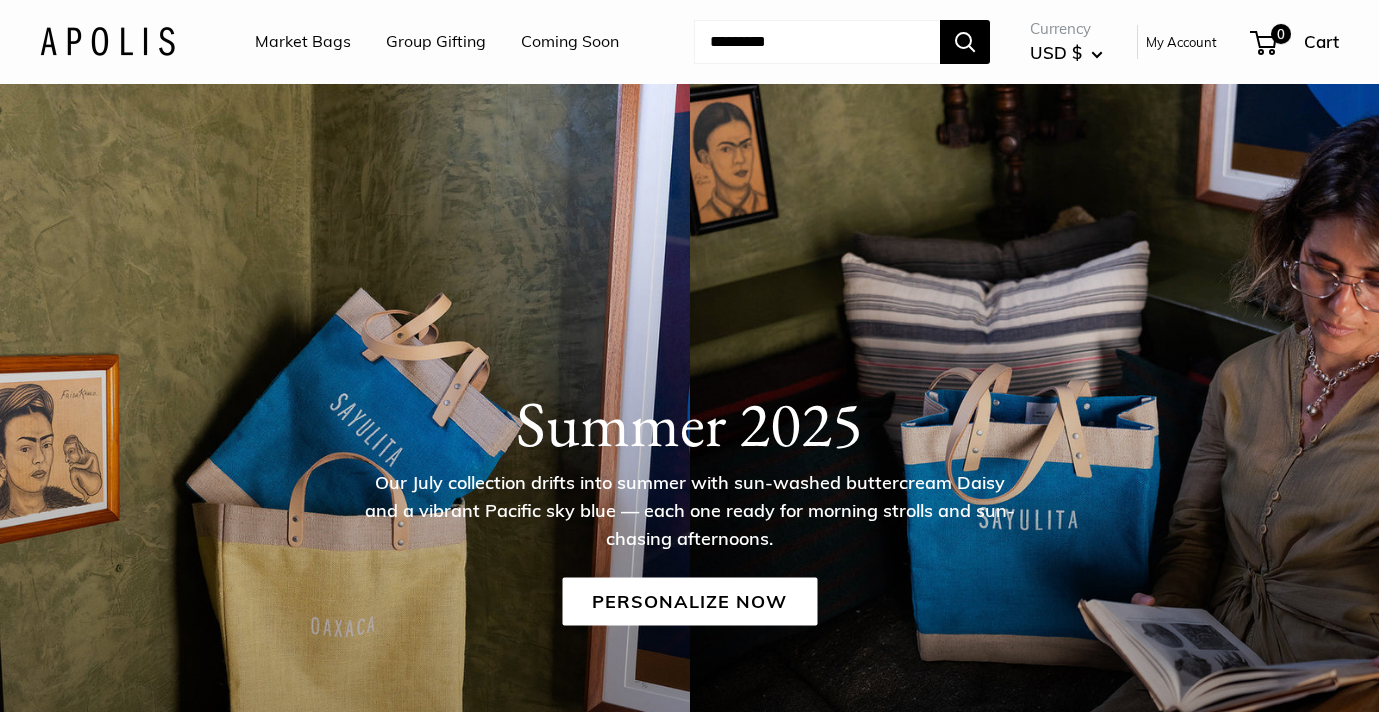 click on "Market Bags" at bounding box center (303, 42) 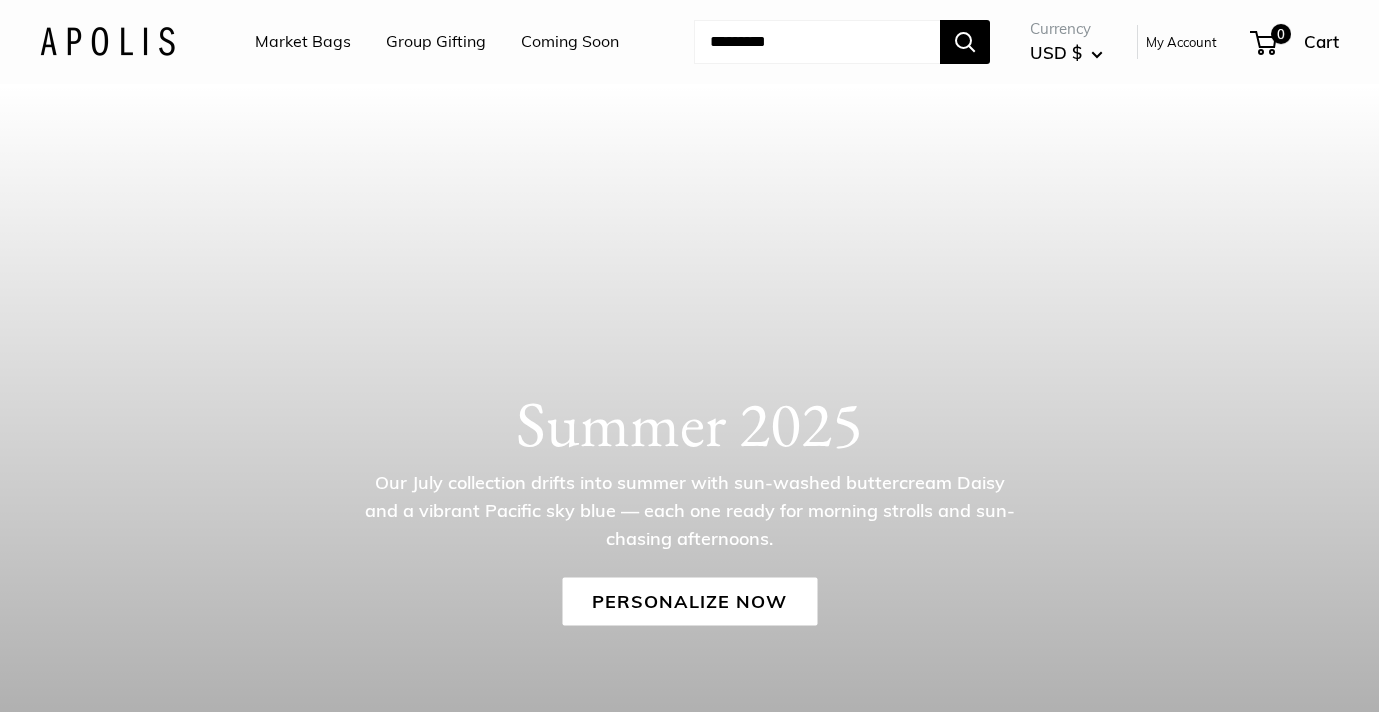scroll, scrollTop: 0, scrollLeft: 0, axis: both 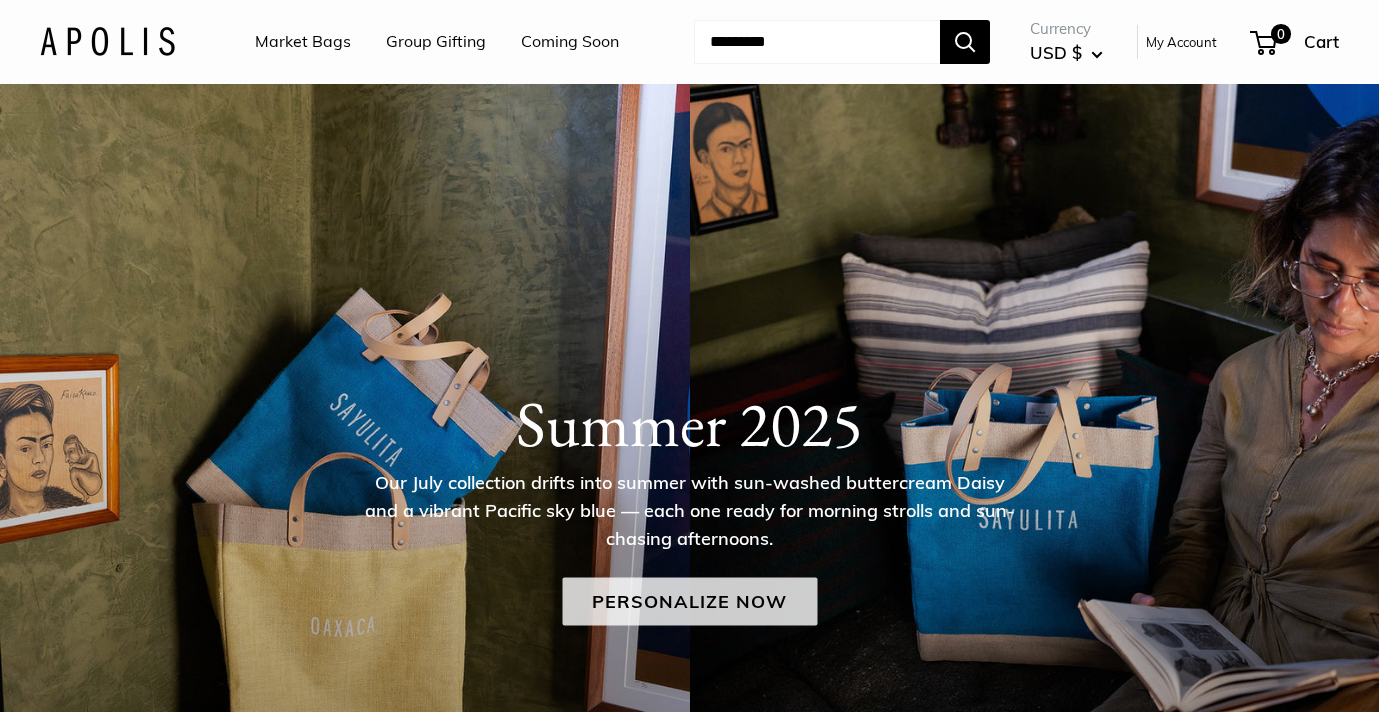 click on "Personalize Now" at bounding box center [689, 601] 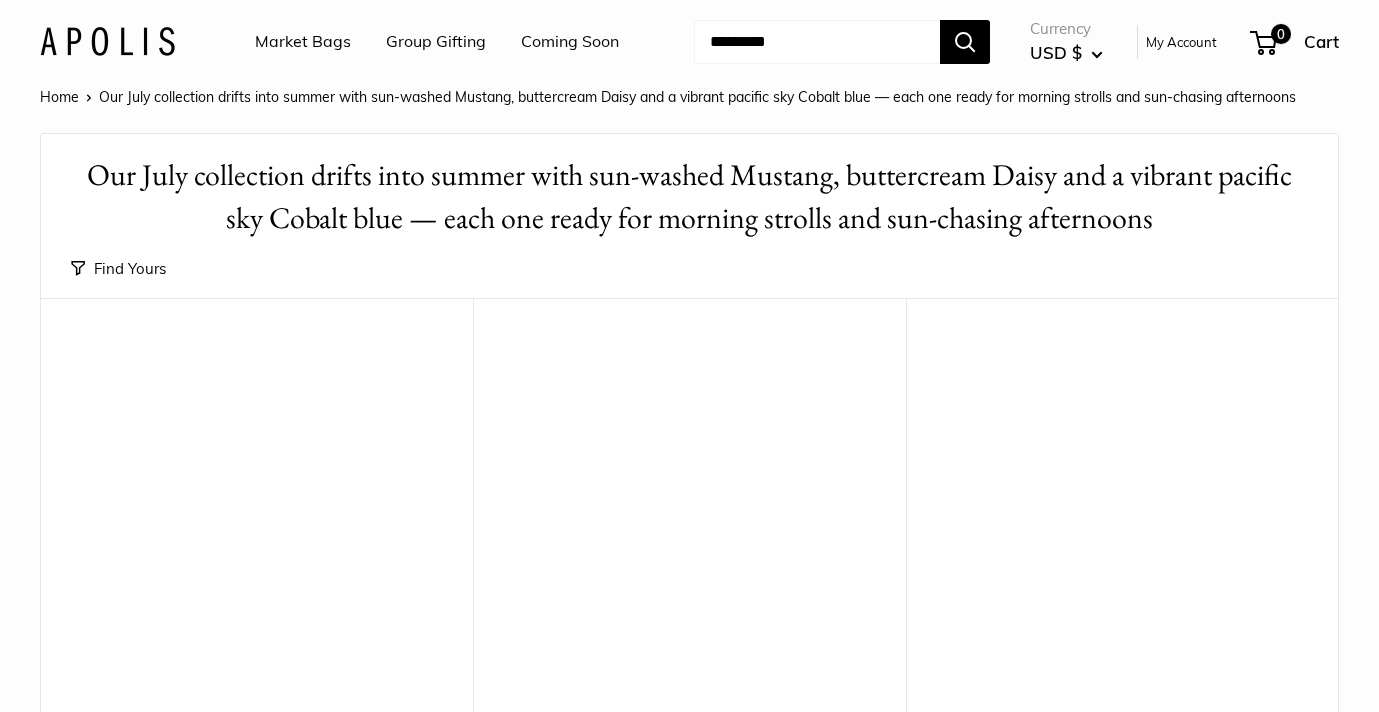 scroll, scrollTop: 0, scrollLeft: 0, axis: both 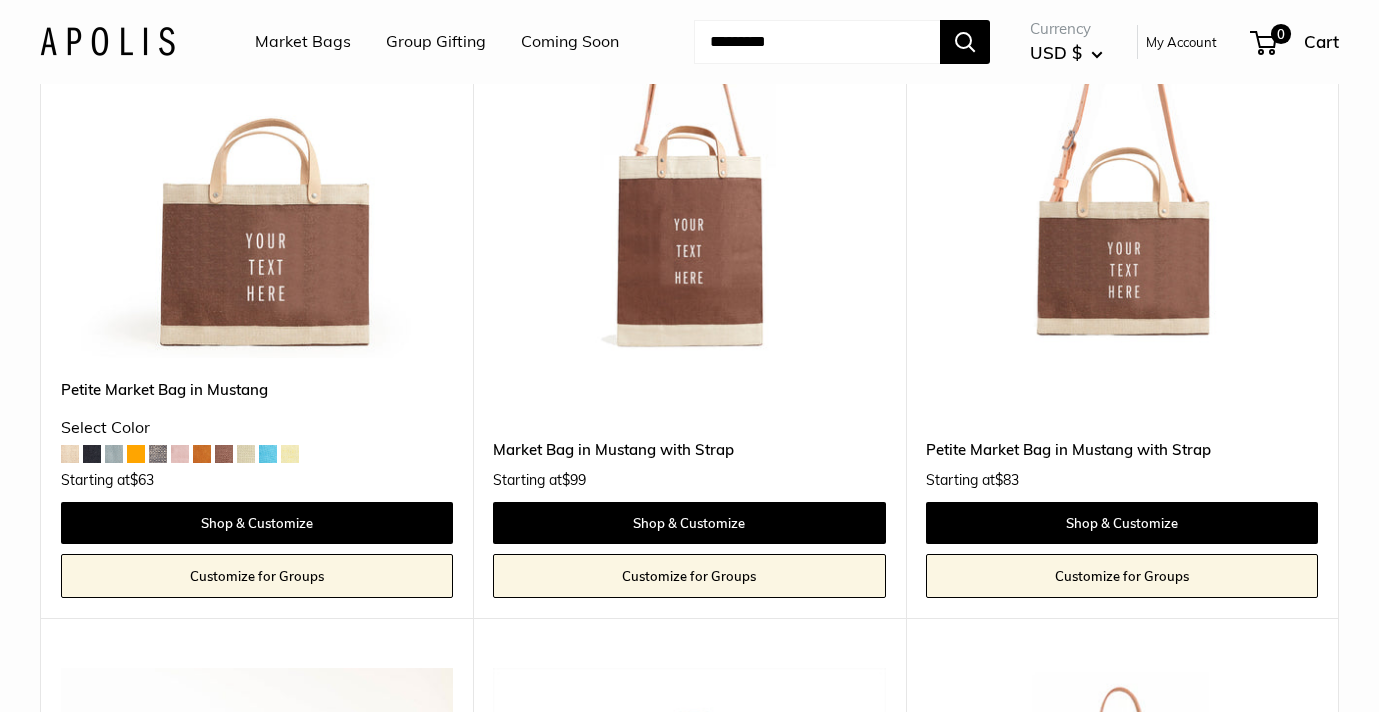 click on "Market Bag in Mustang with Strap
Starting at  $99
Shop & Customize
Customize for Groups" at bounding box center [689, 488] 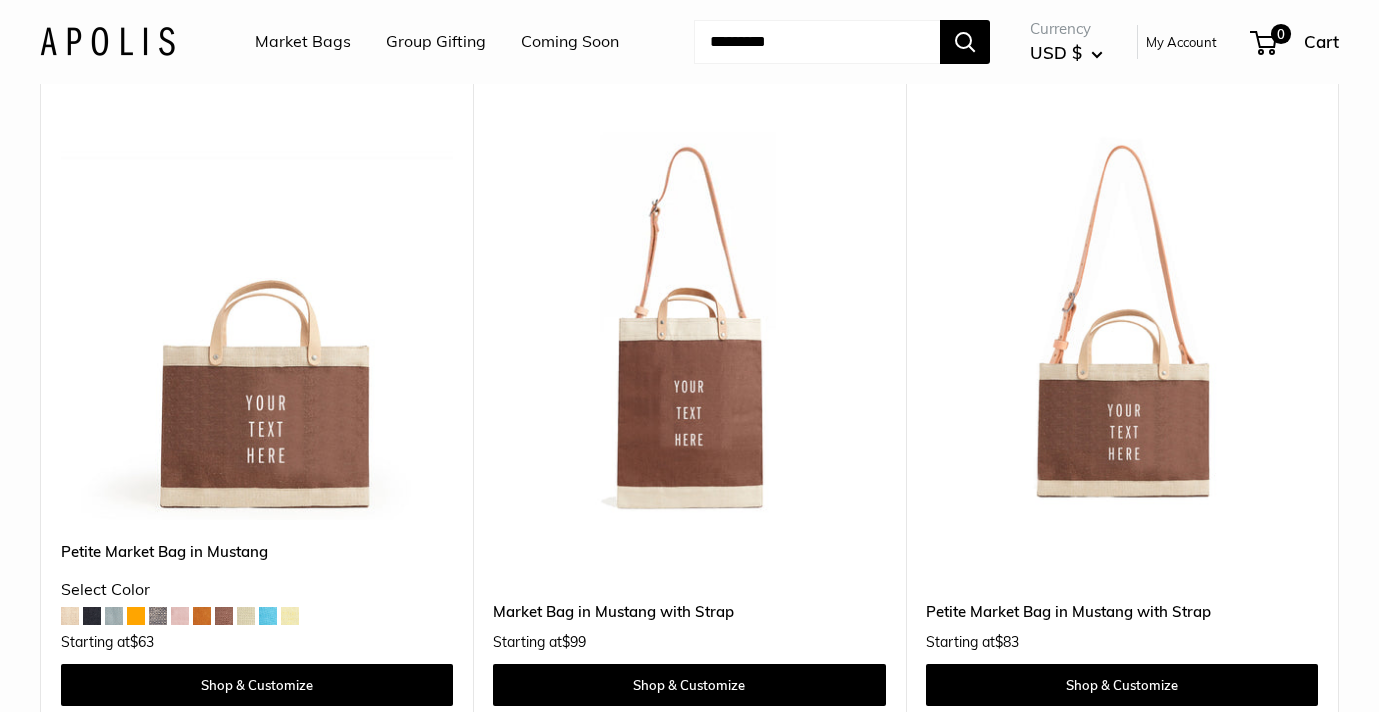 scroll, scrollTop: 986, scrollLeft: 0, axis: vertical 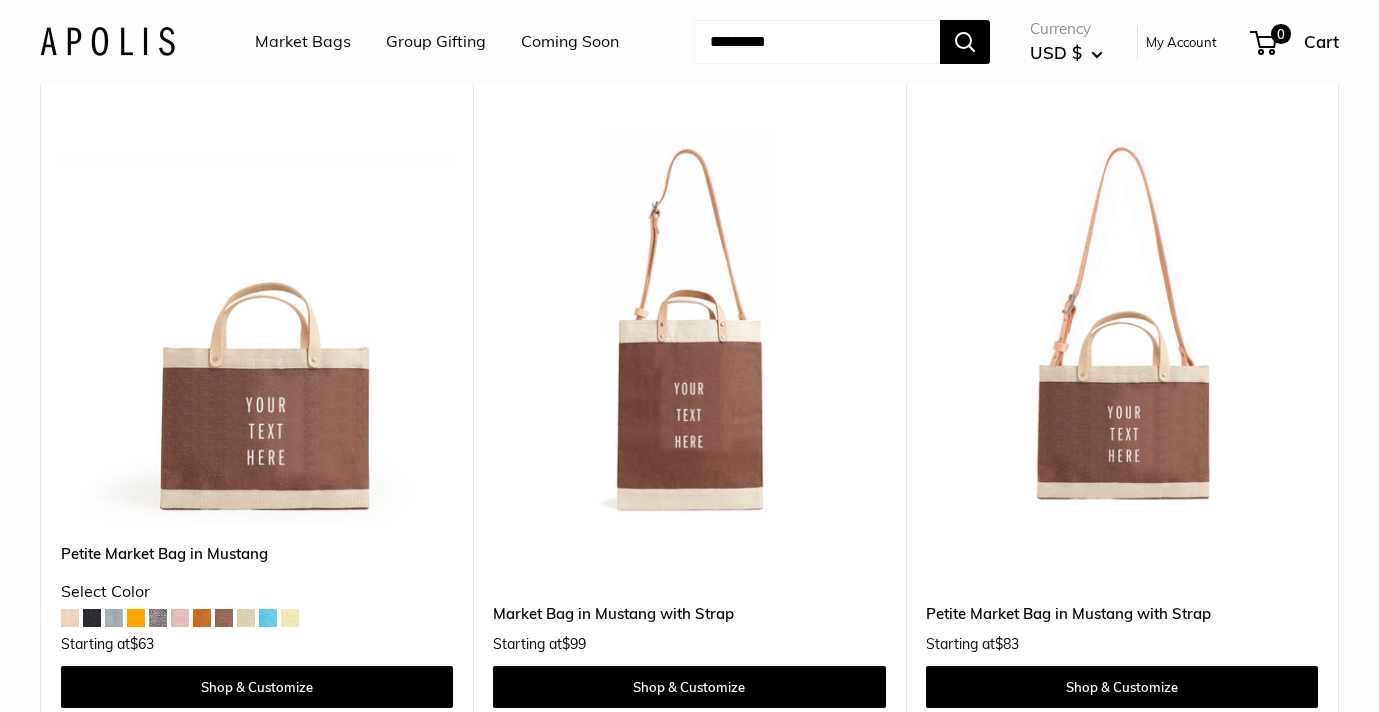 click at bounding box center [0, 0] 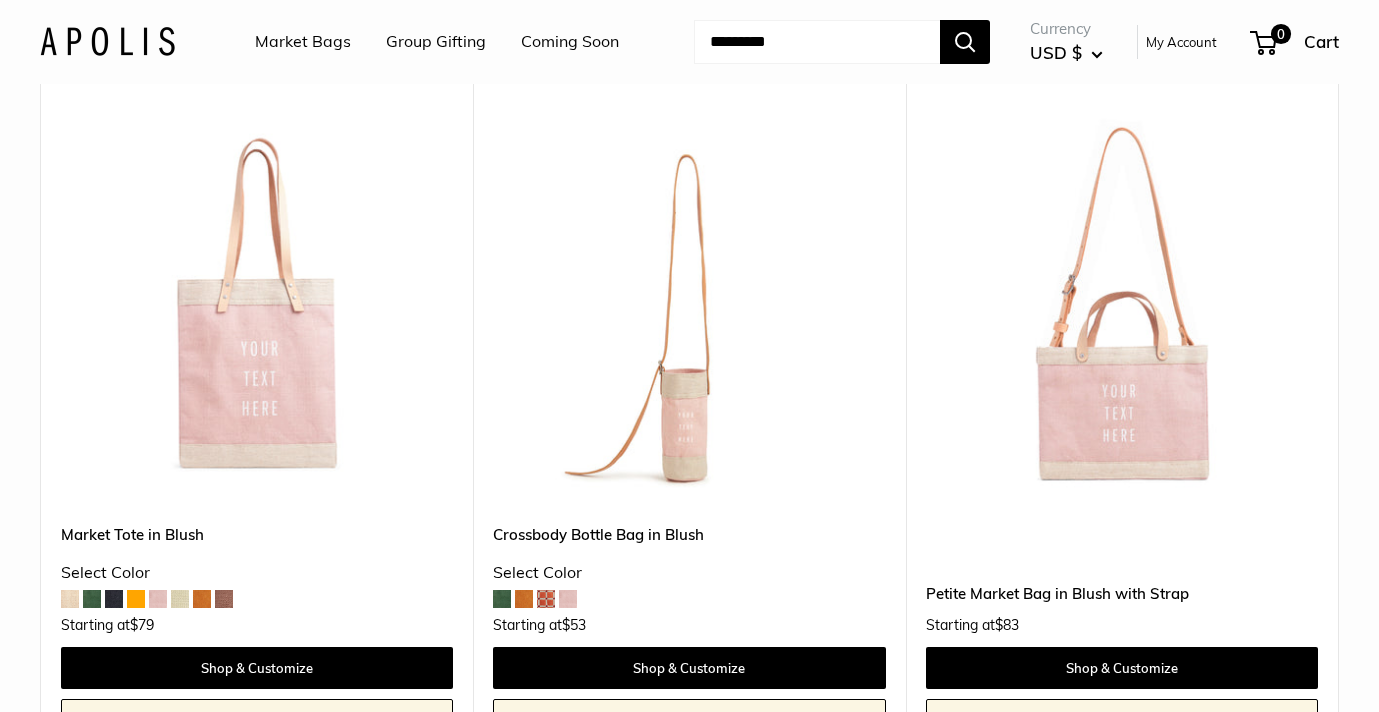 scroll, scrollTop: 2480, scrollLeft: 0, axis: vertical 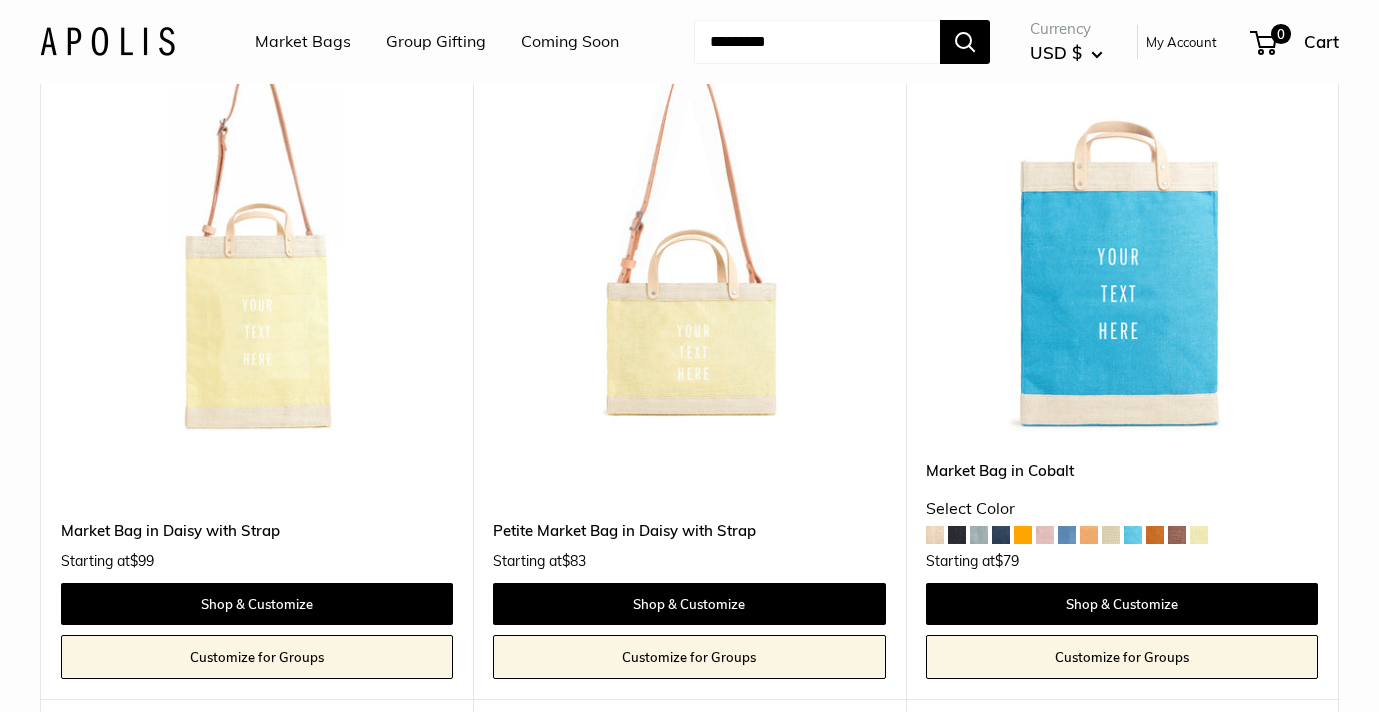 click at bounding box center [0, 0] 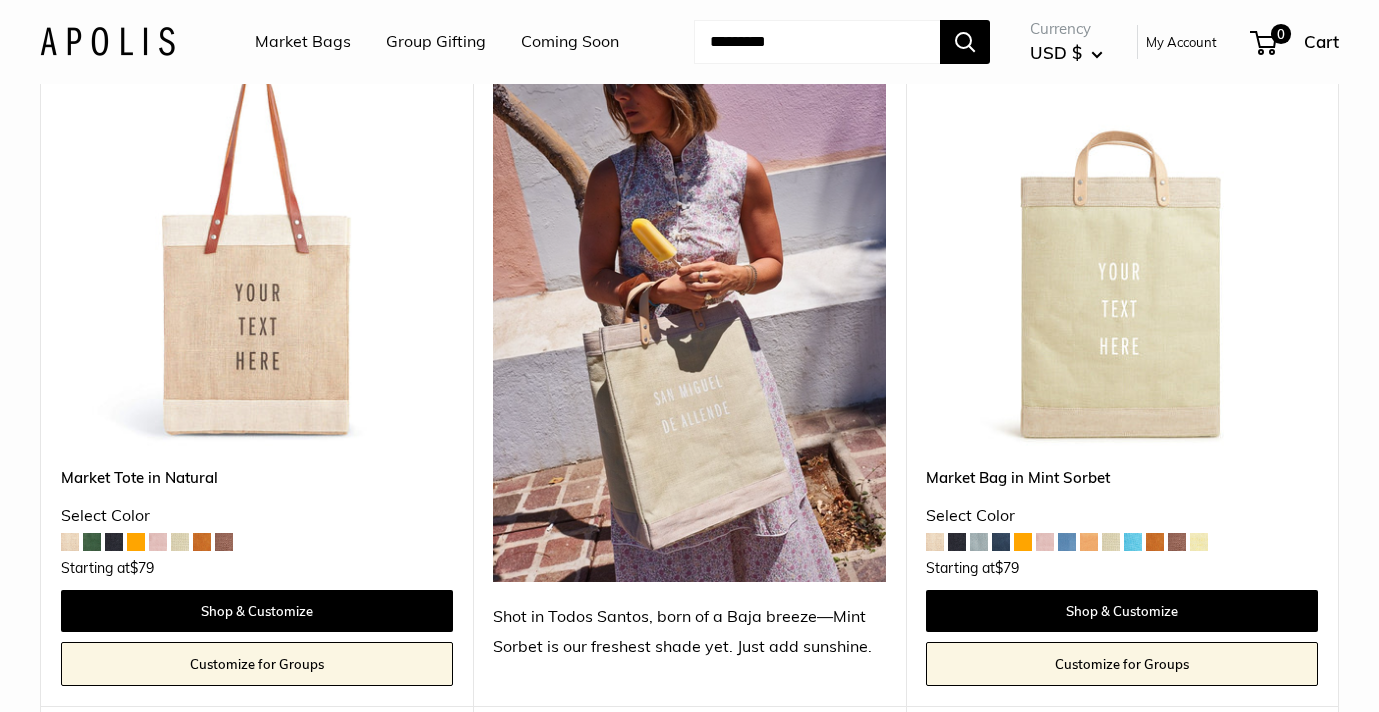 scroll, scrollTop: 1074, scrollLeft: 0, axis: vertical 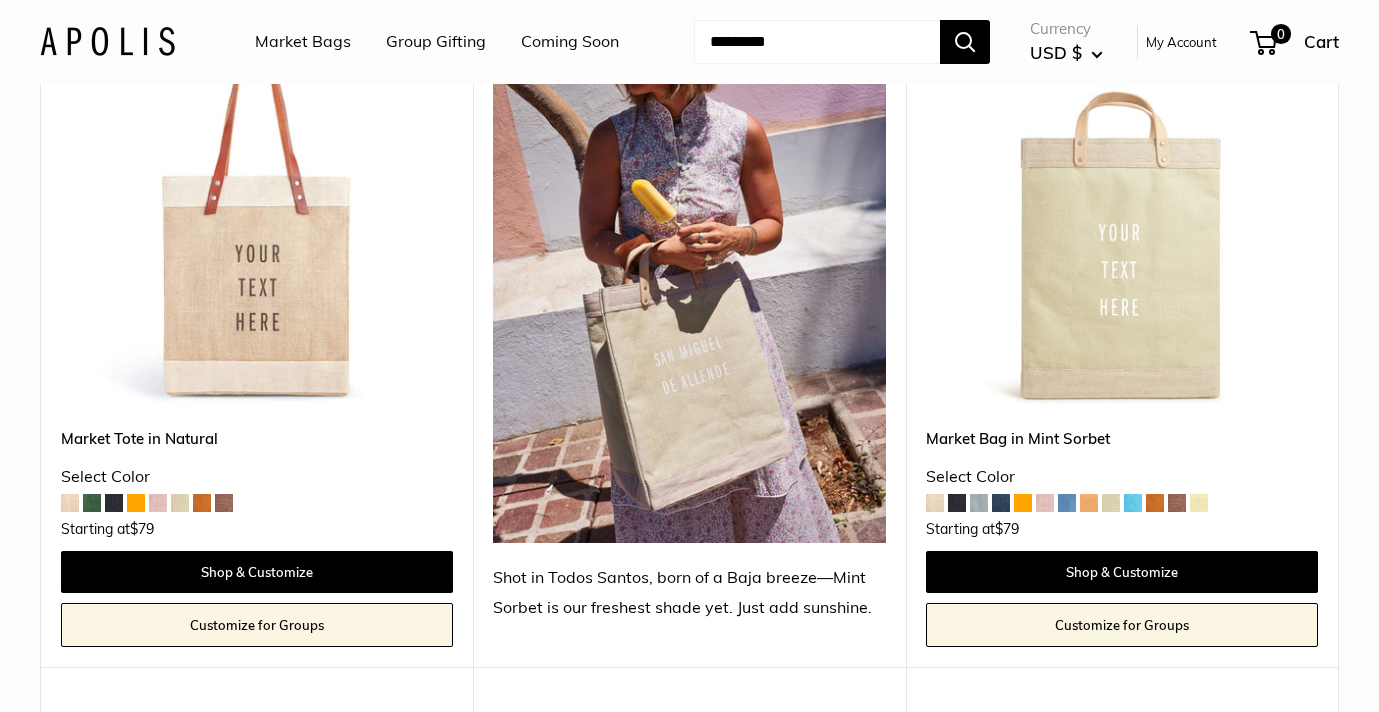 click at bounding box center (158, 503) 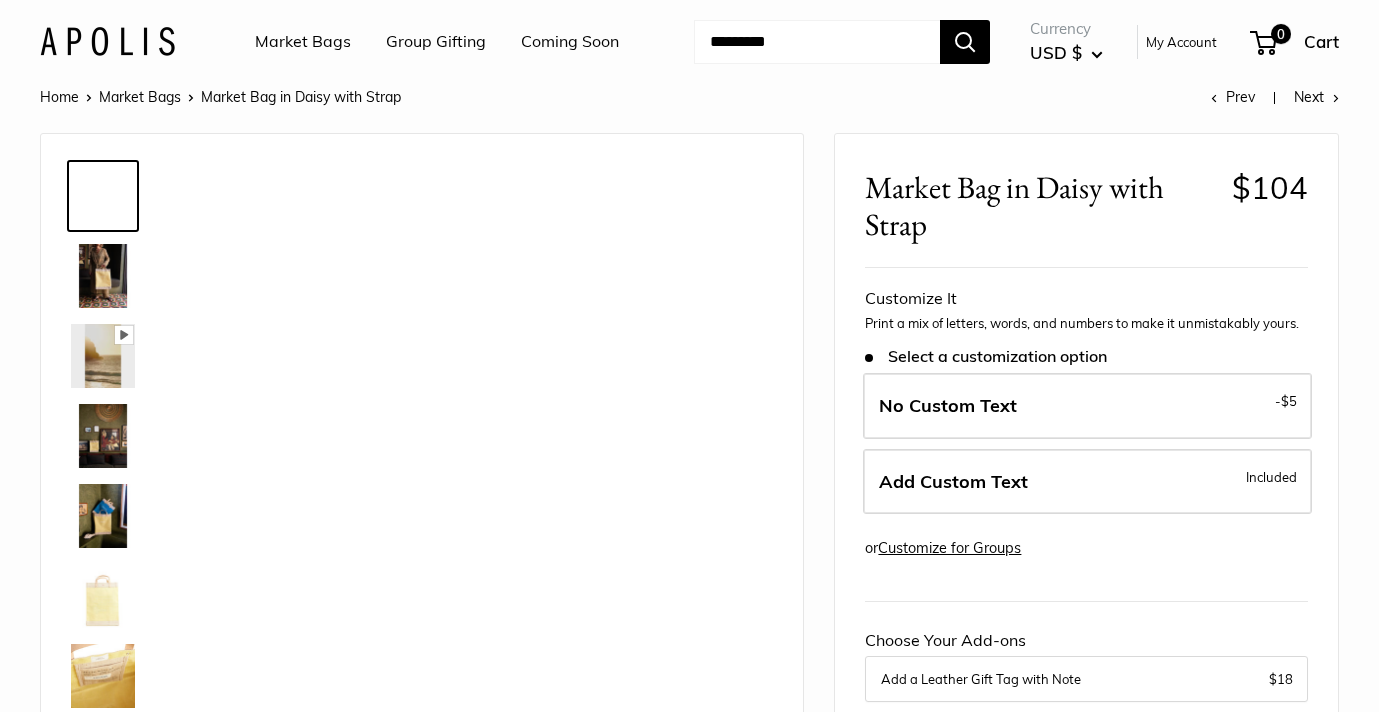 scroll, scrollTop: 0, scrollLeft: 0, axis: both 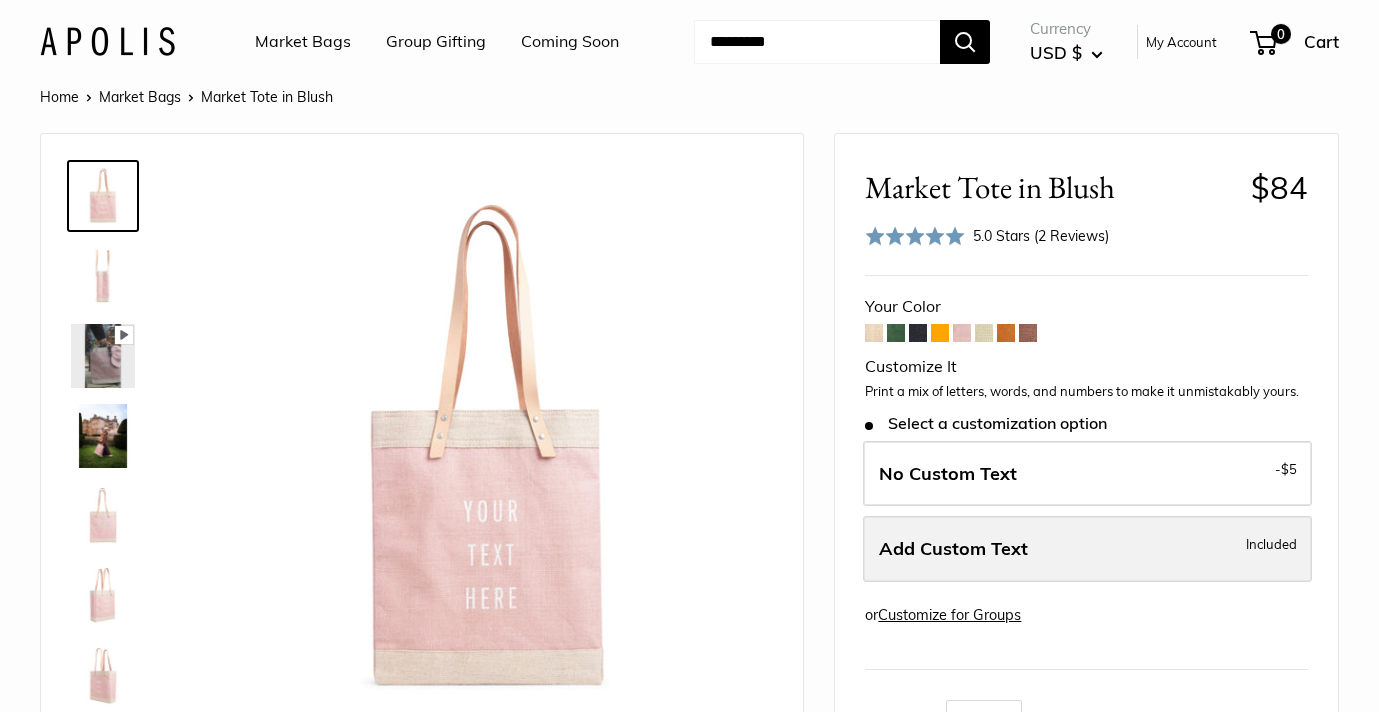 click on "Add Custom Text
Included" at bounding box center [1087, 549] 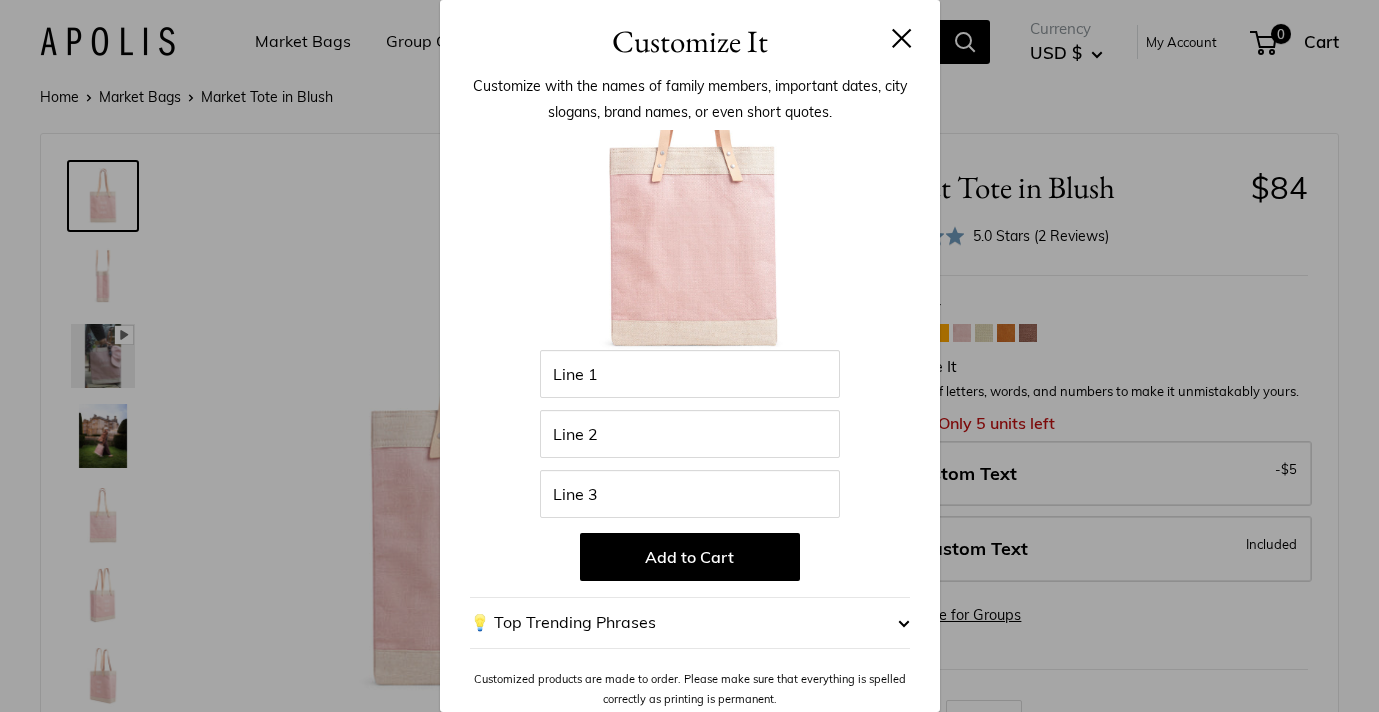 click at bounding box center (902, 38) 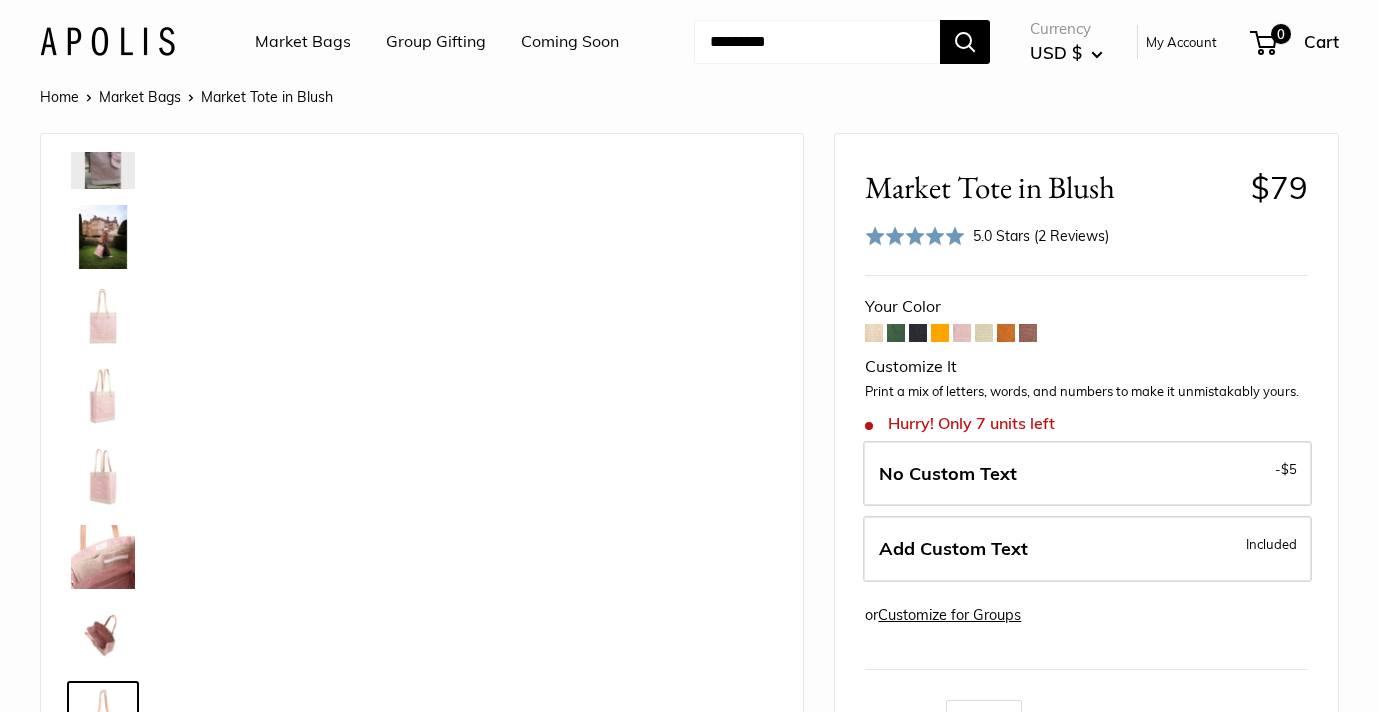 scroll, scrollTop: 208, scrollLeft: 0, axis: vertical 